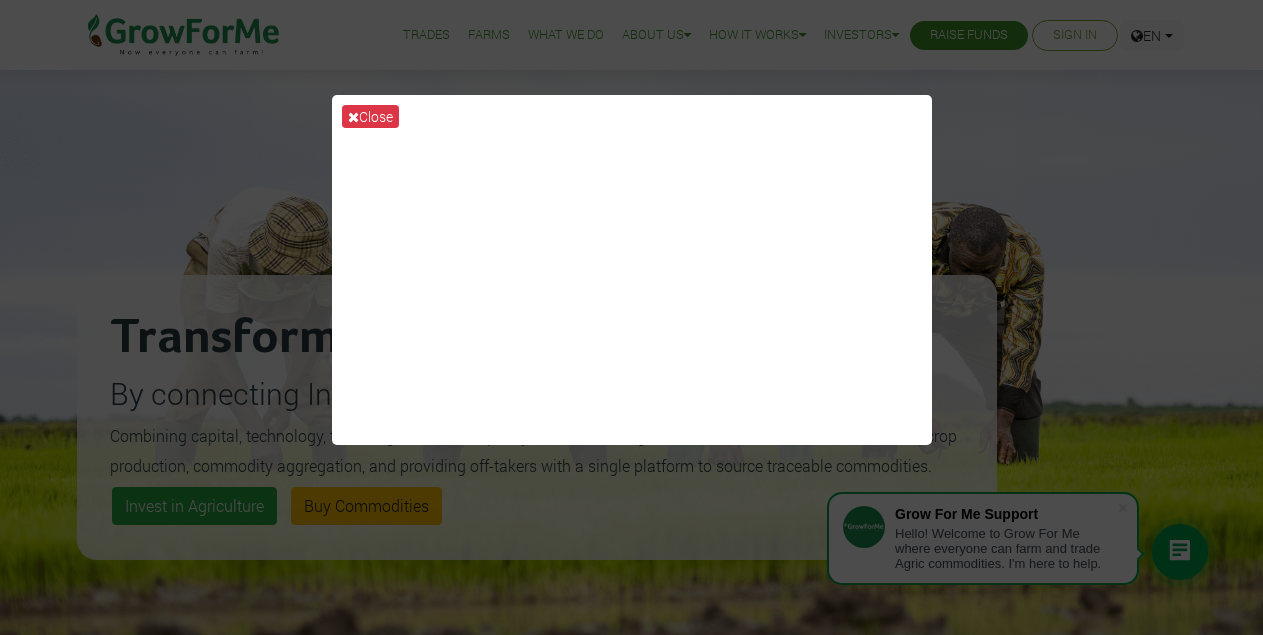 scroll, scrollTop: 0, scrollLeft: 0, axis: both 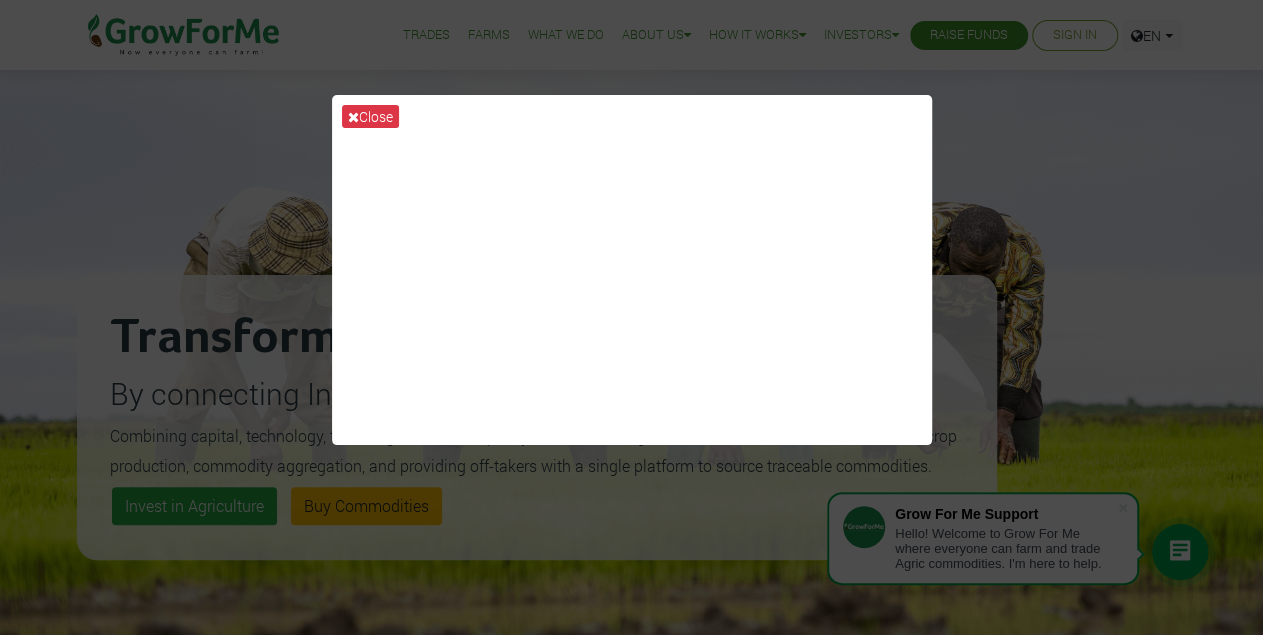 click on "Close" at bounding box center [631, 317] 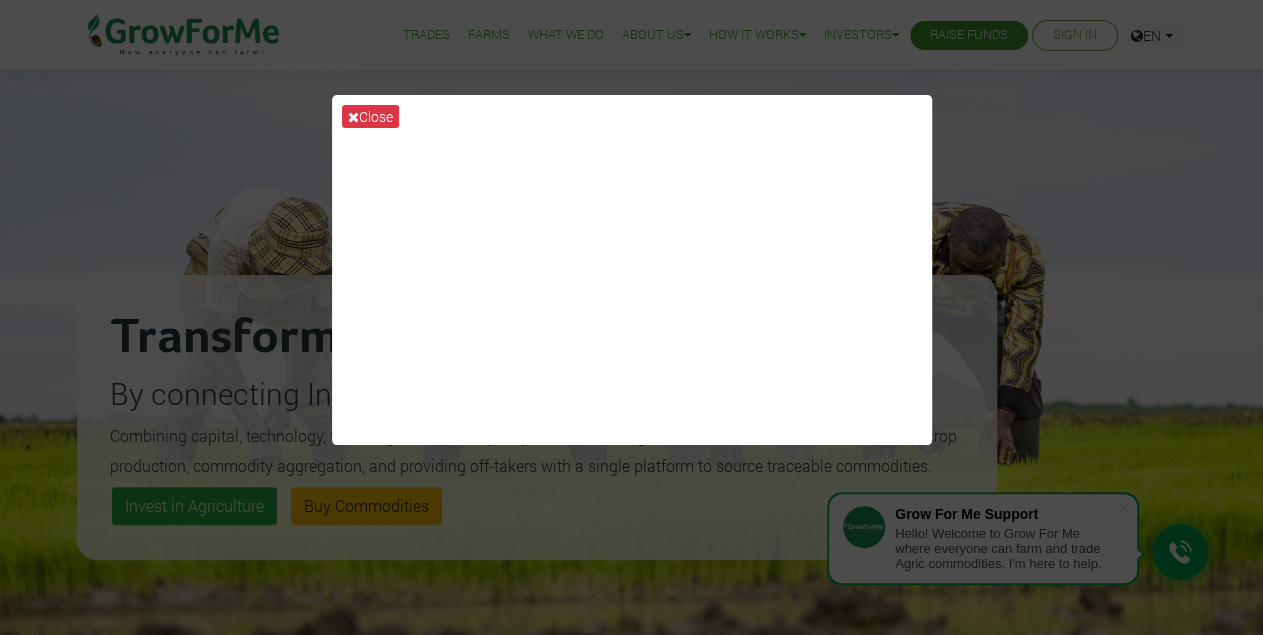 scroll, scrollTop: 126, scrollLeft: 0, axis: vertical 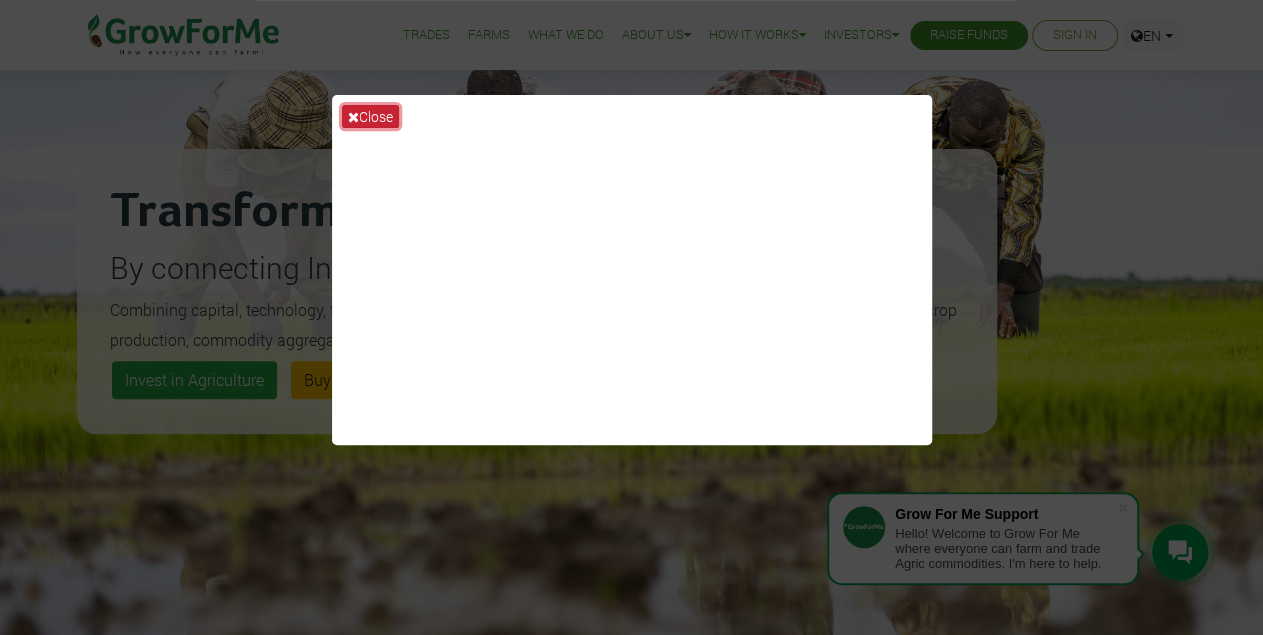 click on "Close" at bounding box center [370, 116] 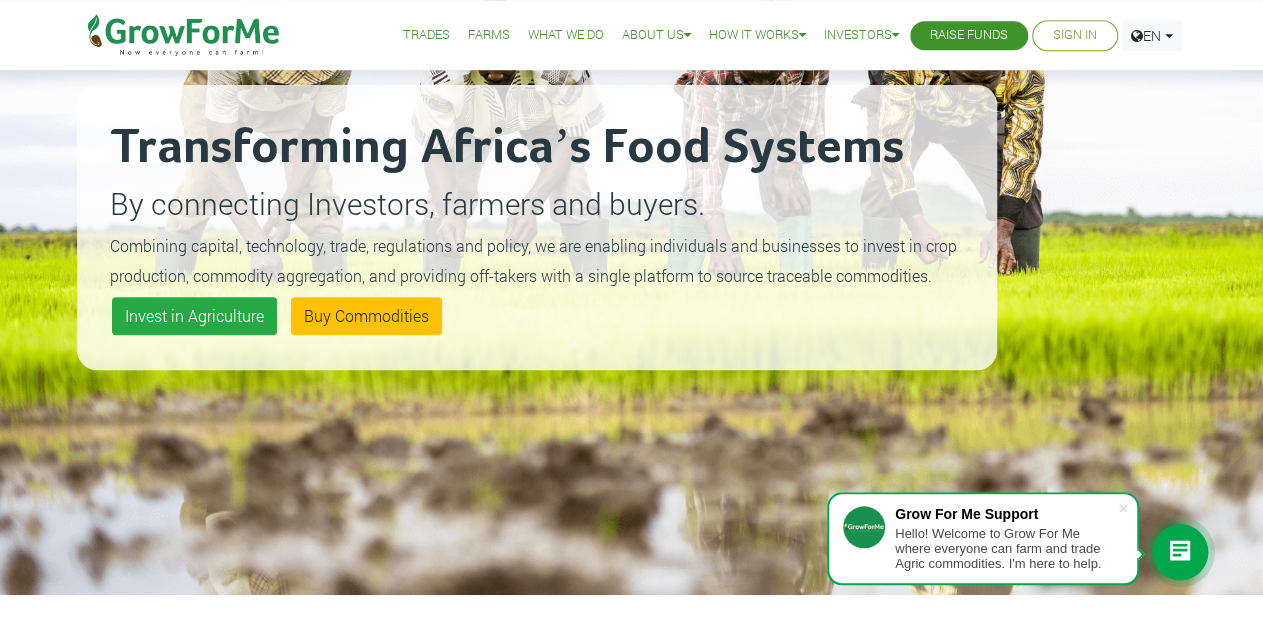 scroll, scrollTop: 190, scrollLeft: 0, axis: vertical 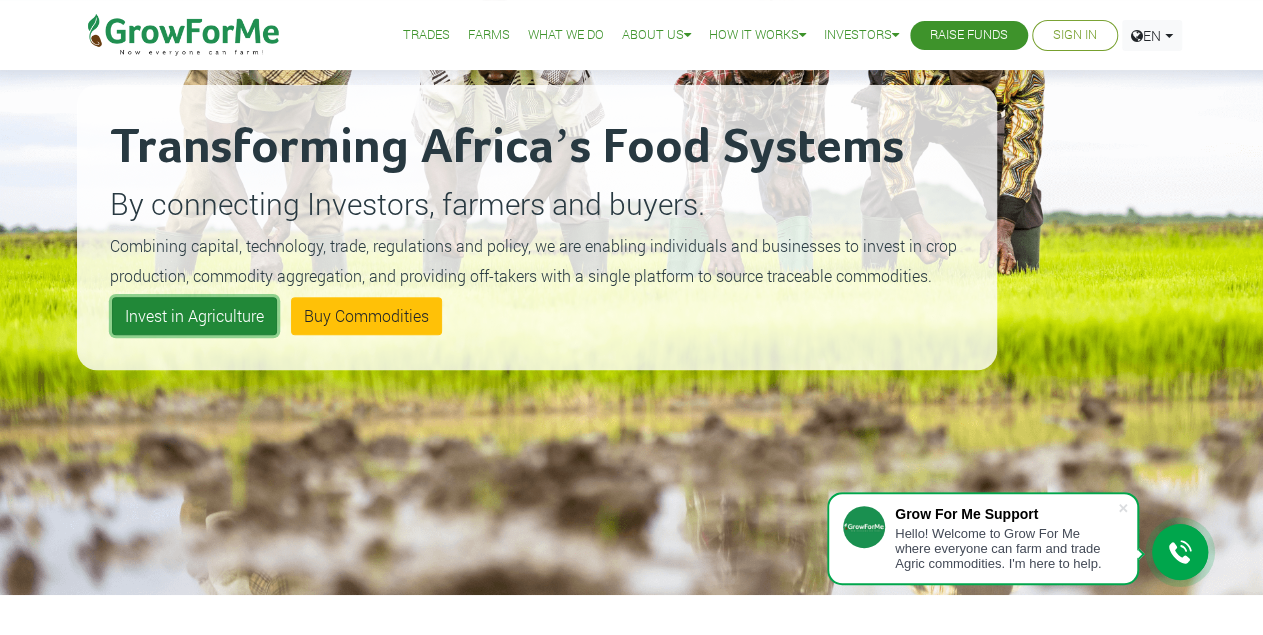 click on "Invest in Agriculture" at bounding box center [194, 316] 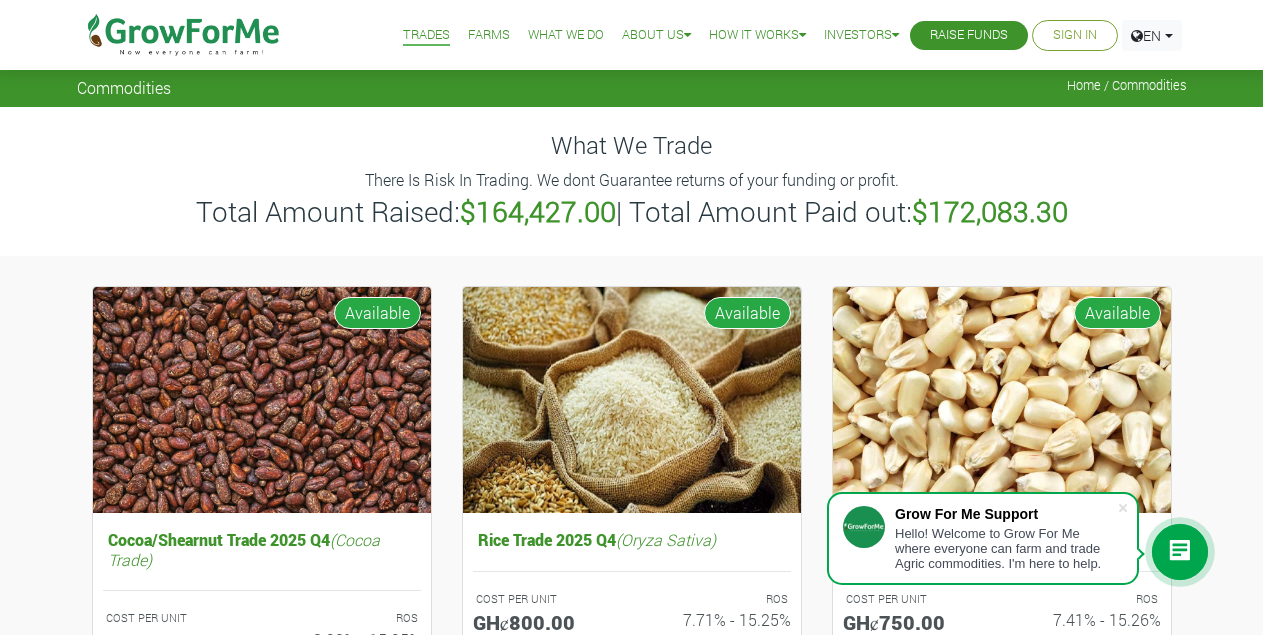 scroll, scrollTop: 0, scrollLeft: 0, axis: both 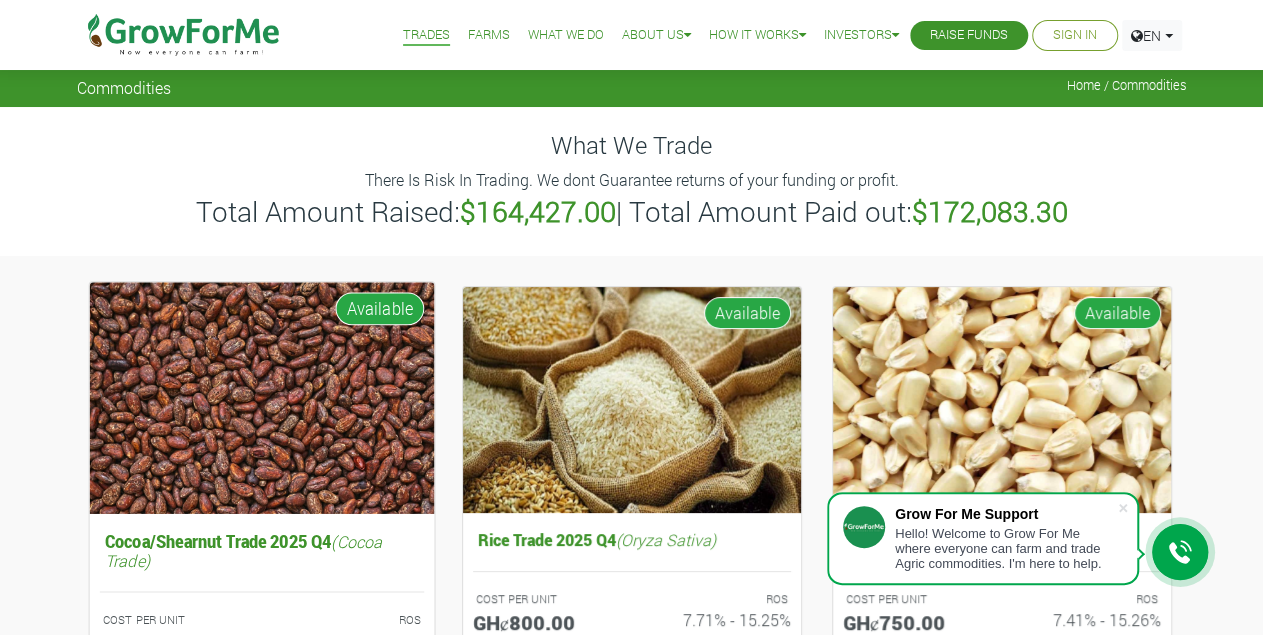 click at bounding box center (261, 397) 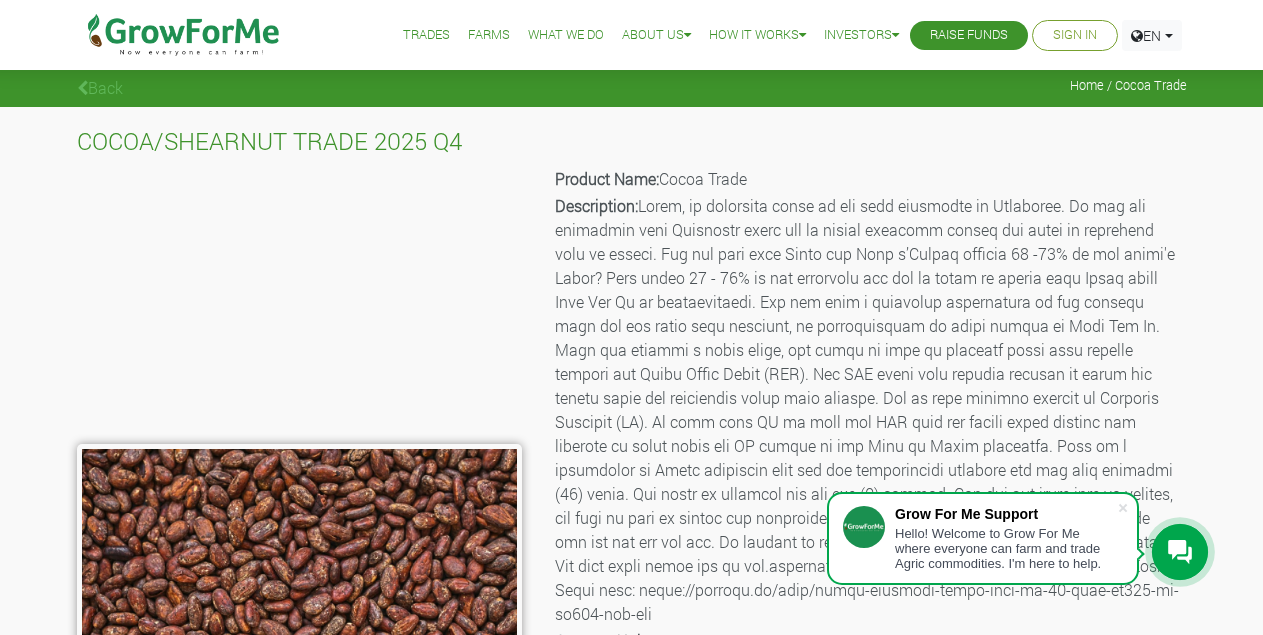 scroll, scrollTop: 24, scrollLeft: 0, axis: vertical 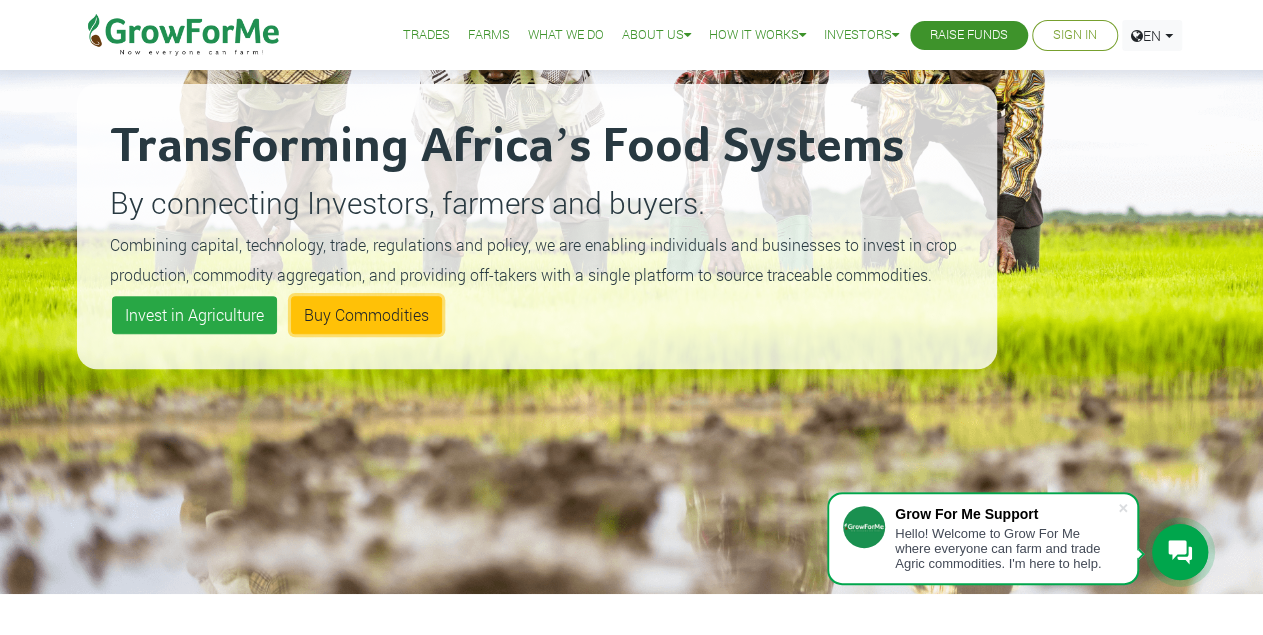 click on "Buy Commodities" at bounding box center (366, 315) 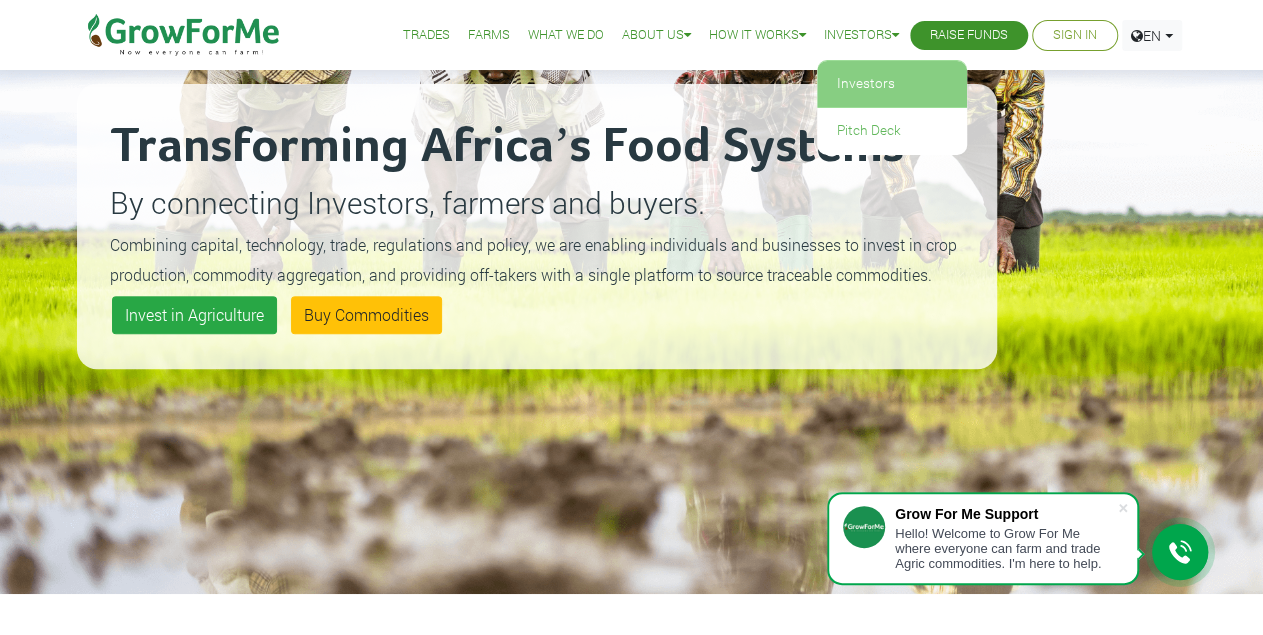 click on "Investors" at bounding box center (892, 84) 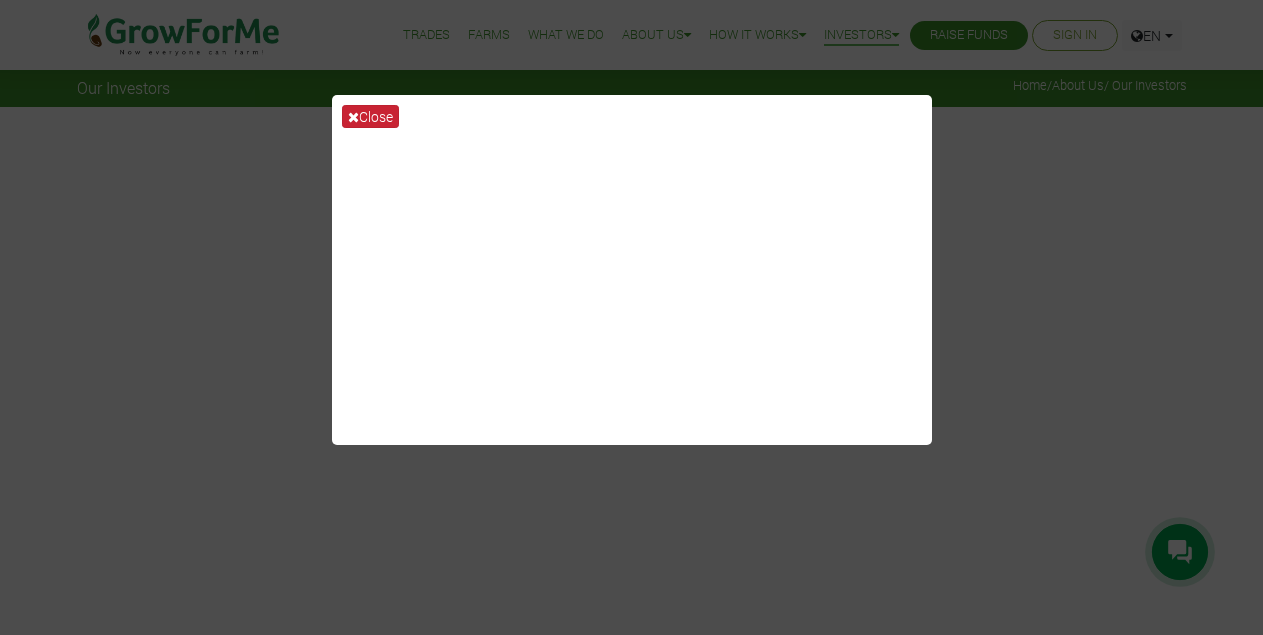 scroll, scrollTop: 0, scrollLeft: 0, axis: both 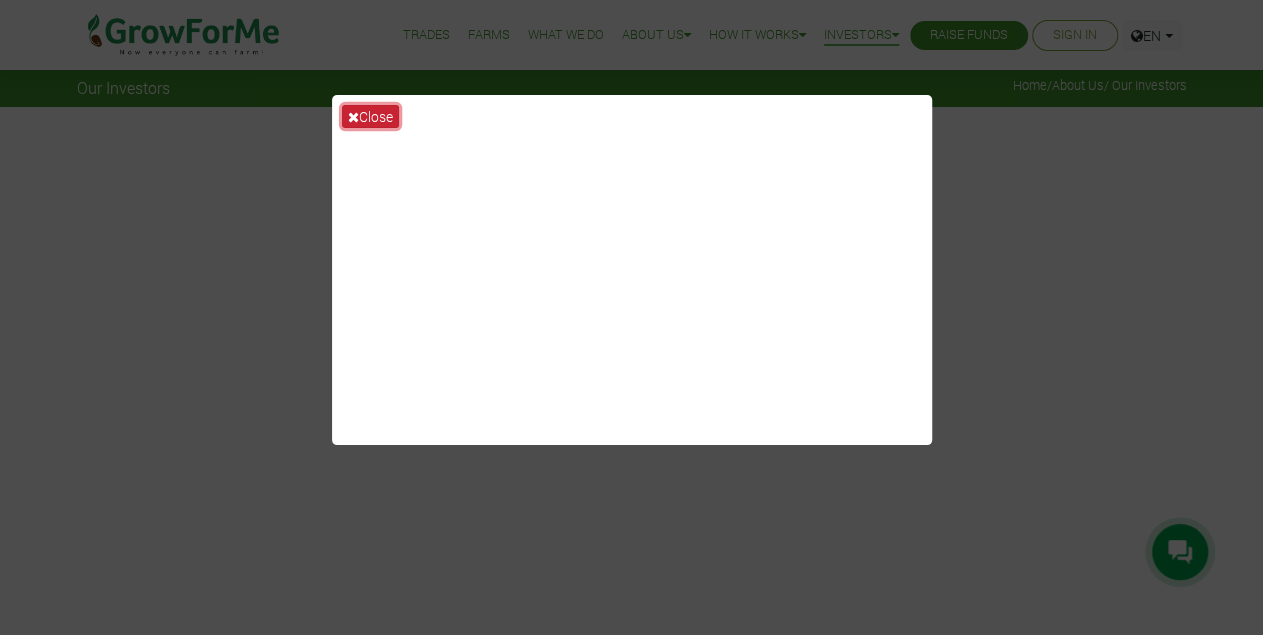click on "Close" at bounding box center [370, 116] 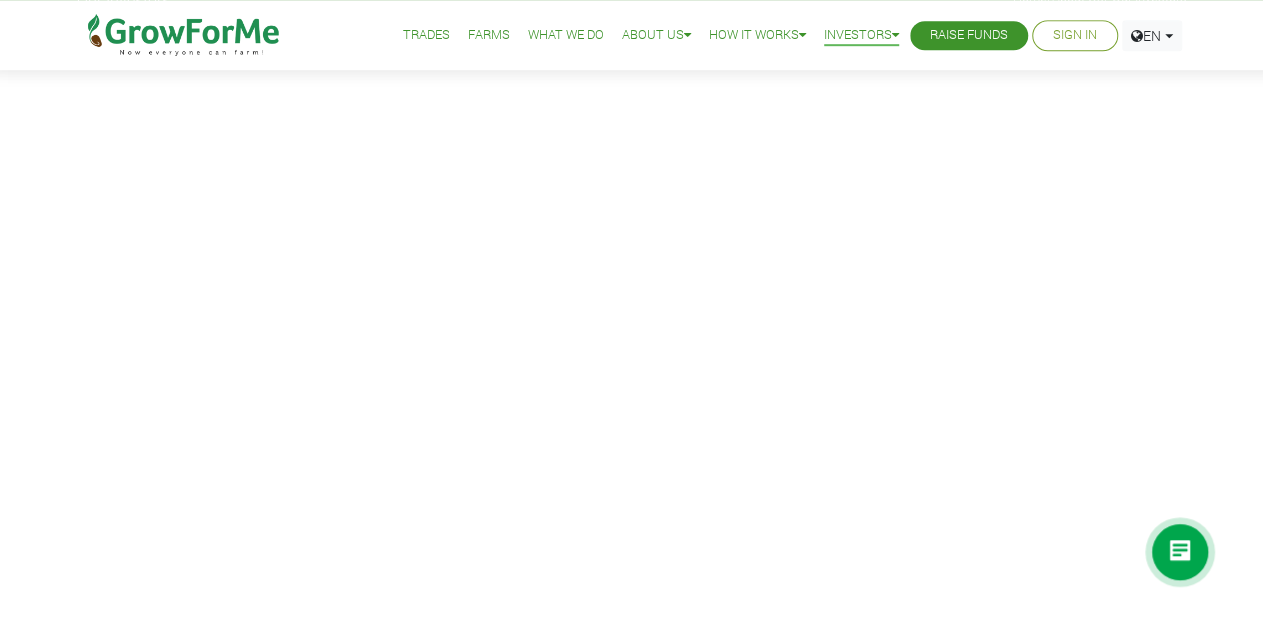 scroll, scrollTop: 0, scrollLeft: 0, axis: both 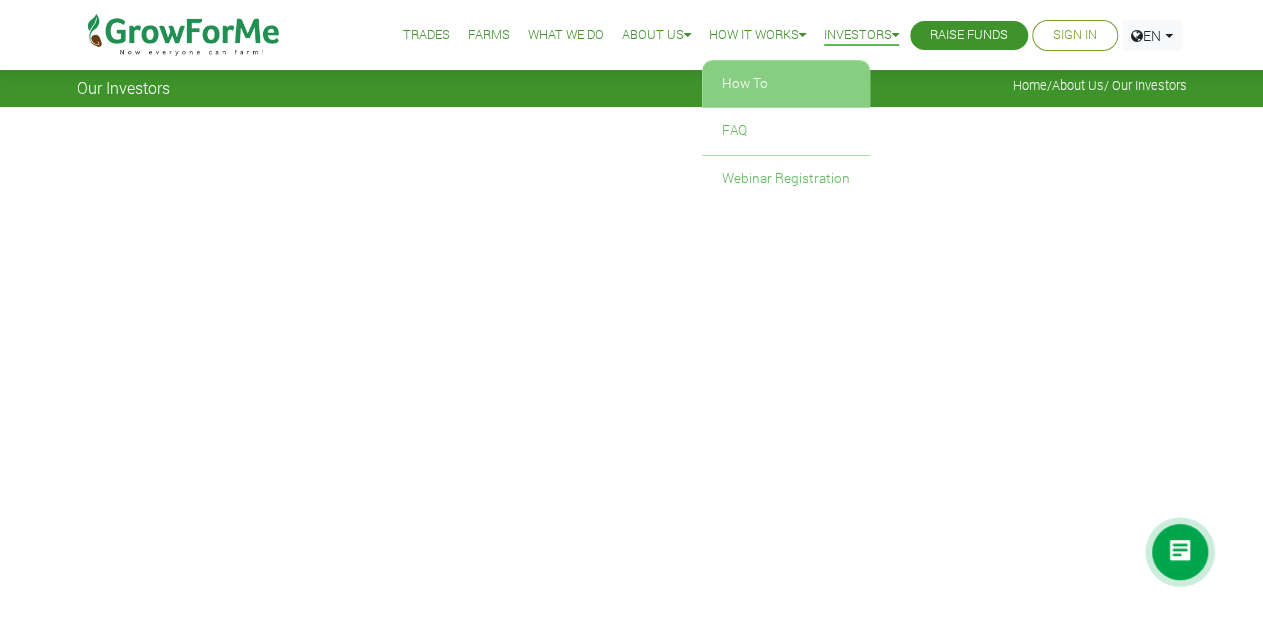 click on "How To" at bounding box center [786, 84] 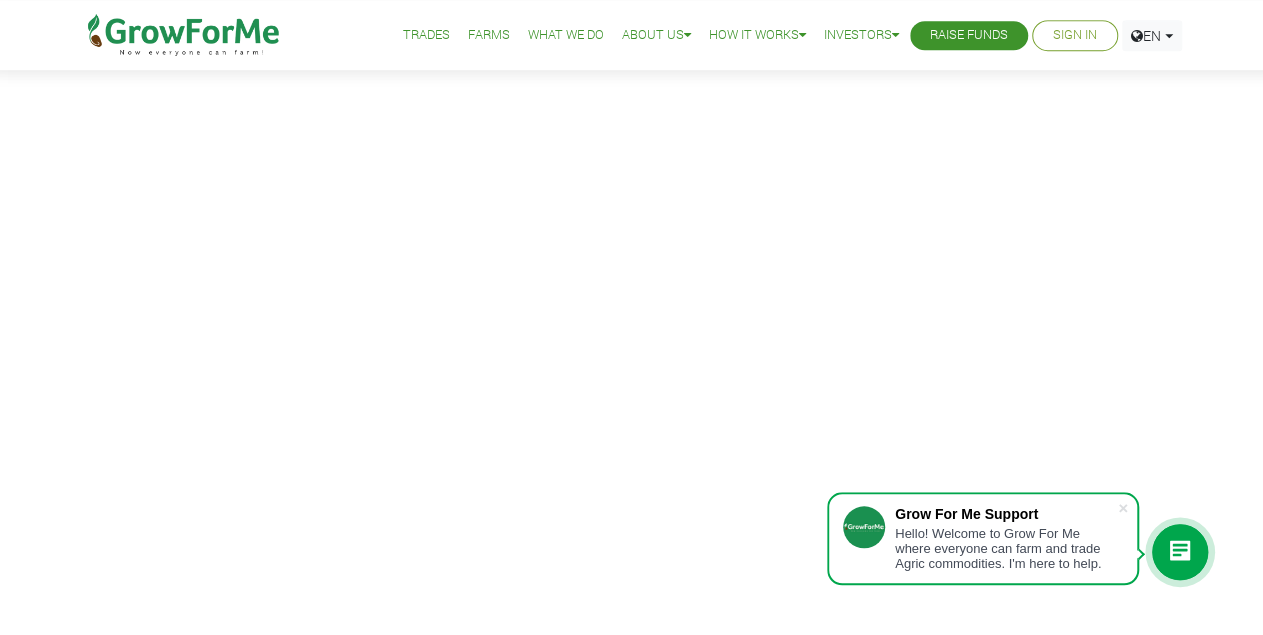 scroll, scrollTop: 384, scrollLeft: 0, axis: vertical 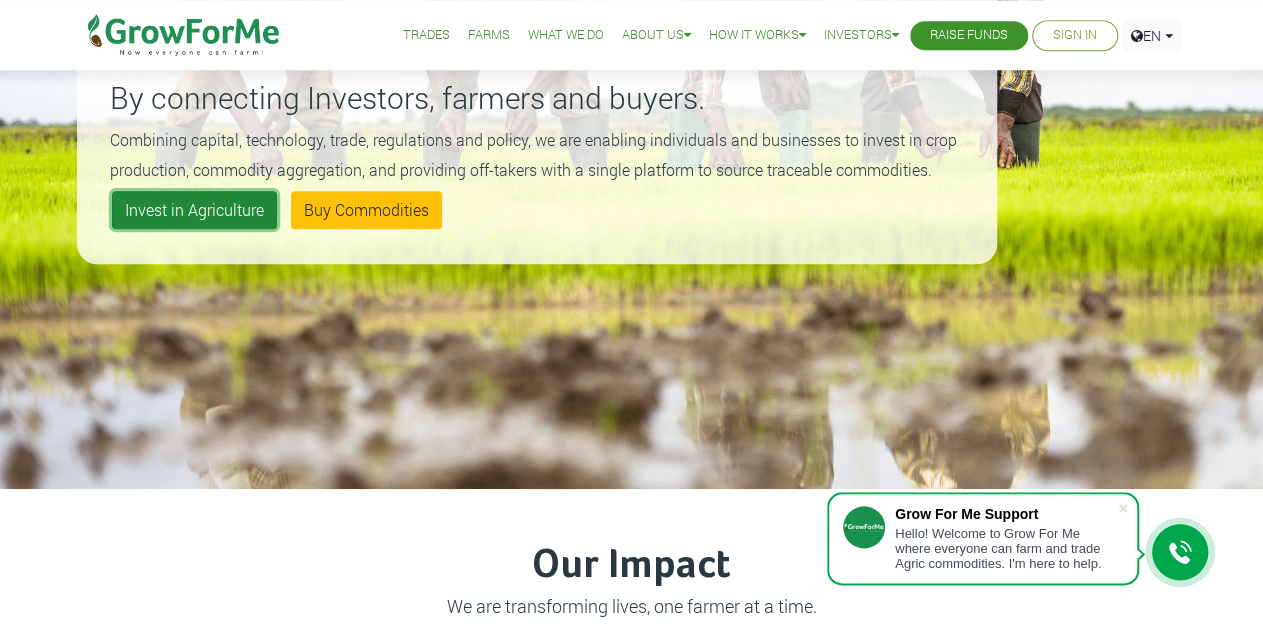 click on "Invest in Agriculture" at bounding box center [194, 210] 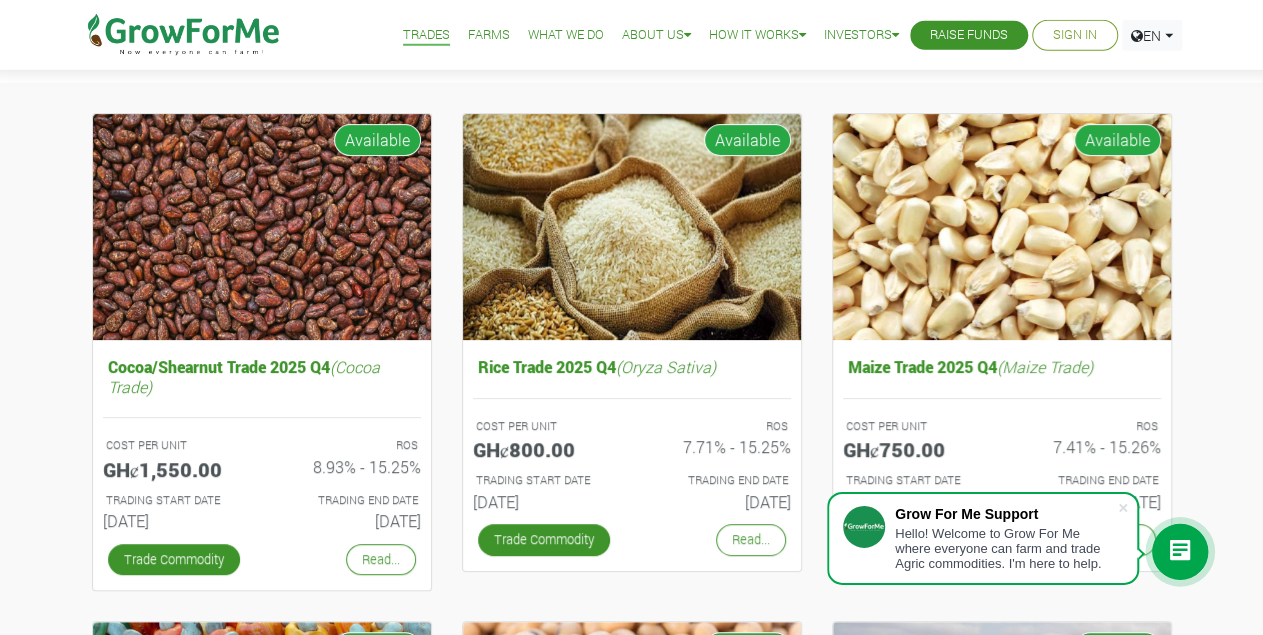 scroll, scrollTop: 172, scrollLeft: 0, axis: vertical 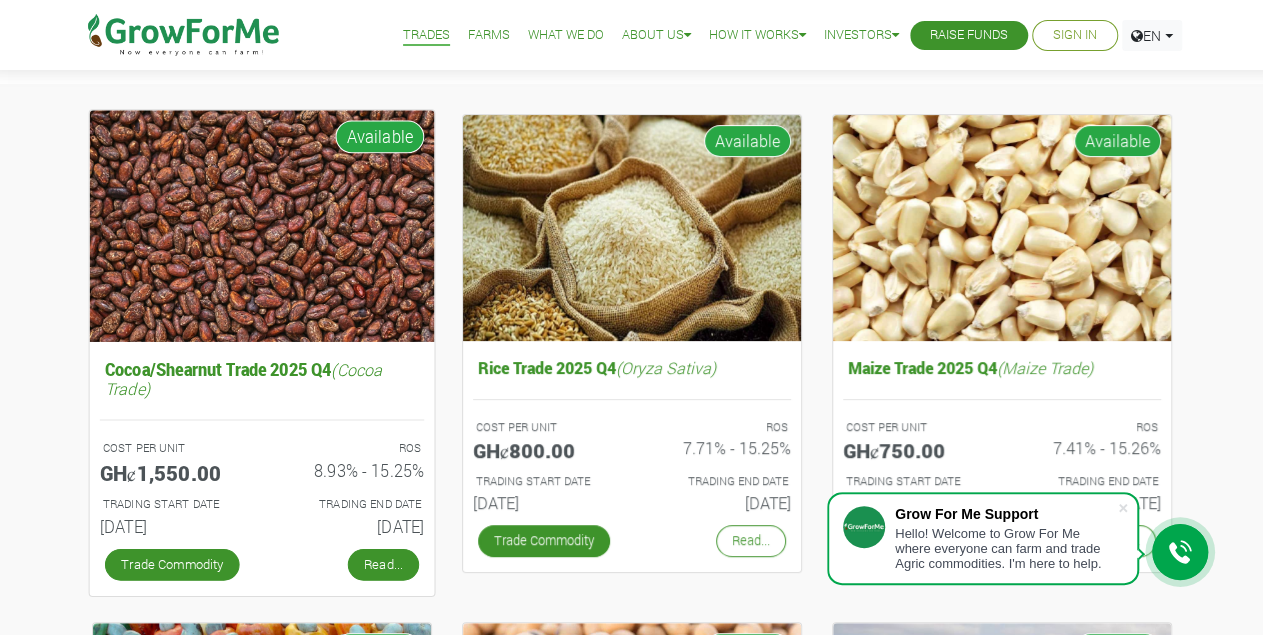 click on "Read..." at bounding box center (382, 564) 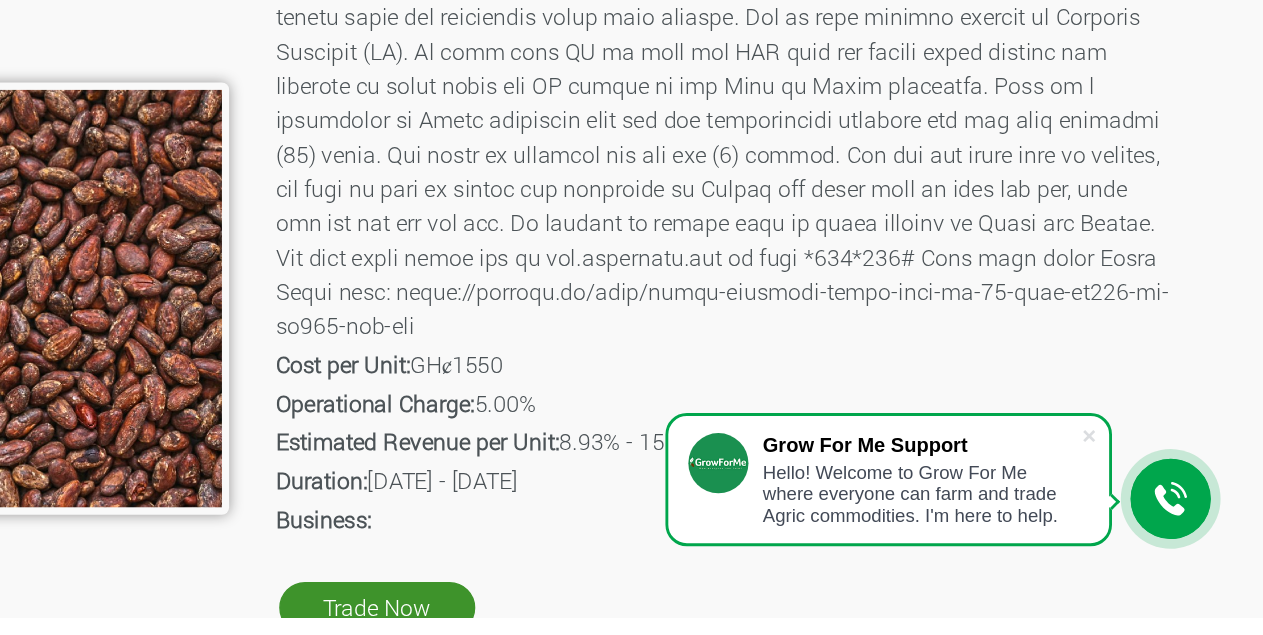 scroll, scrollTop: 188, scrollLeft: 0, axis: vertical 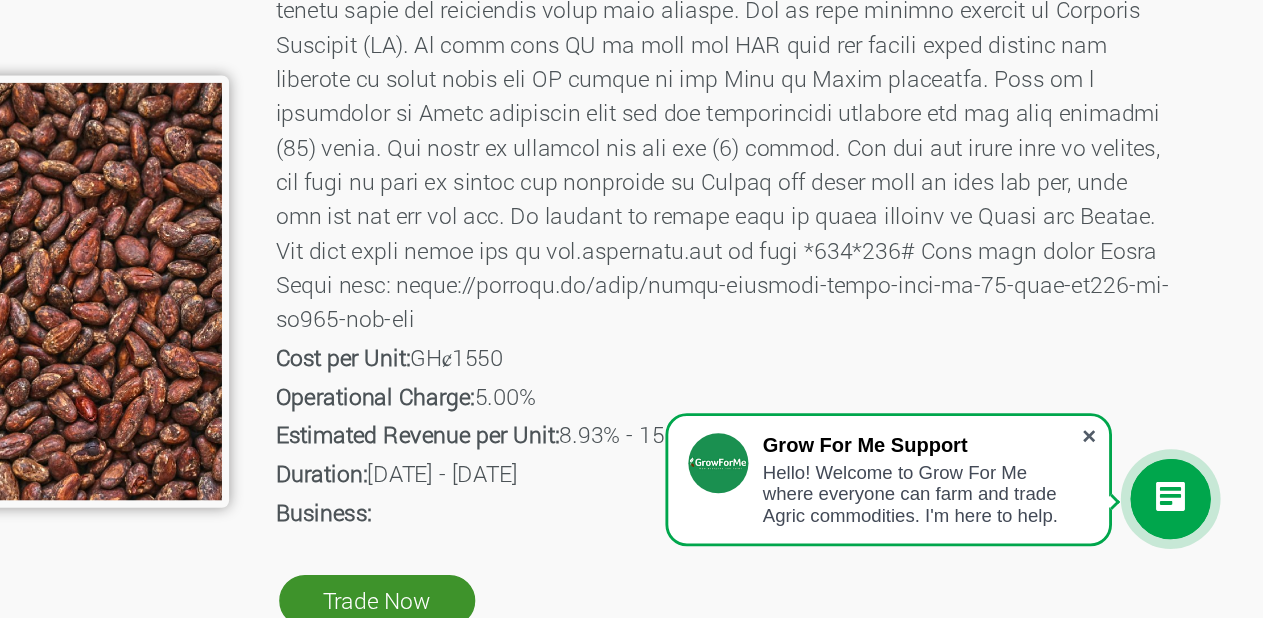 click at bounding box center (1123, 508) 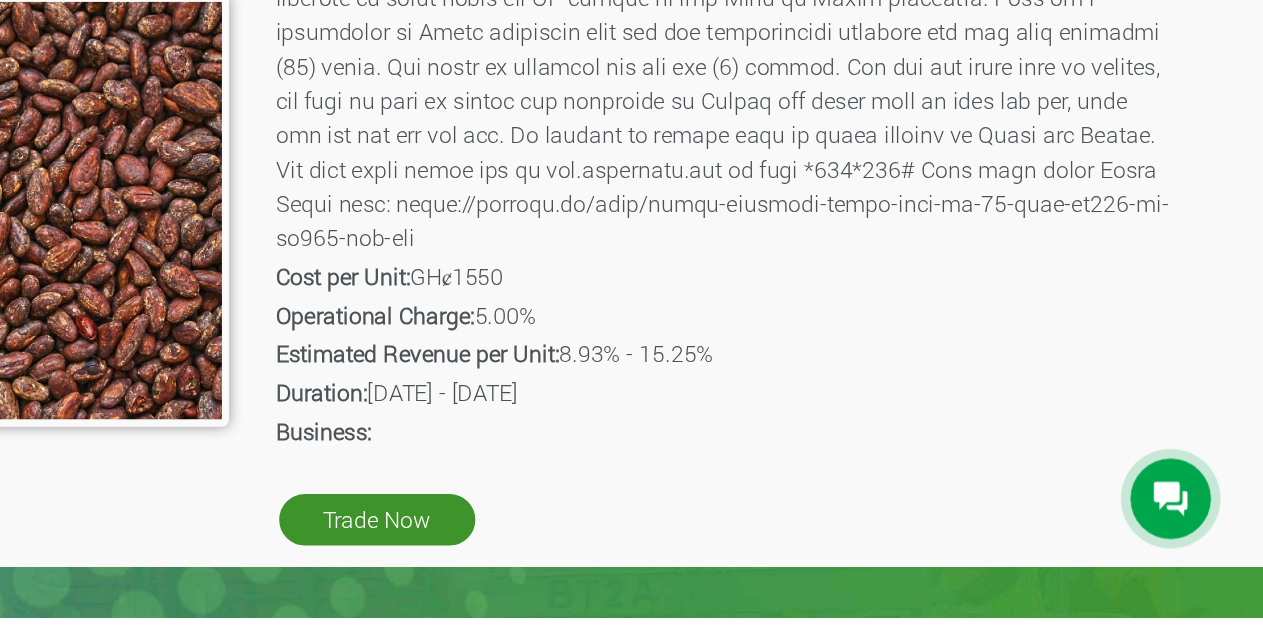 scroll, scrollTop: 269, scrollLeft: 0, axis: vertical 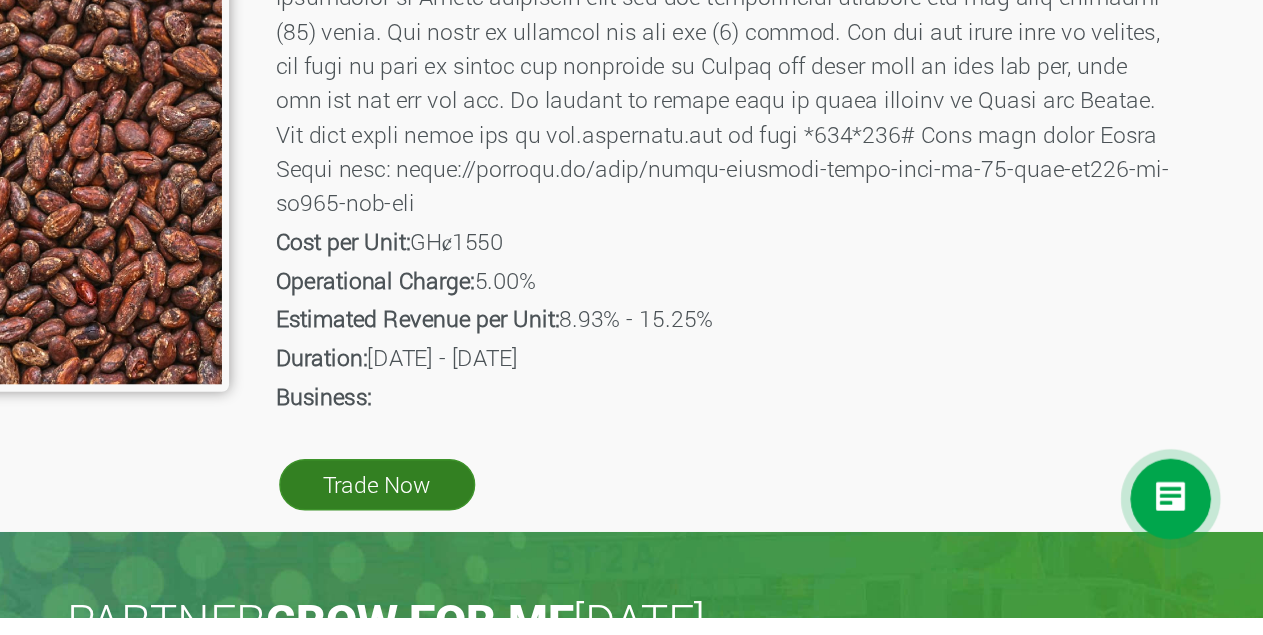 click on "Trade Now" at bounding box center (625, 542) 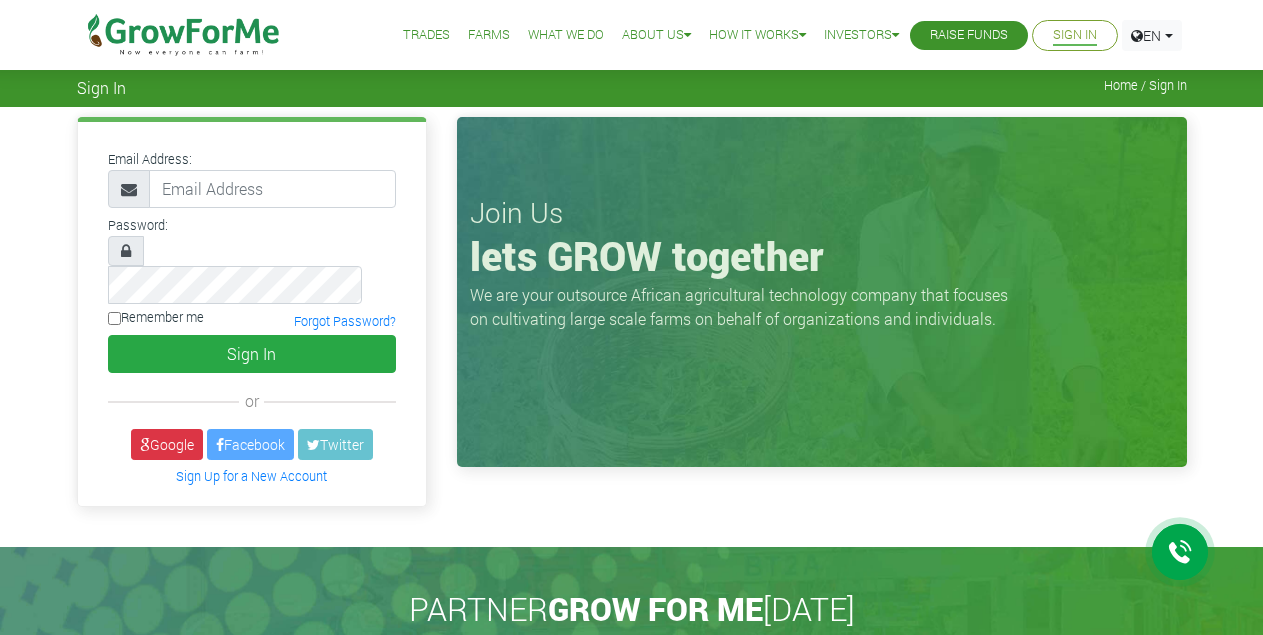 scroll, scrollTop: 0, scrollLeft: 0, axis: both 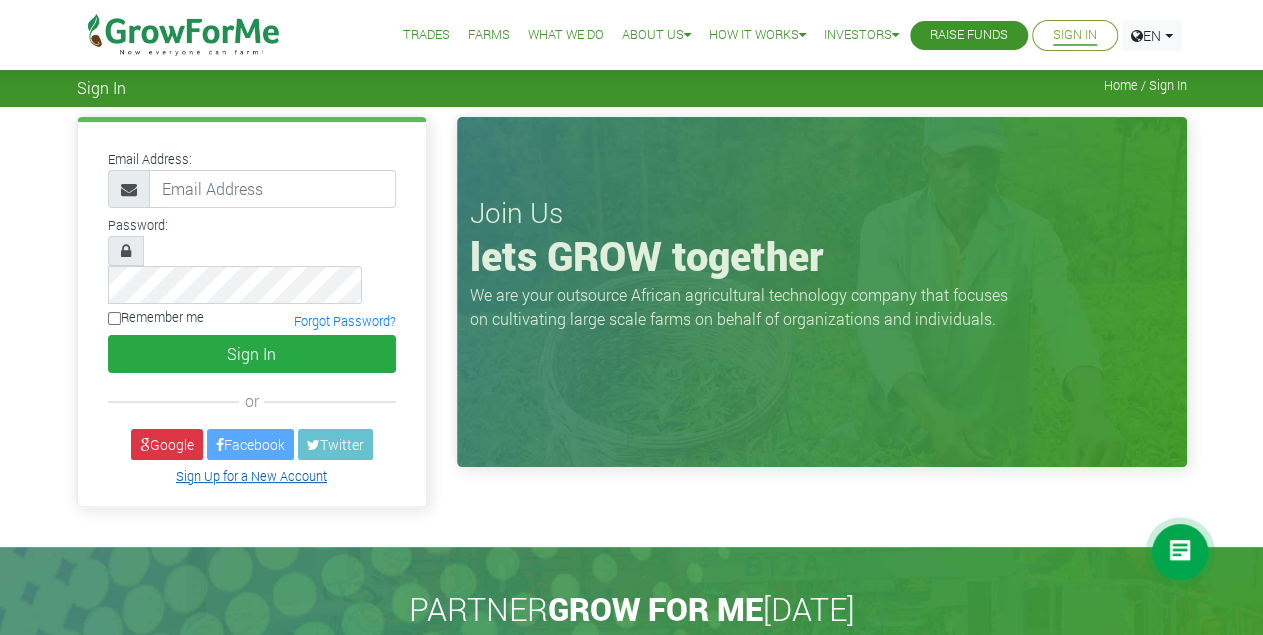 click on "Sign Up for a New Account" at bounding box center (251, 476) 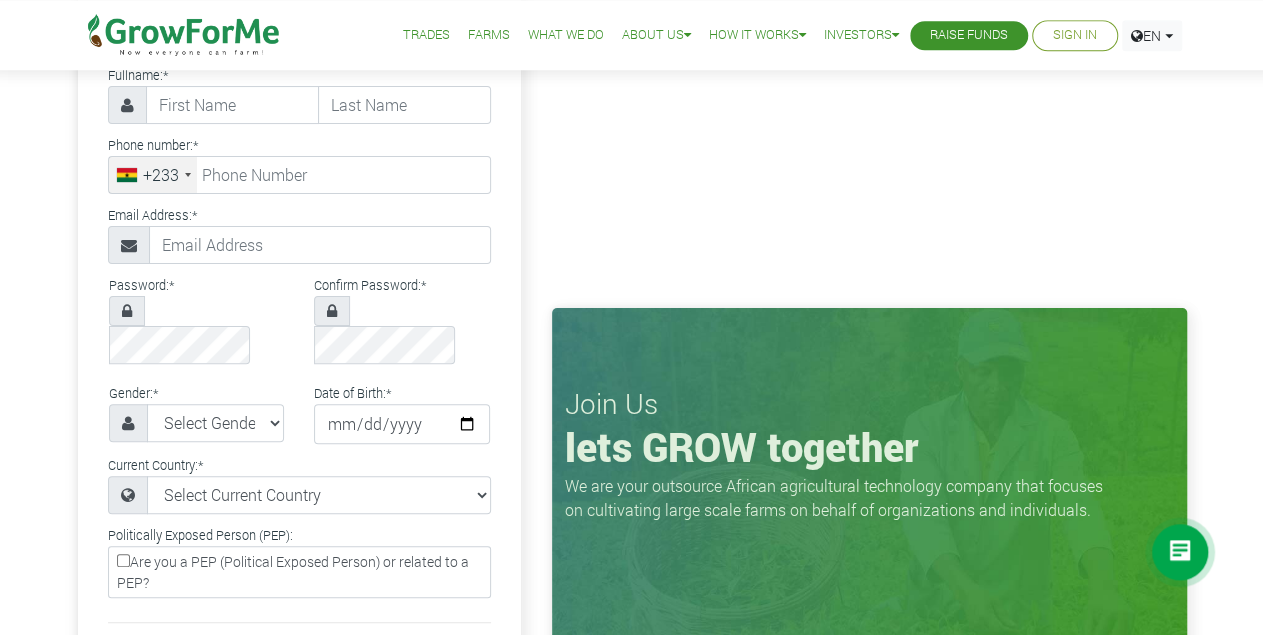 scroll, scrollTop: 154, scrollLeft: 0, axis: vertical 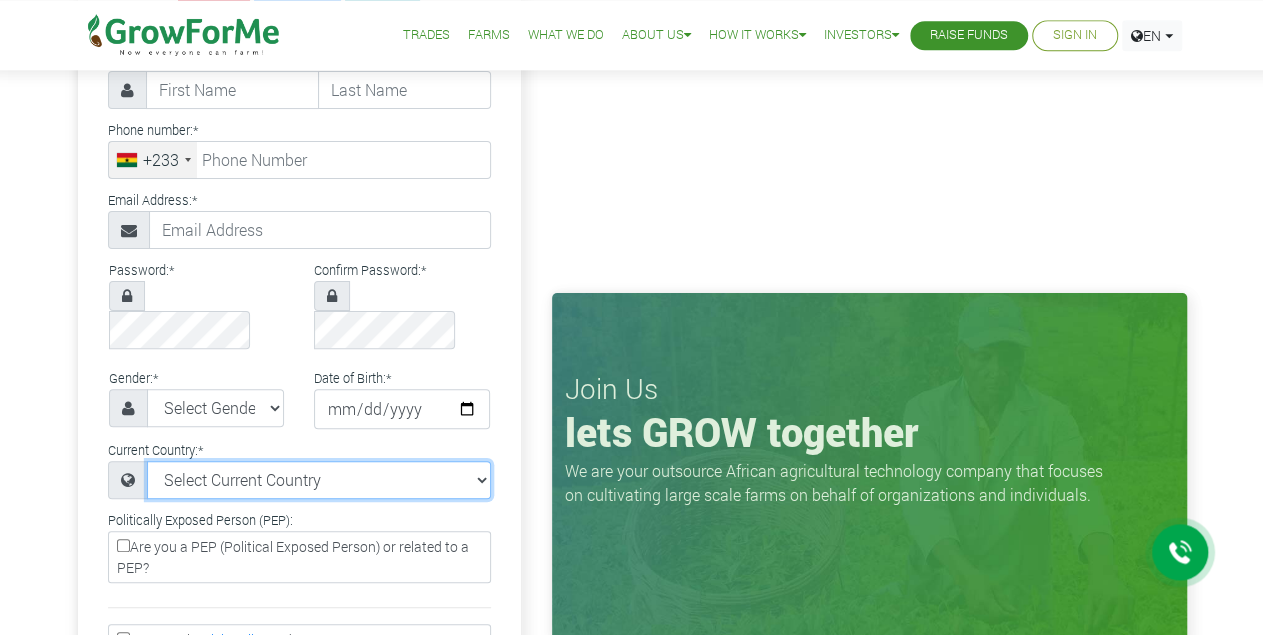 click on "Select Current Country
[GEOGRAPHIC_DATA]
[GEOGRAPHIC_DATA]
[GEOGRAPHIC_DATA]
[US_STATE]
[GEOGRAPHIC_DATA]
[GEOGRAPHIC_DATA]
[GEOGRAPHIC_DATA]
[GEOGRAPHIC_DATA]
[GEOGRAPHIC_DATA]
[GEOGRAPHIC_DATA]
[GEOGRAPHIC_DATA]
[GEOGRAPHIC_DATA]
[GEOGRAPHIC_DATA]
[GEOGRAPHIC_DATA]
[GEOGRAPHIC_DATA]
[GEOGRAPHIC_DATA]" at bounding box center [319, 480] 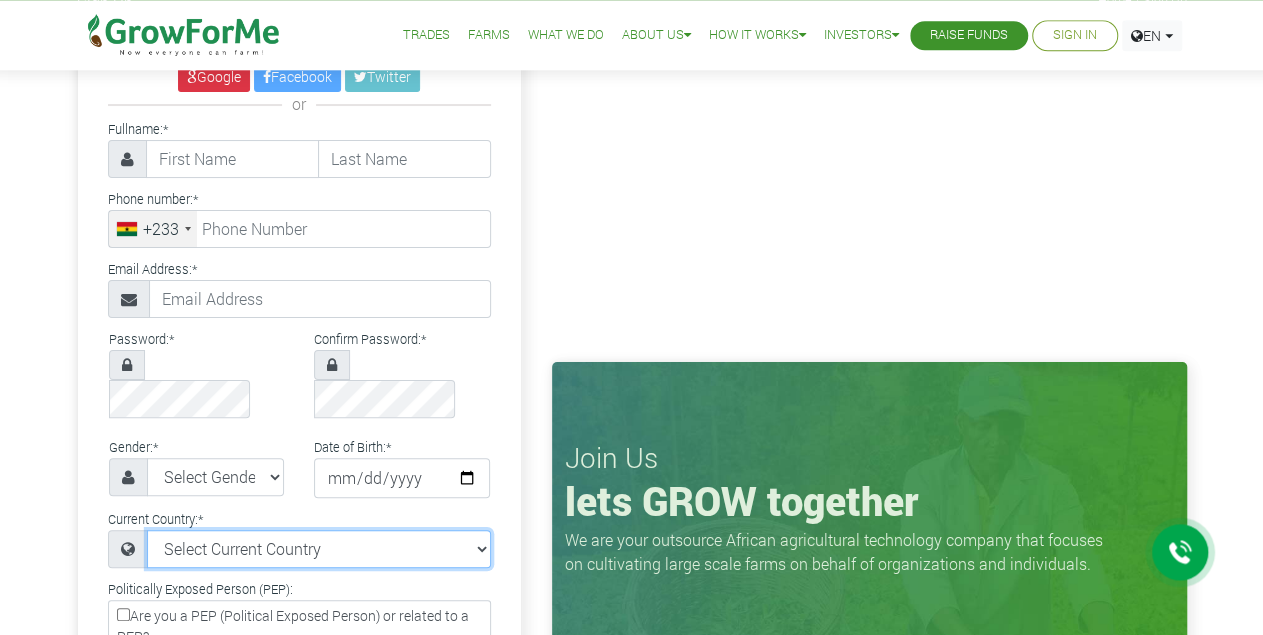 scroll, scrollTop: 51, scrollLeft: 0, axis: vertical 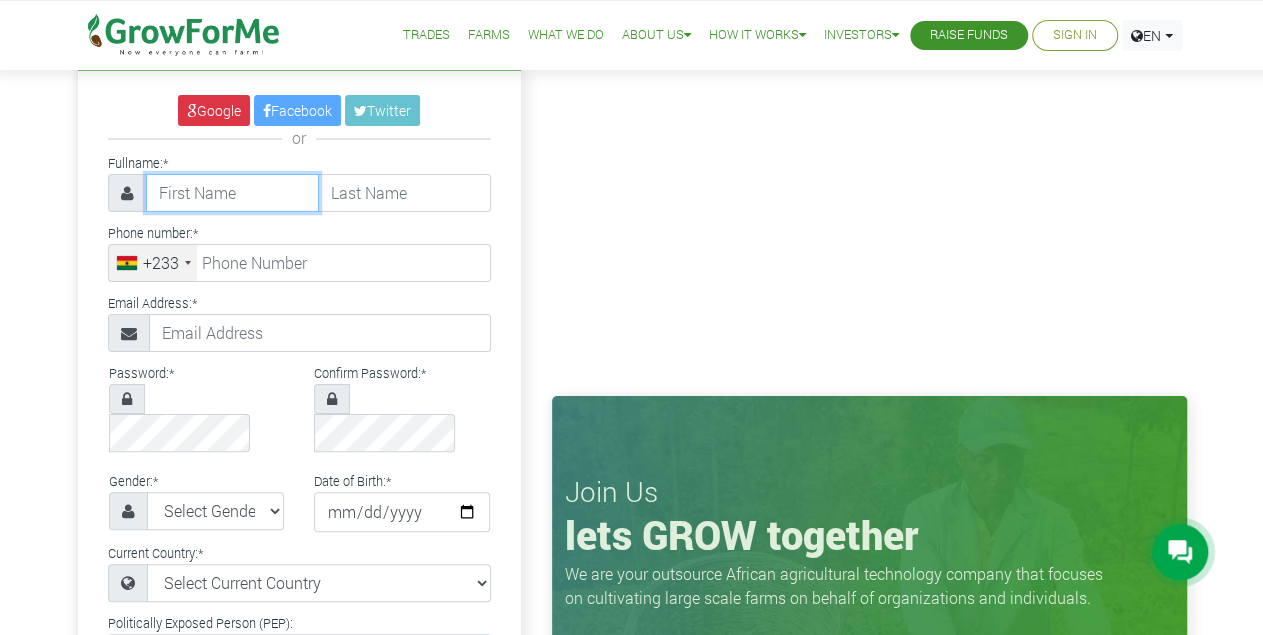 click at bounding box center (232, 193) 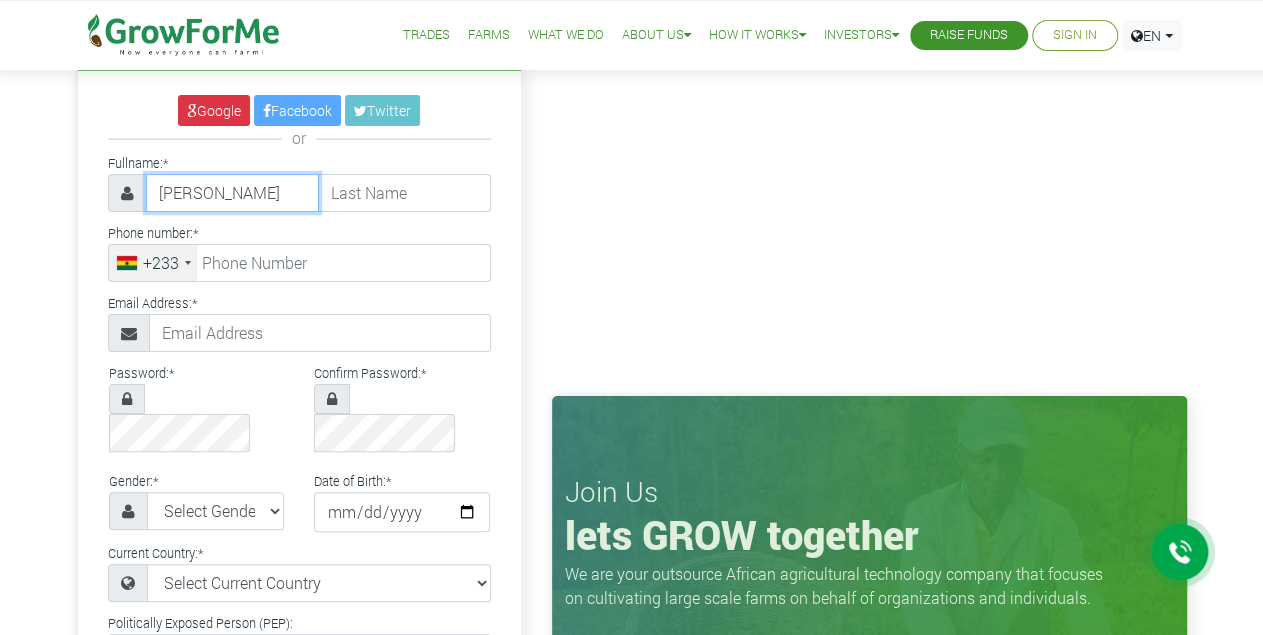 type on "[PERSON_NAME]" 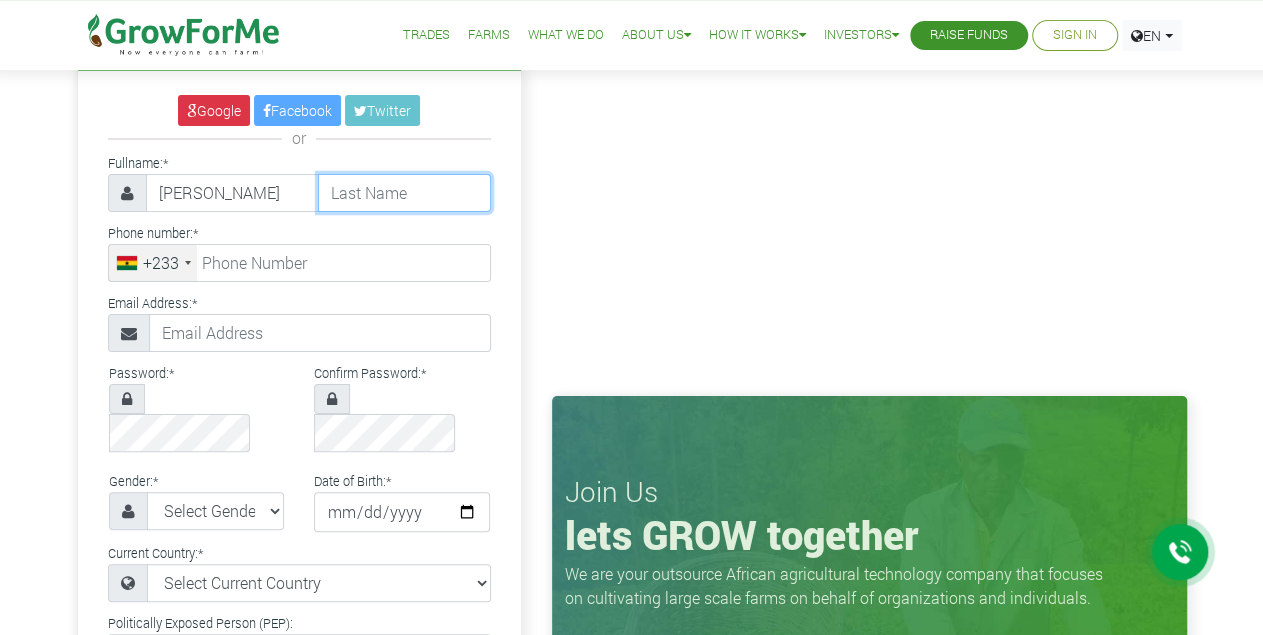 click at bounding box center (404, 193) 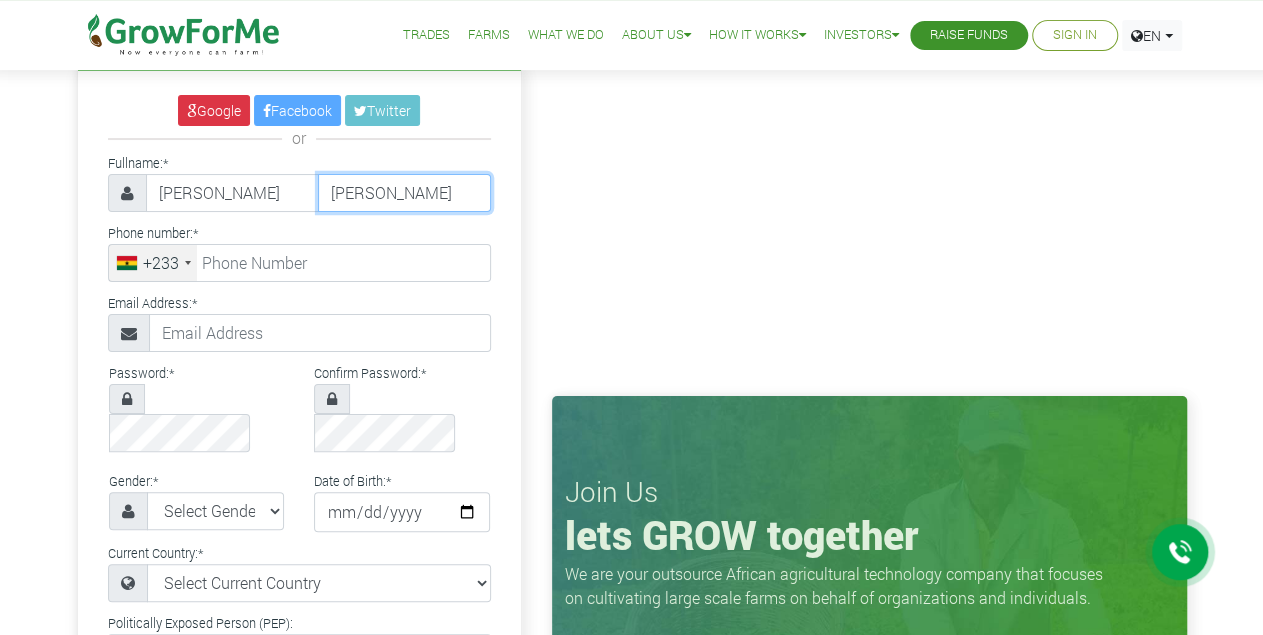 type on "Quansah" 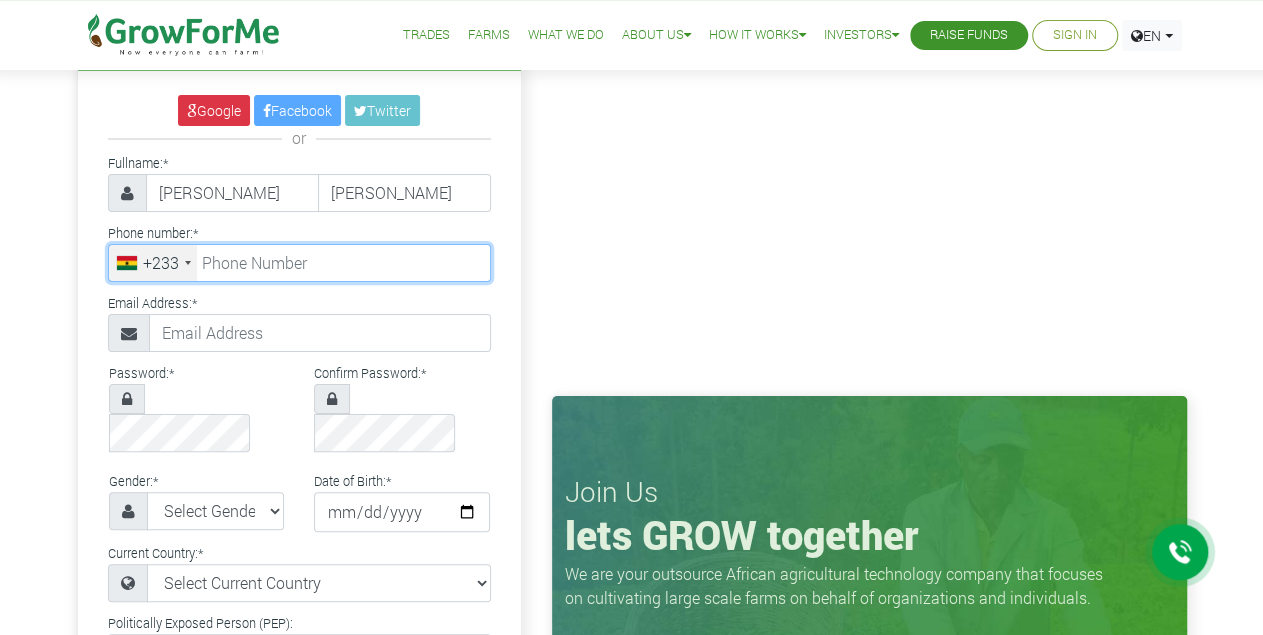 click at bounding box center [299, 263] 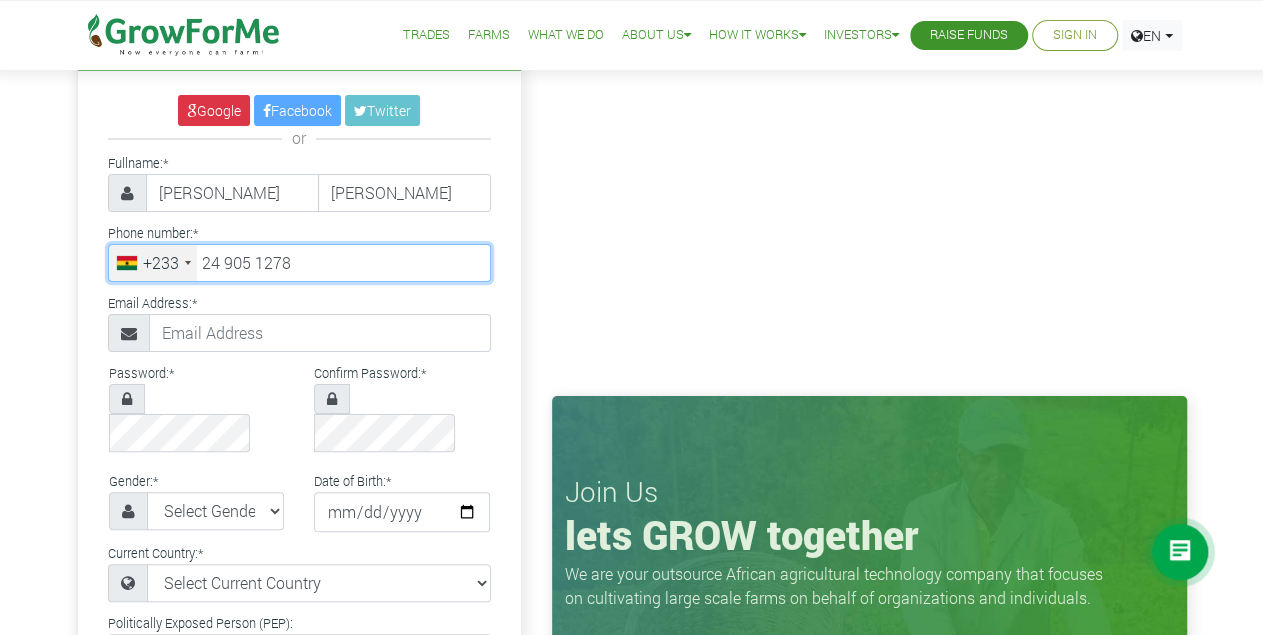 type on "24 905 1278" 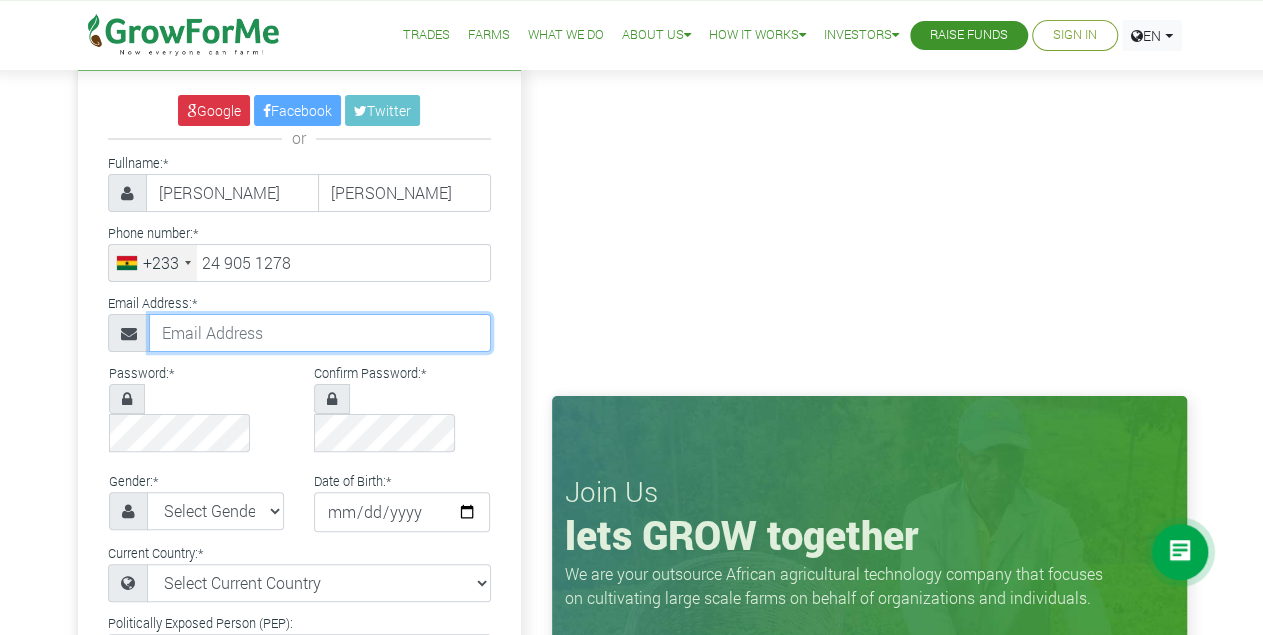 click at bounding box center [320, 333] 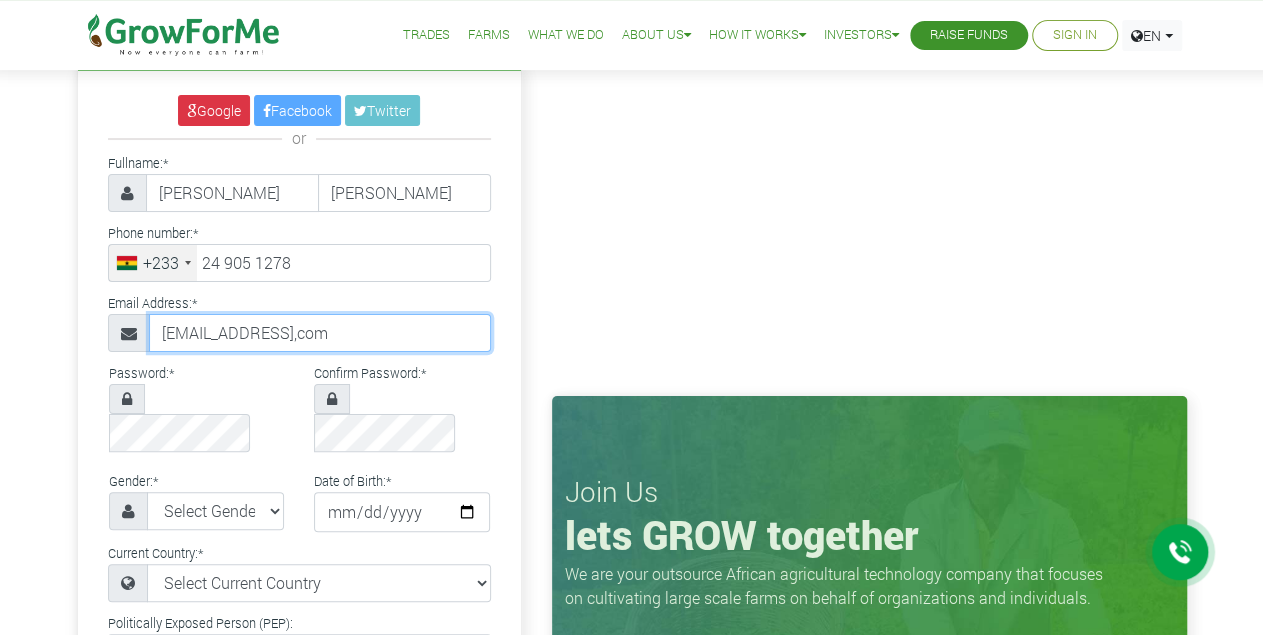 click on "atoquansah21@yahoo,com" at bounding box center [320, 333] 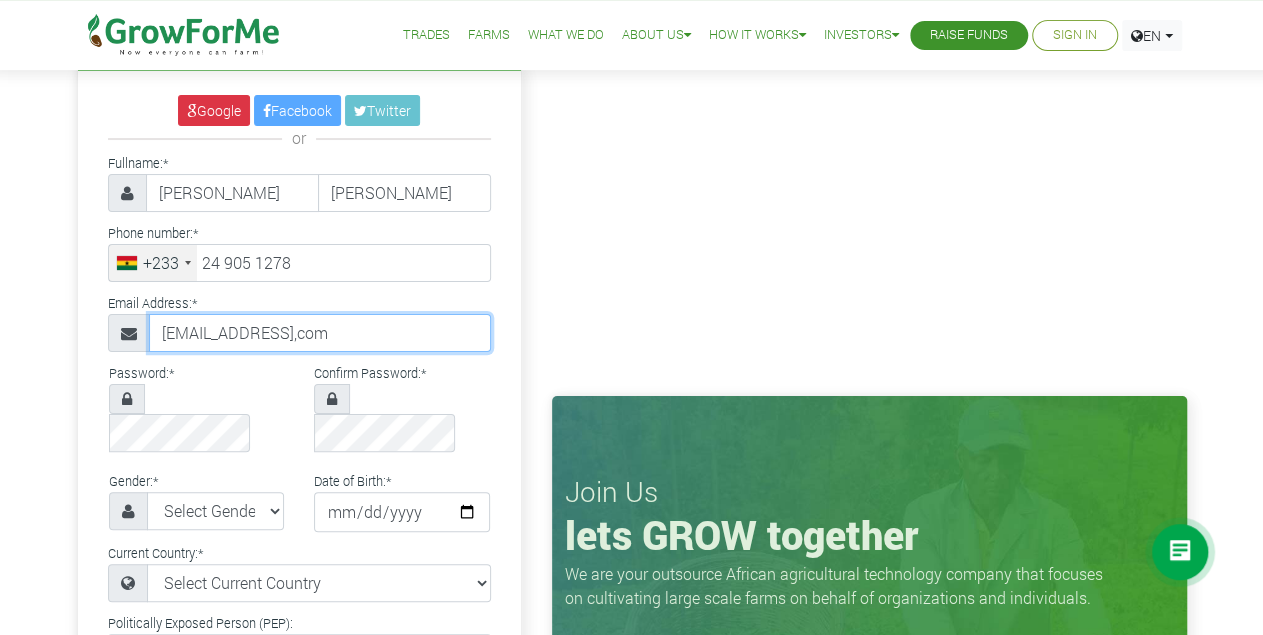 type on "atoquansah21@yahoo,com" 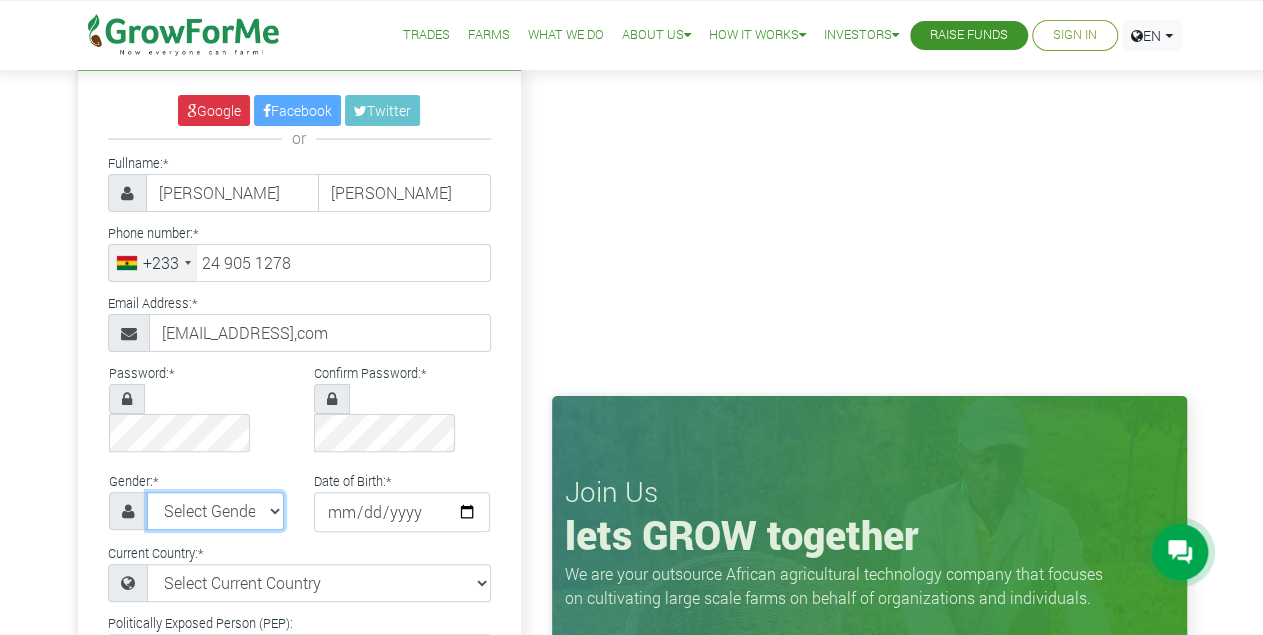 select on "[DEMOGRAPHIC_DATA]" 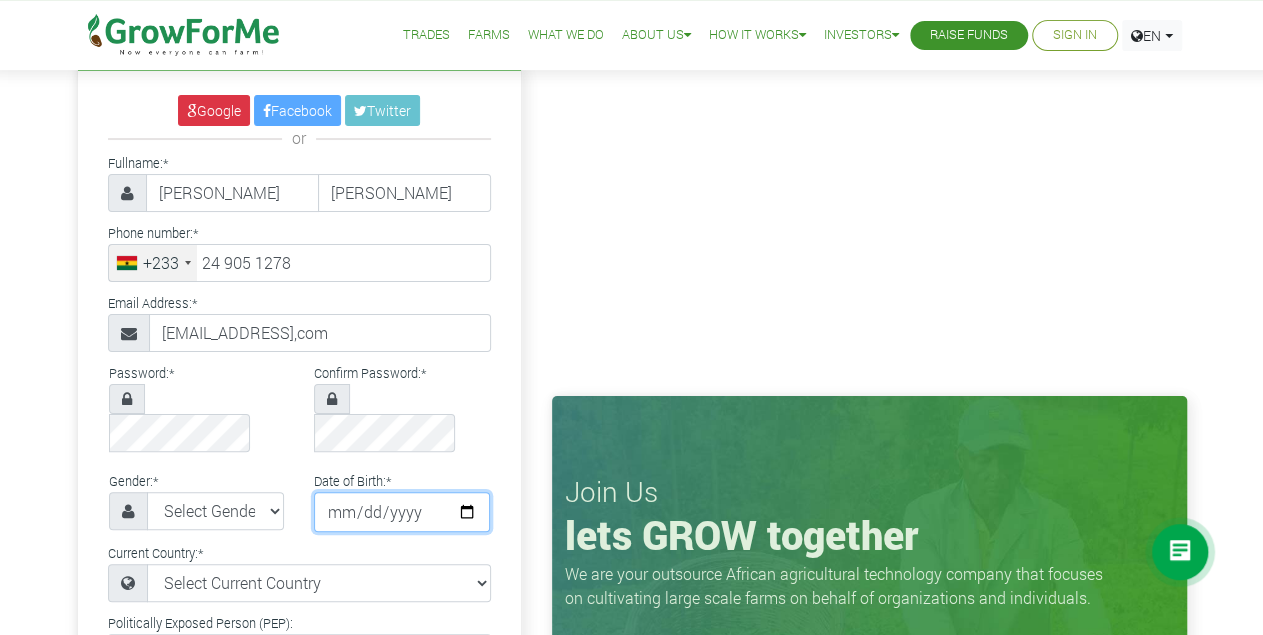 click at bounding box center [402, 512] 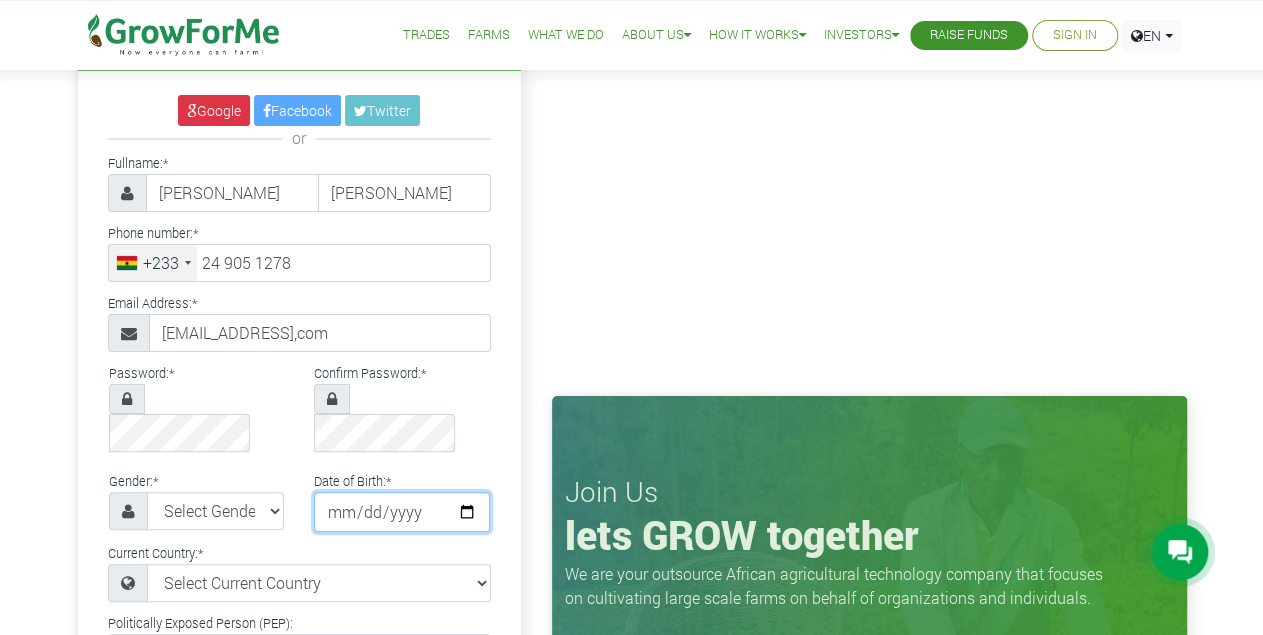 type on "[DATE]" 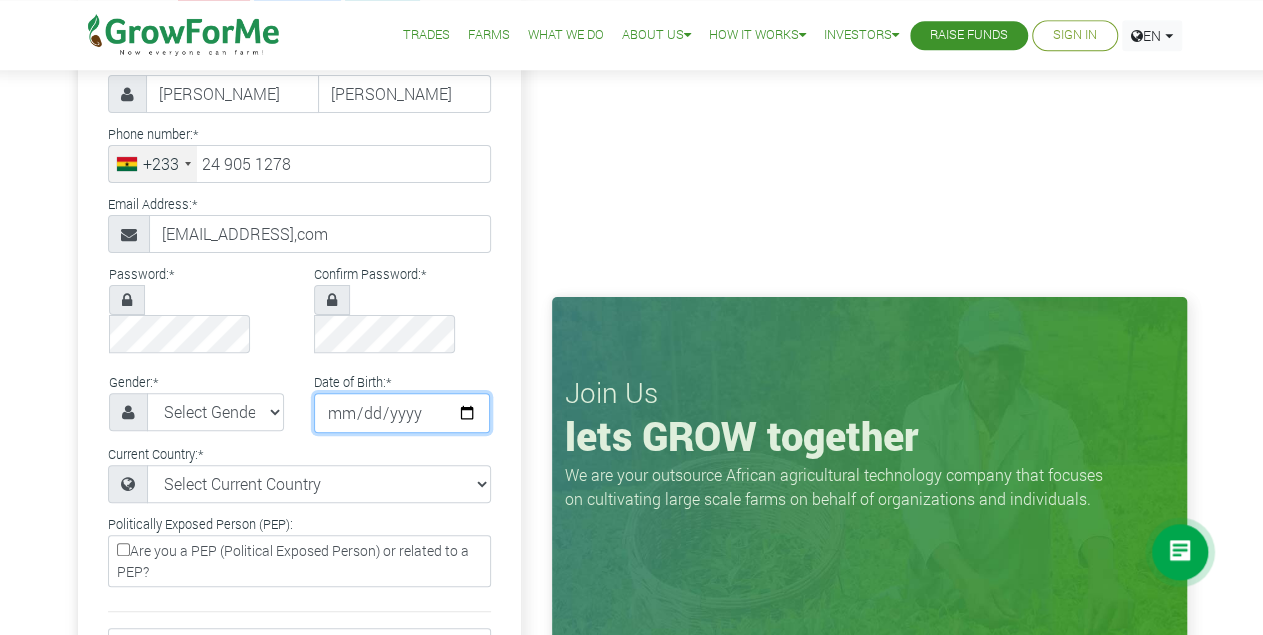 scroll, scrollTop: 154, scrollLeft: 0, axis: vertical 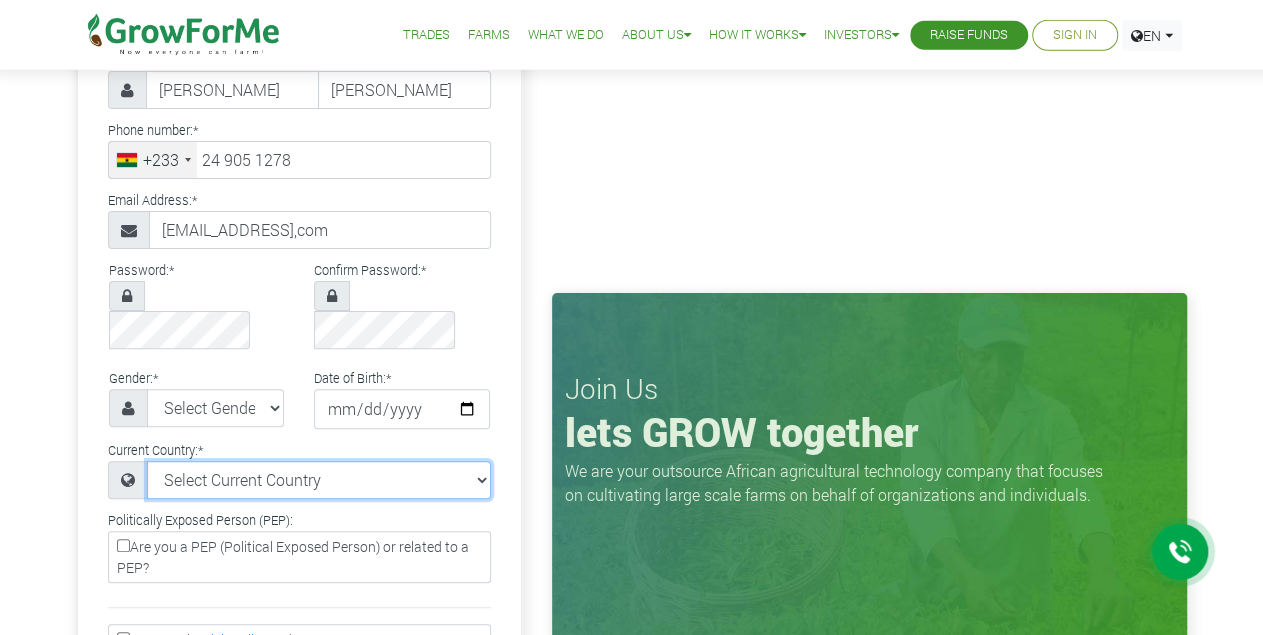 click on "Select Current Country
Afghanistan
Albania
Algeria
American Samoa
Andorra
Angola
Anguilla
Antigua & Barbuda
Argentina
Armenia
Aruba
Australia
Austria
Azerbaijan
Bahamas
Benin" at bounding box center [319, 480] 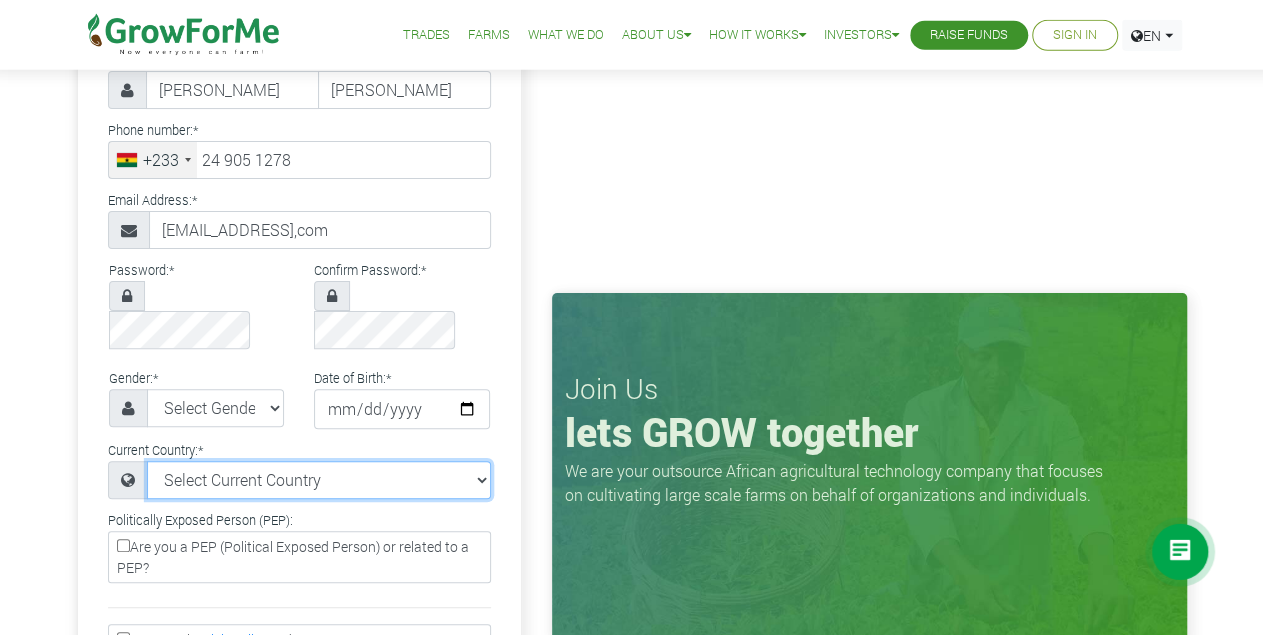 select on "[GEOGRAPHIC_DATA]" 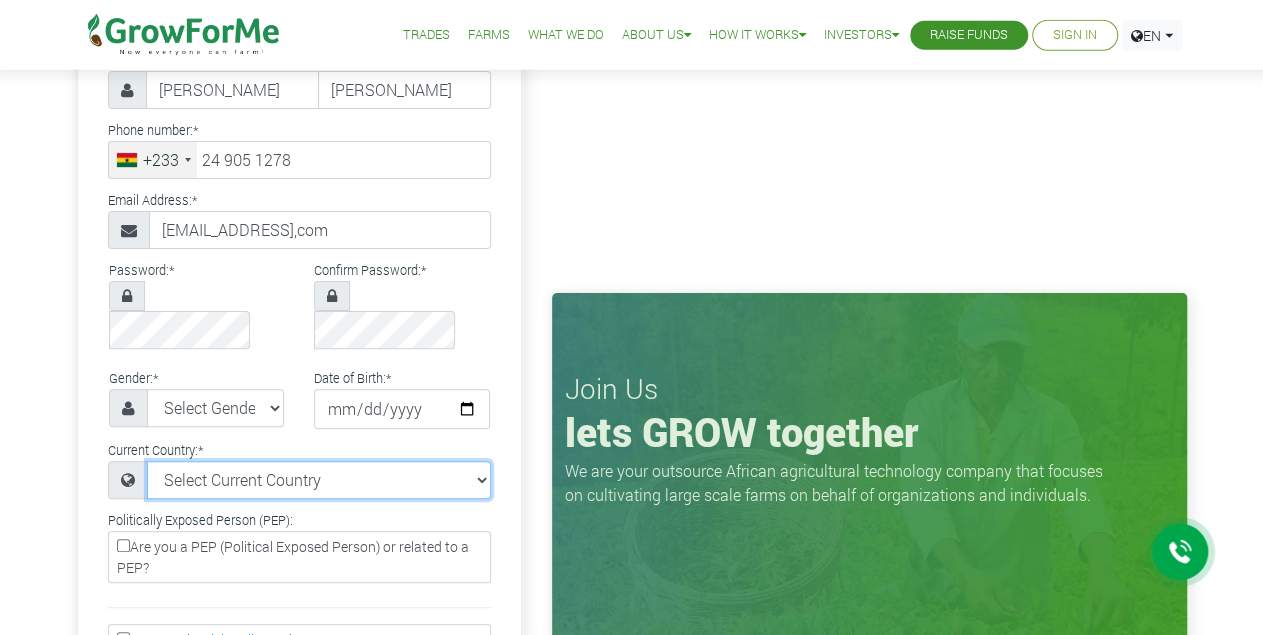 click on "Google
Facebook
Twitter
or
Fullname: *
Ebenezer Aidoo Quansah" at bounding box center (299, 451) 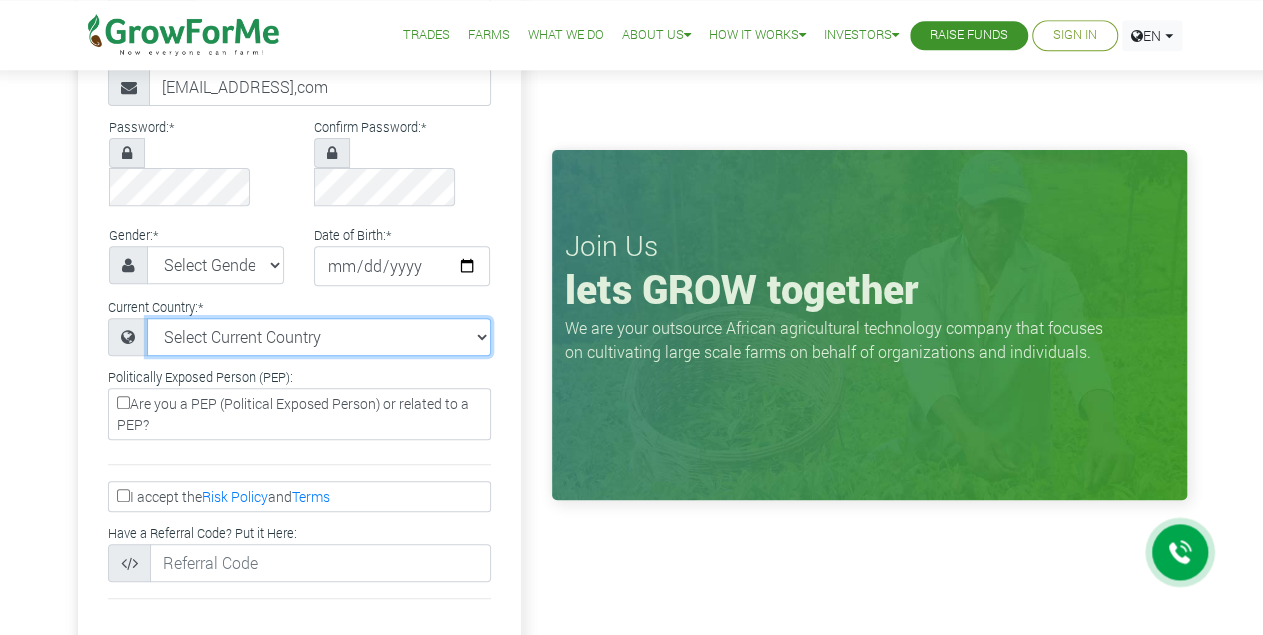 scroll, scrollTop: 301, scrollLeft: 0, axis: vertical 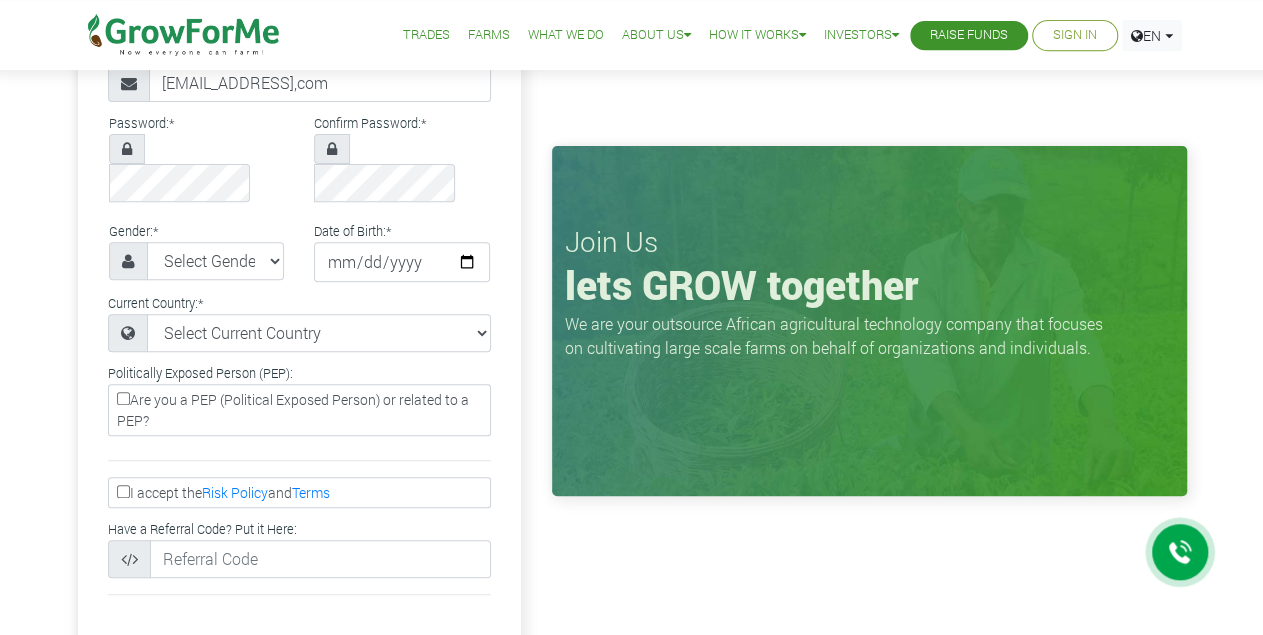 click on "I accept the   Risk Policy    and  Terms" at bounding box center (123, 491) 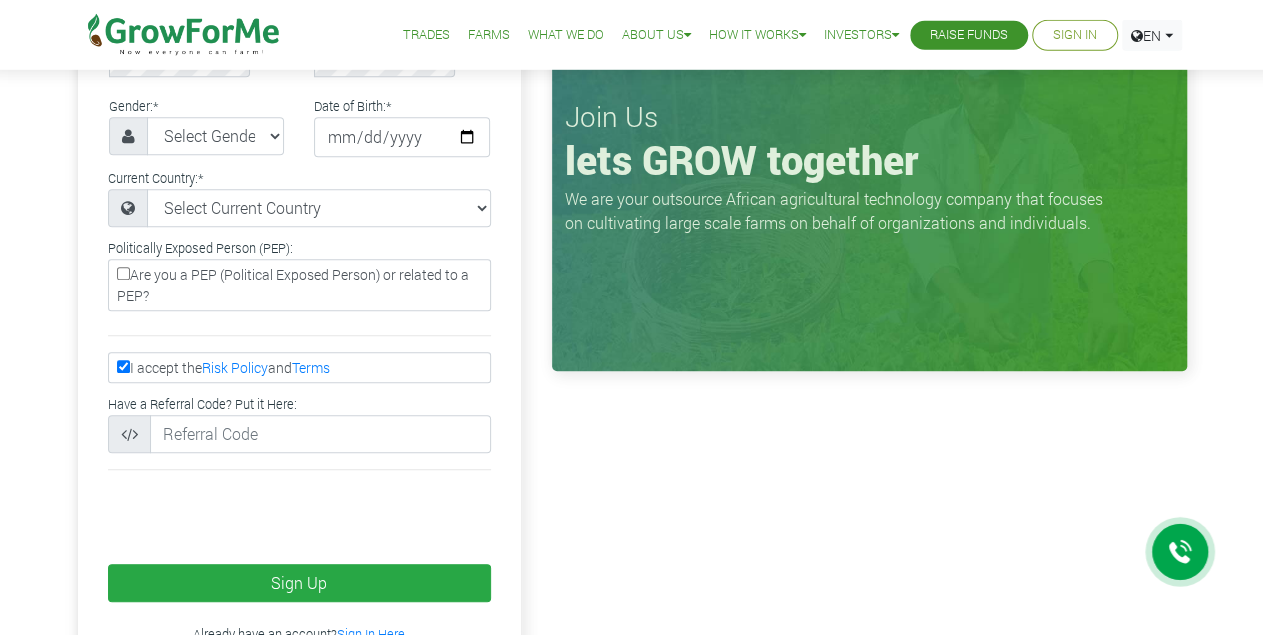 scroll, scrollTop: 426, scrollLeft: 0, axis: vertical 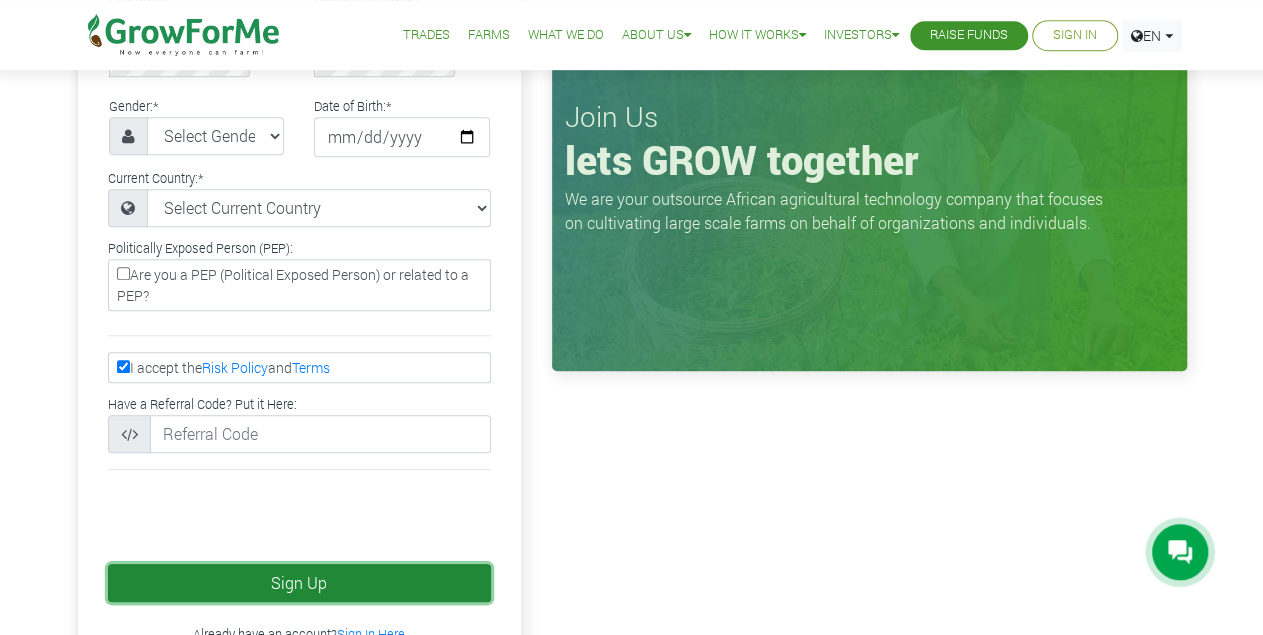 click on "Sign Up" at bounding box center [299, 583] 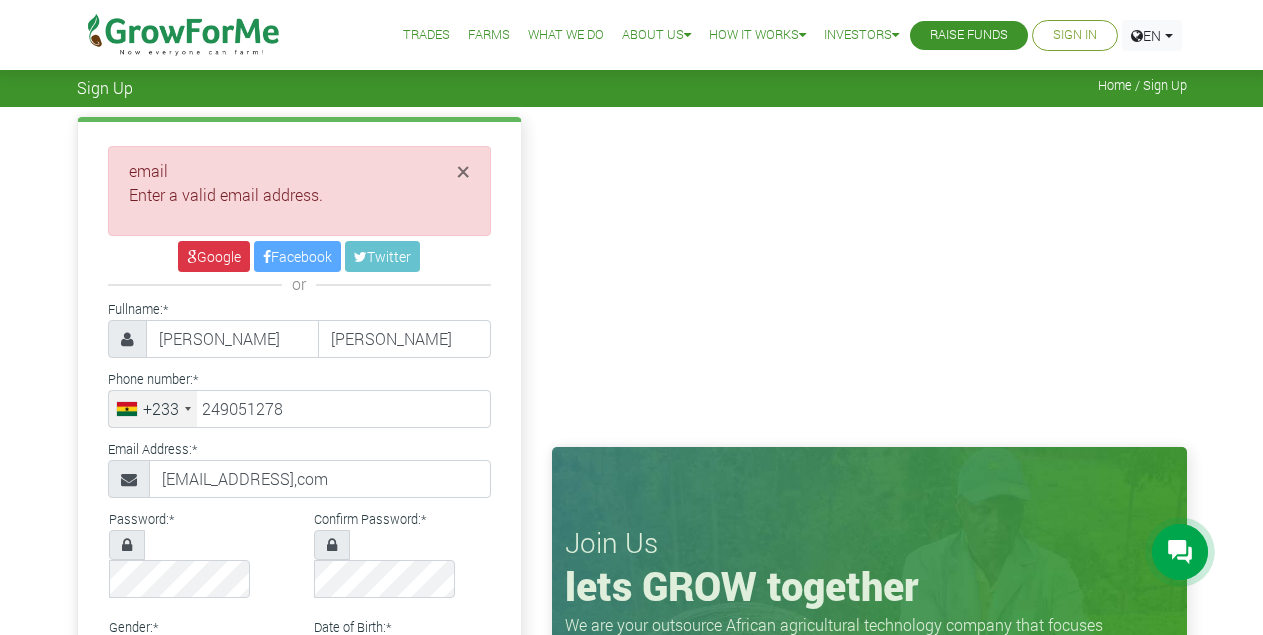 scroll, scrollTop: 0, scrollLeft: 0, axis: both 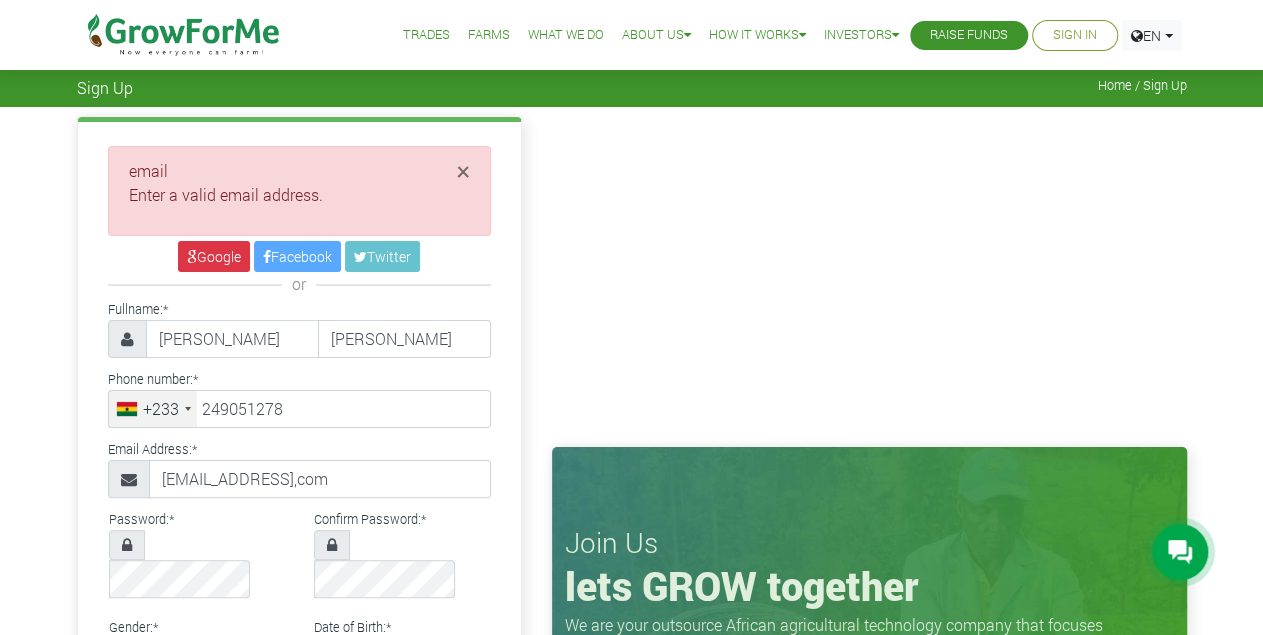 type on "24 905 1278" 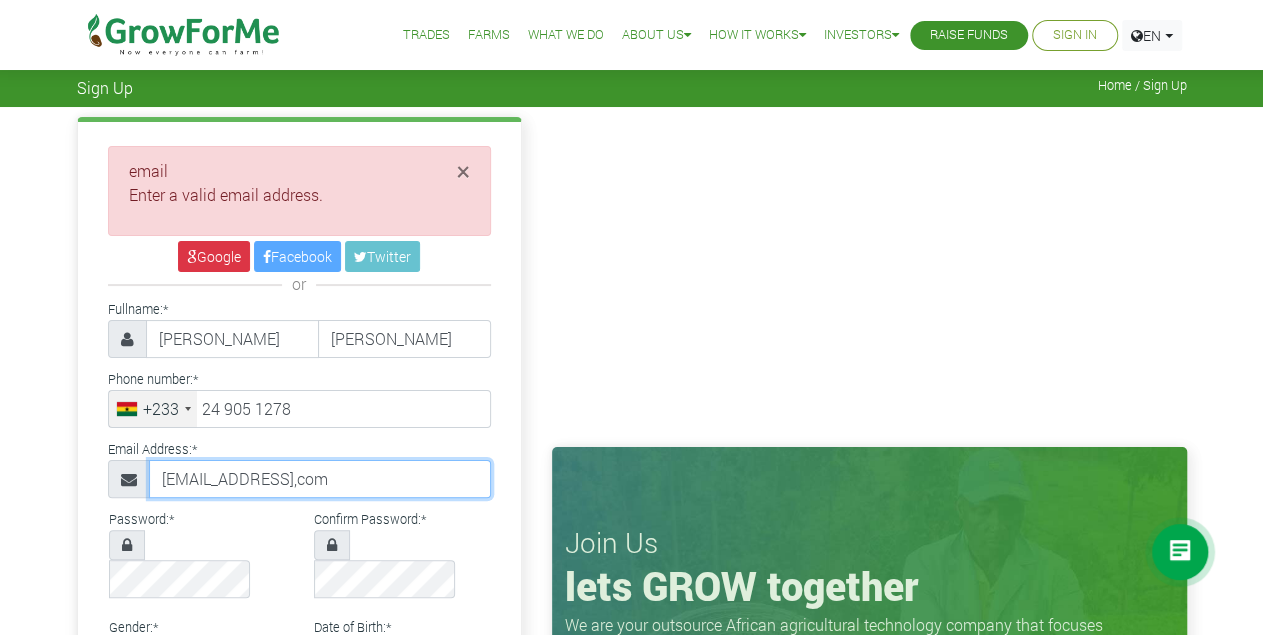 click on "atoquansah21@yahoo,com" at bounding box center (320, 479) 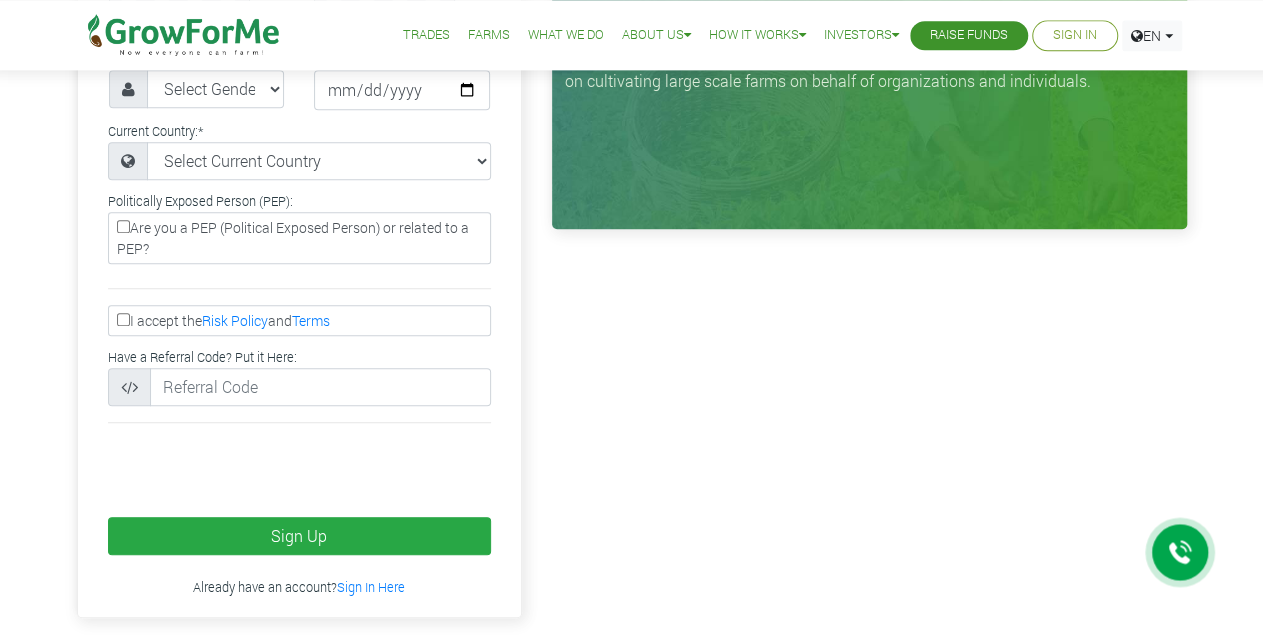 scroll, scrollTop: 568, scrollLeft: 0, axis: vertical 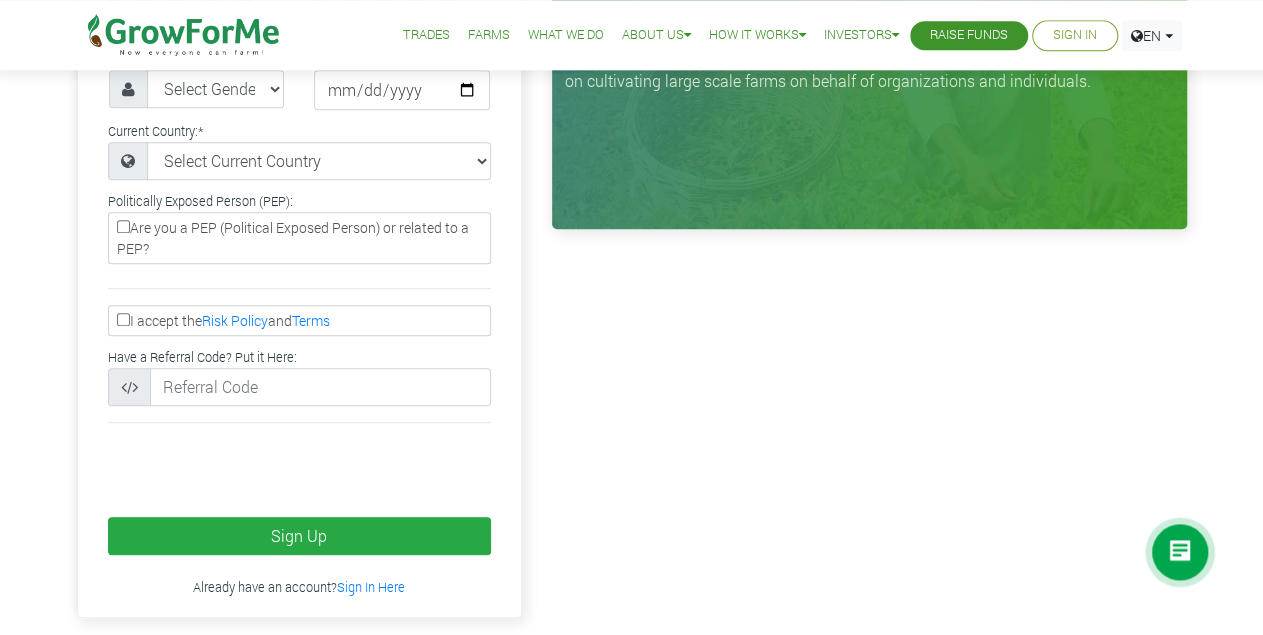 type on "atoquansah21@yahoo.com" 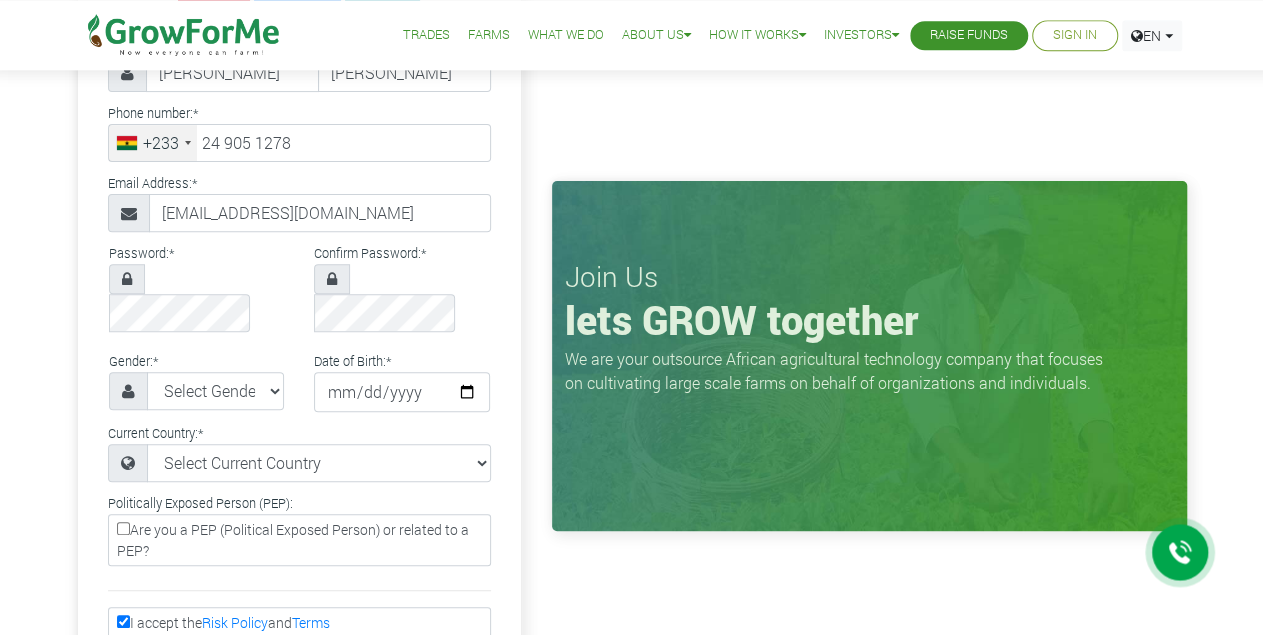 scroll, scrollTop: 276, scrollLeft: 0, axis: vertical 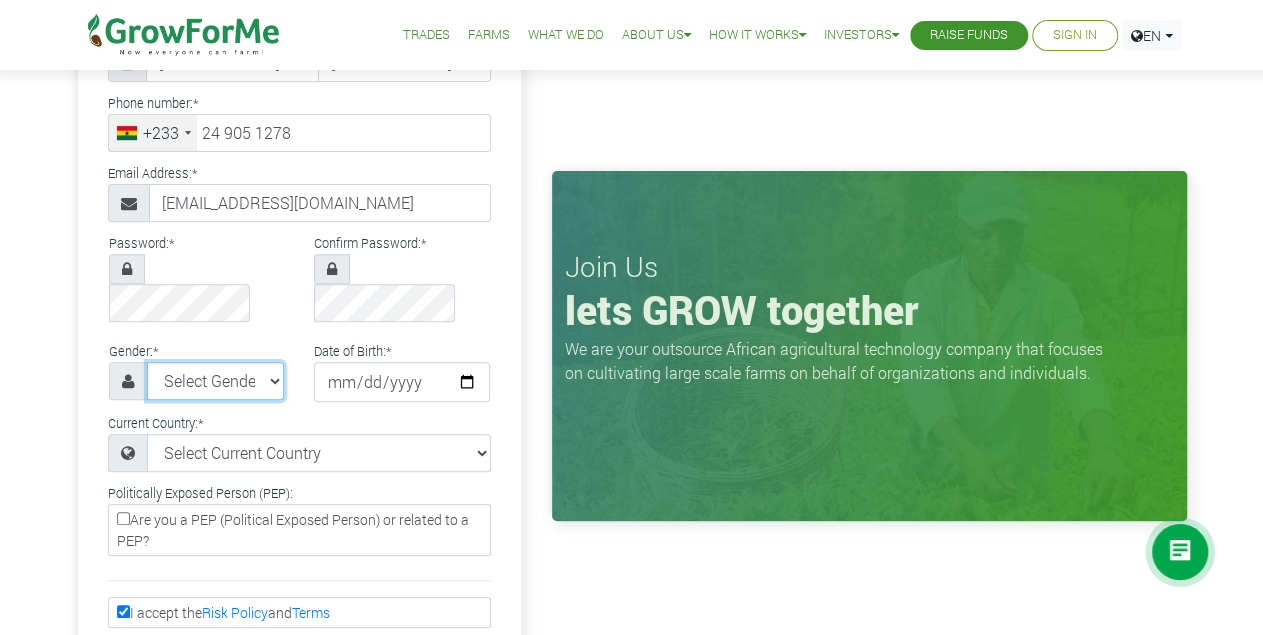 select on "[DEMOGRAPHIC_DATA]" 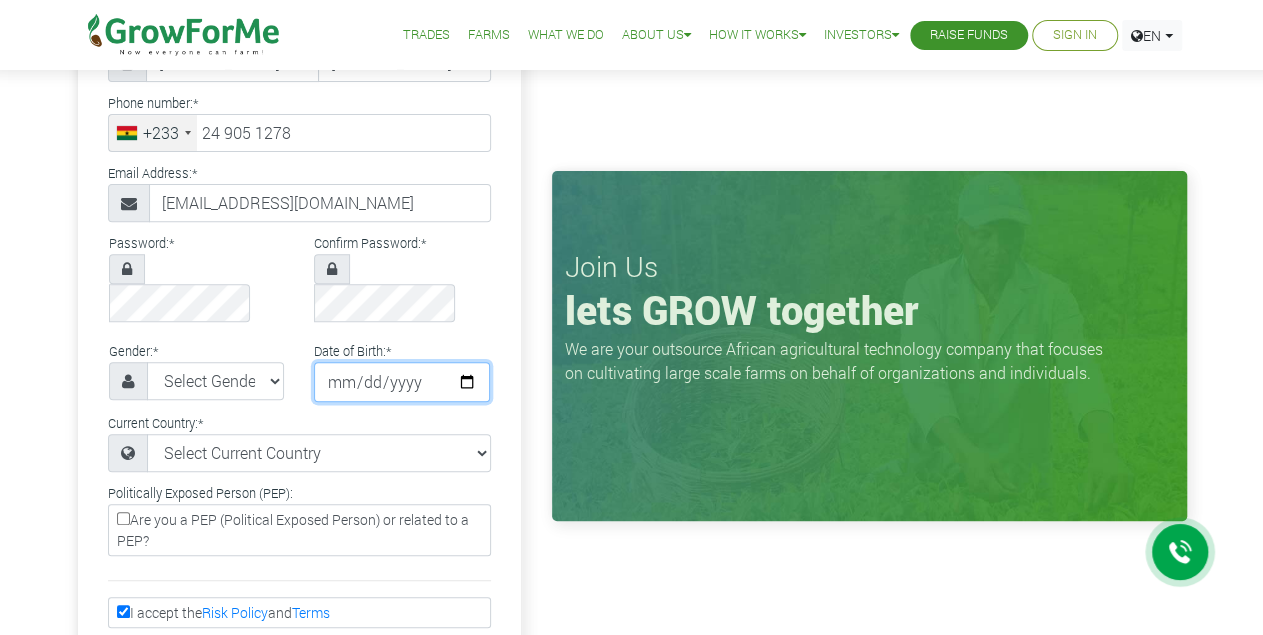 click at bounding box center [402, 382] 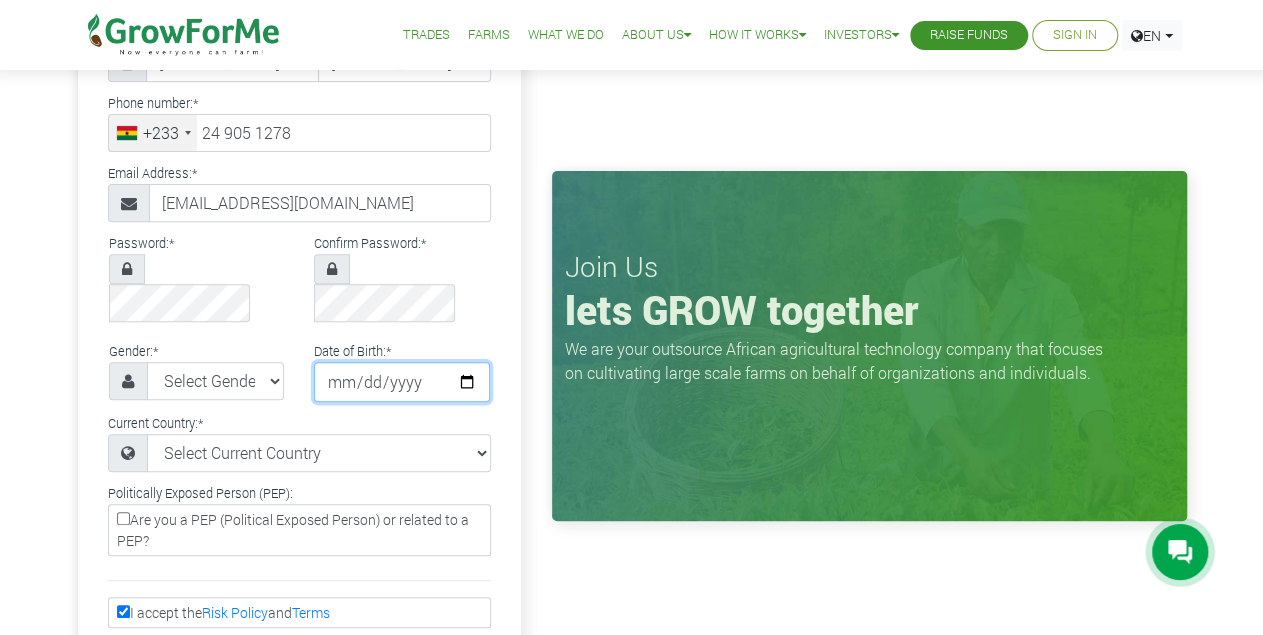 type on "[DATE]" 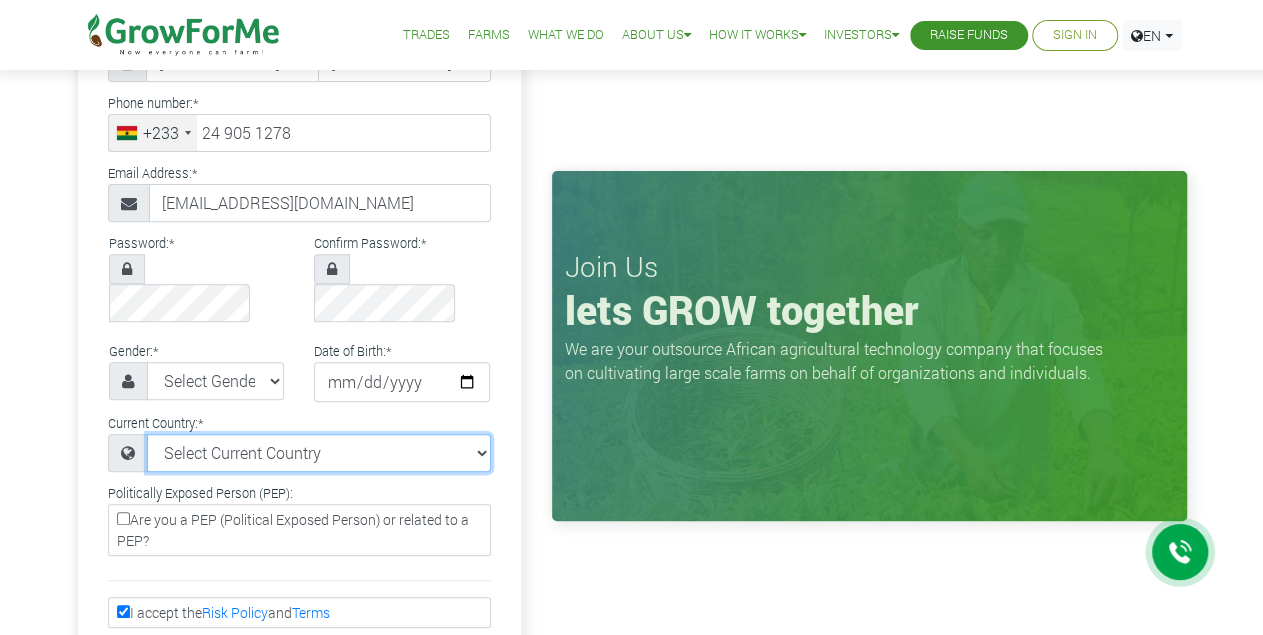click on "Select Current Country
Afghanistan
Albania
Algeria
American Samoa
Andorra
Angola
Anguilla
Antigua & Barbuda
Argentina
Armenia
Aruba
Australia
Austria
Azerbaijan
Bahamas
Benin" at bounding box center (319, 453) 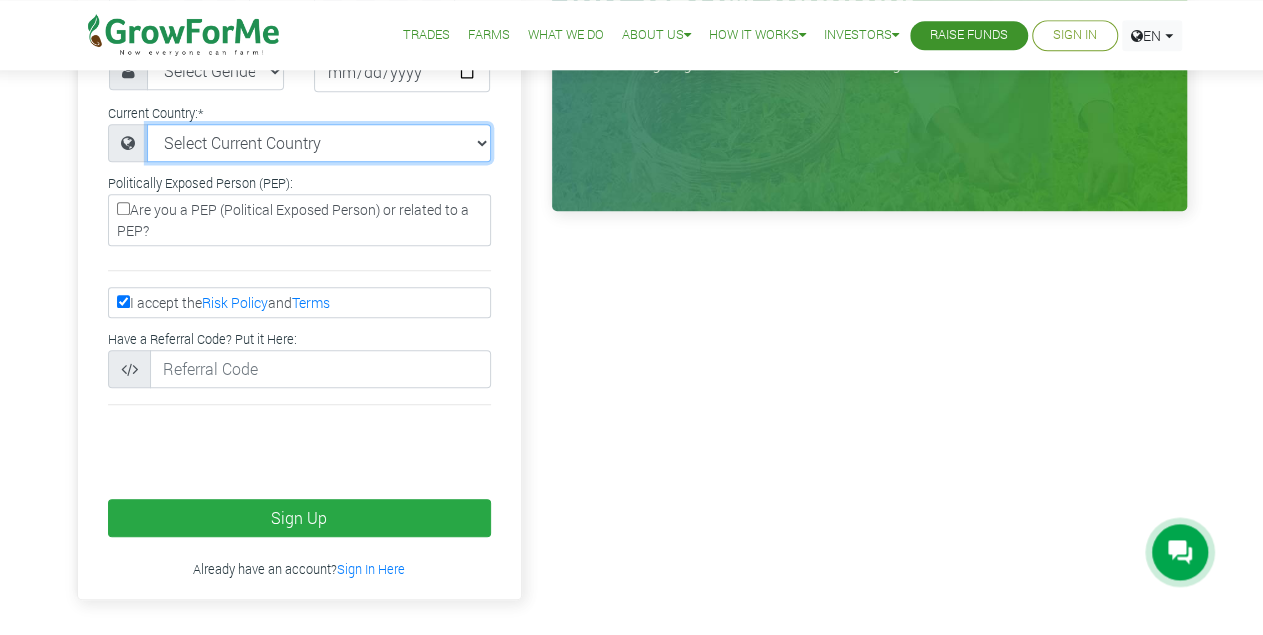 scroll, scrollTop: 586, scrollLeft: 0, axis: vertical 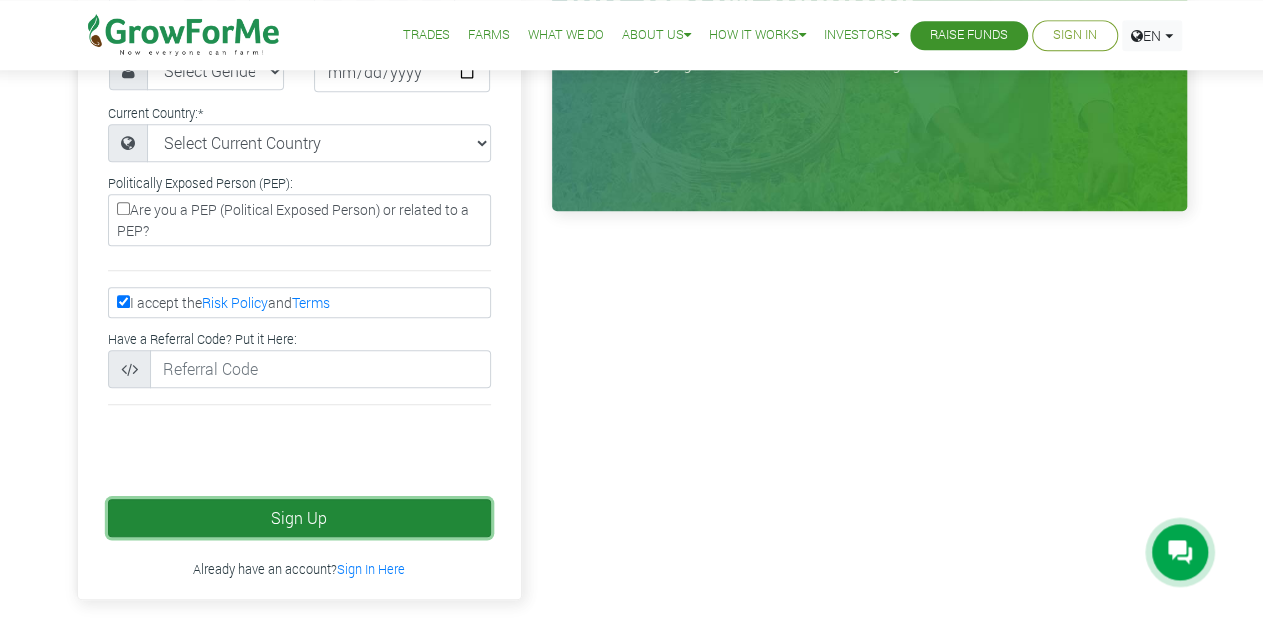 click on "Sign Up" at bounding box center (299, 518) 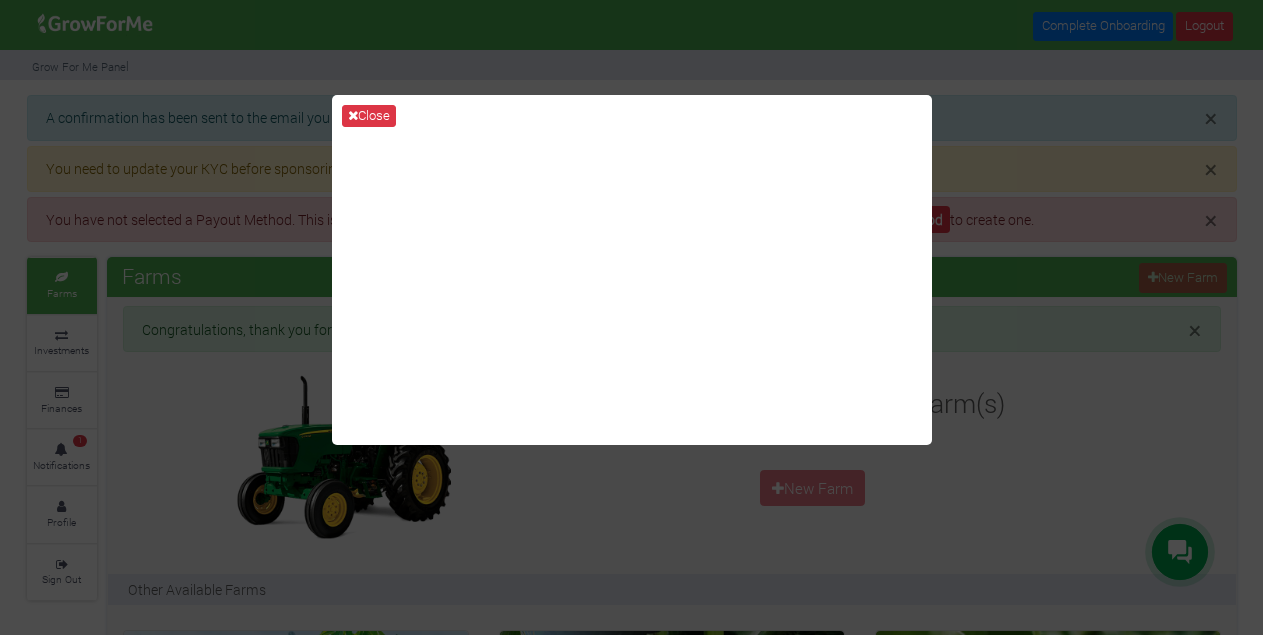 scroll, scrollTop: 0, scrollLeft: 0, axis: both 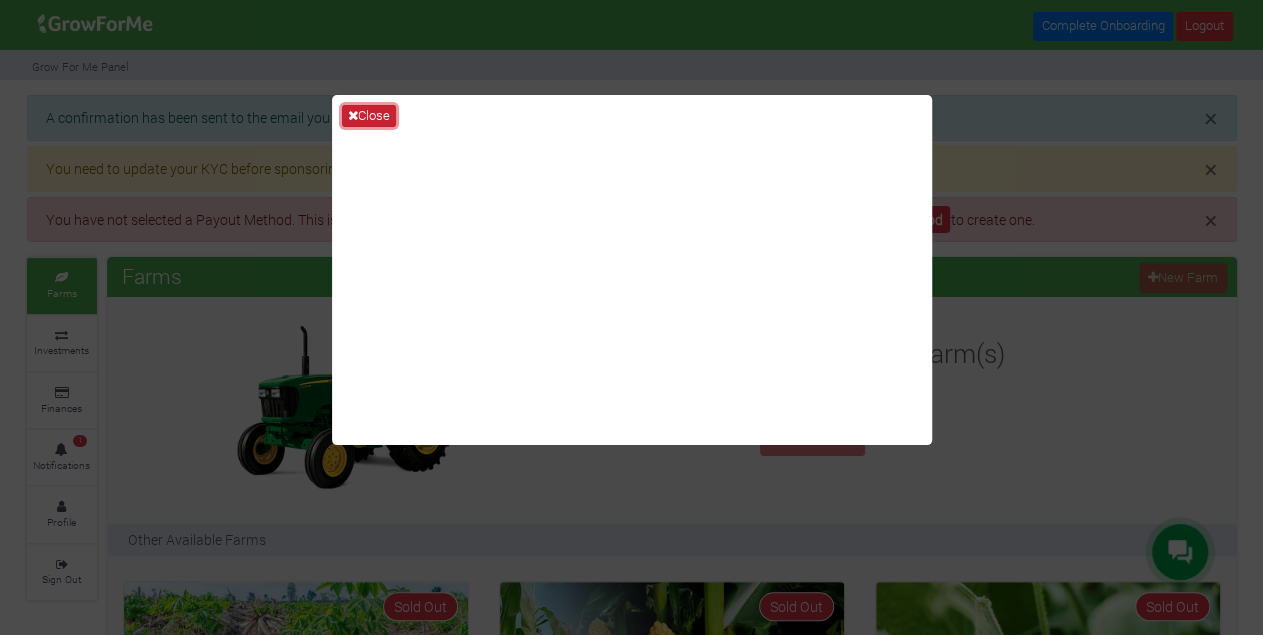 click on "Close" at bounding box center [369, 116] 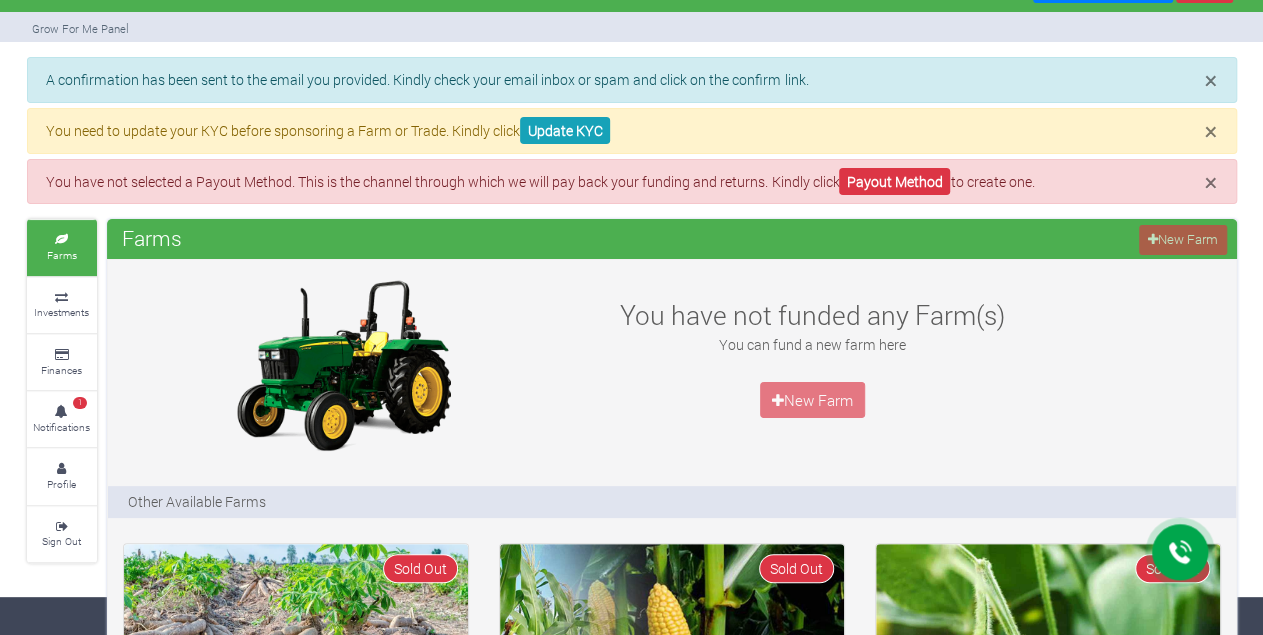 scroll, scrollTop: 0, scrollLeft: 0, axis: both 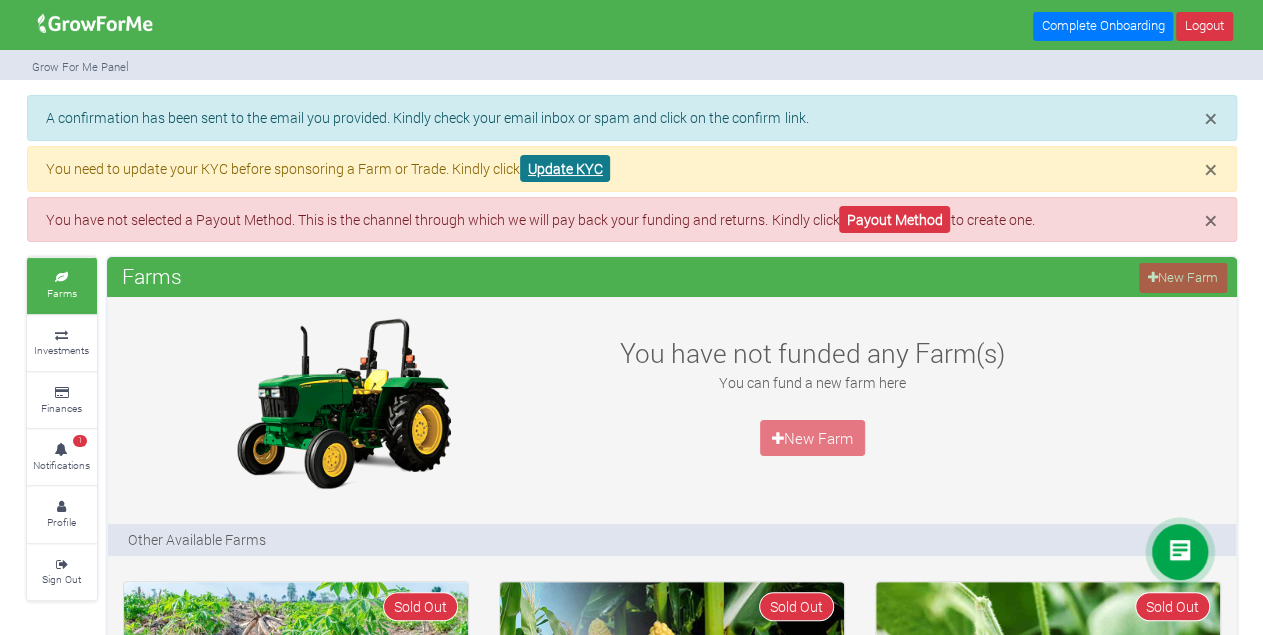 click on "Update KYC" at bounding box center [565, 168] 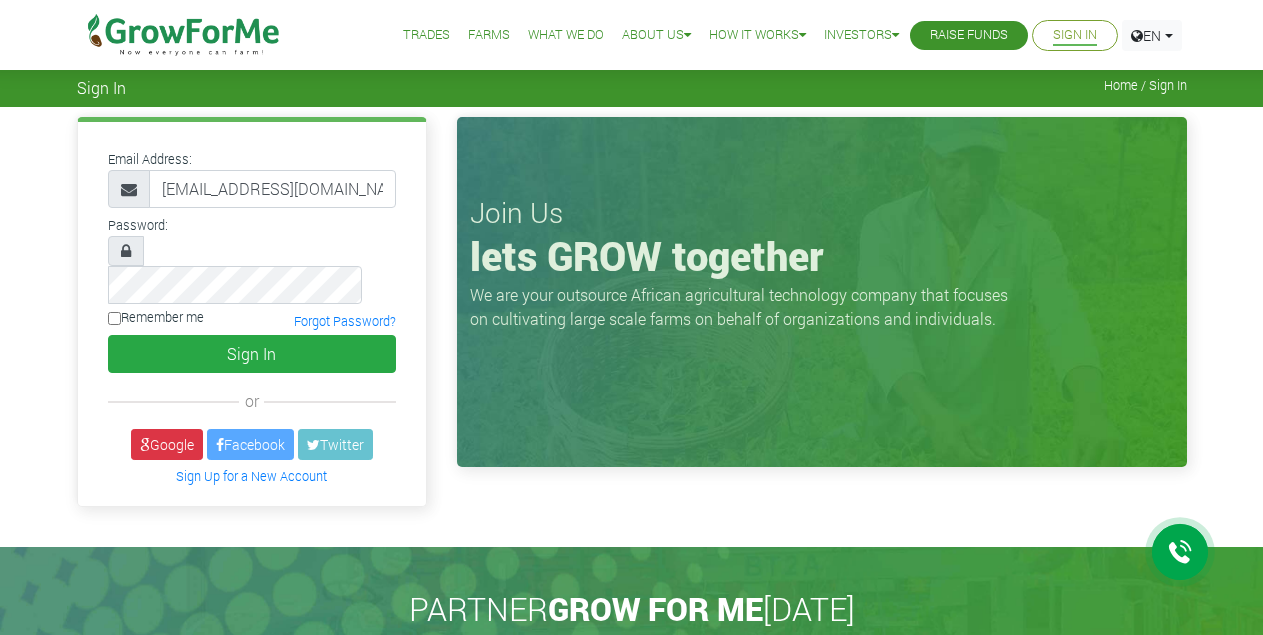 scroll, scrollTop: 0, scrollLeft: 0, axis: both 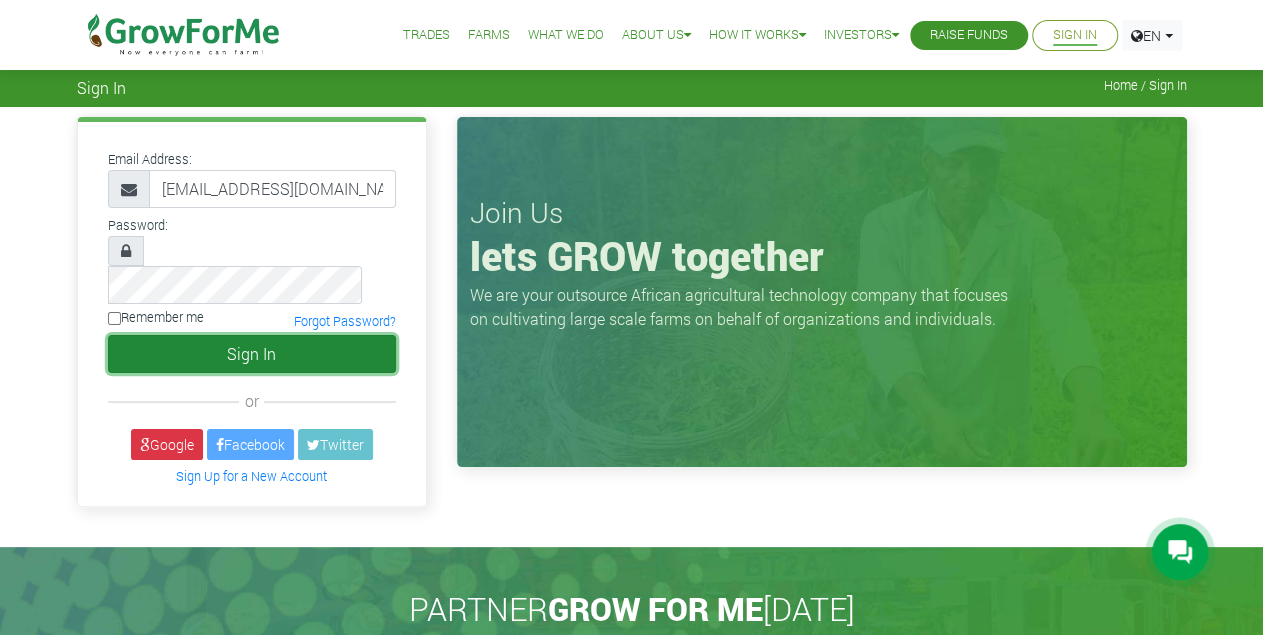 click on "Sign In" at bounding box center [252, 354] 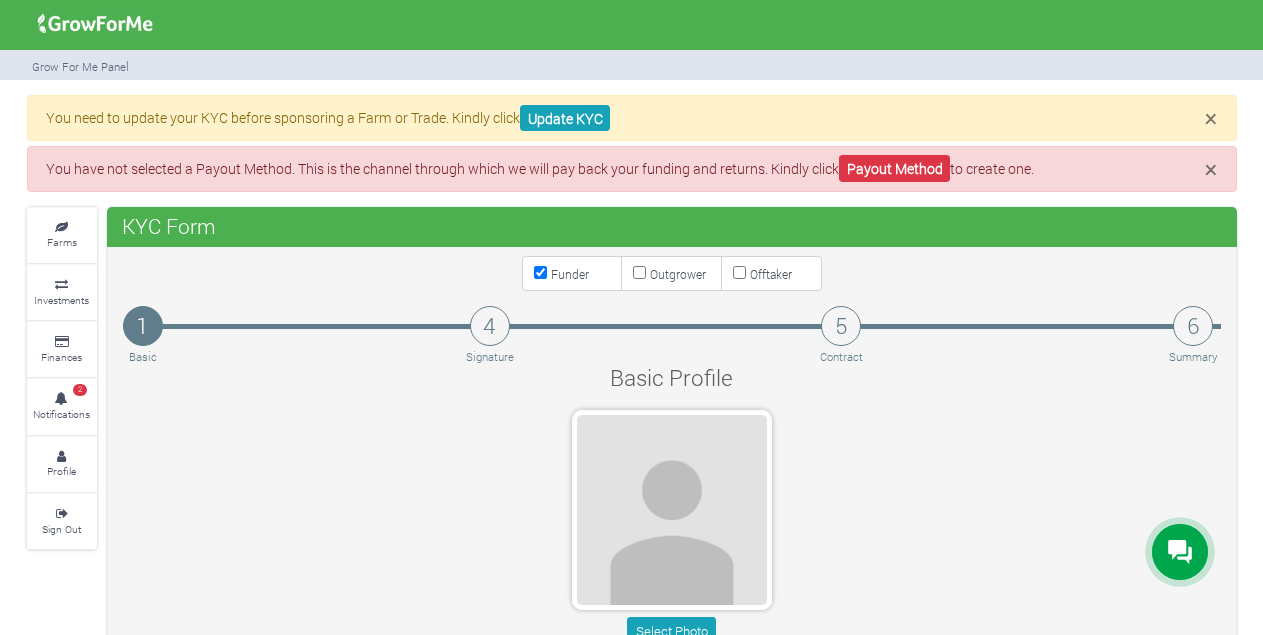 scroll, scrollTop: 0, scrollLeft: 0, axis: both 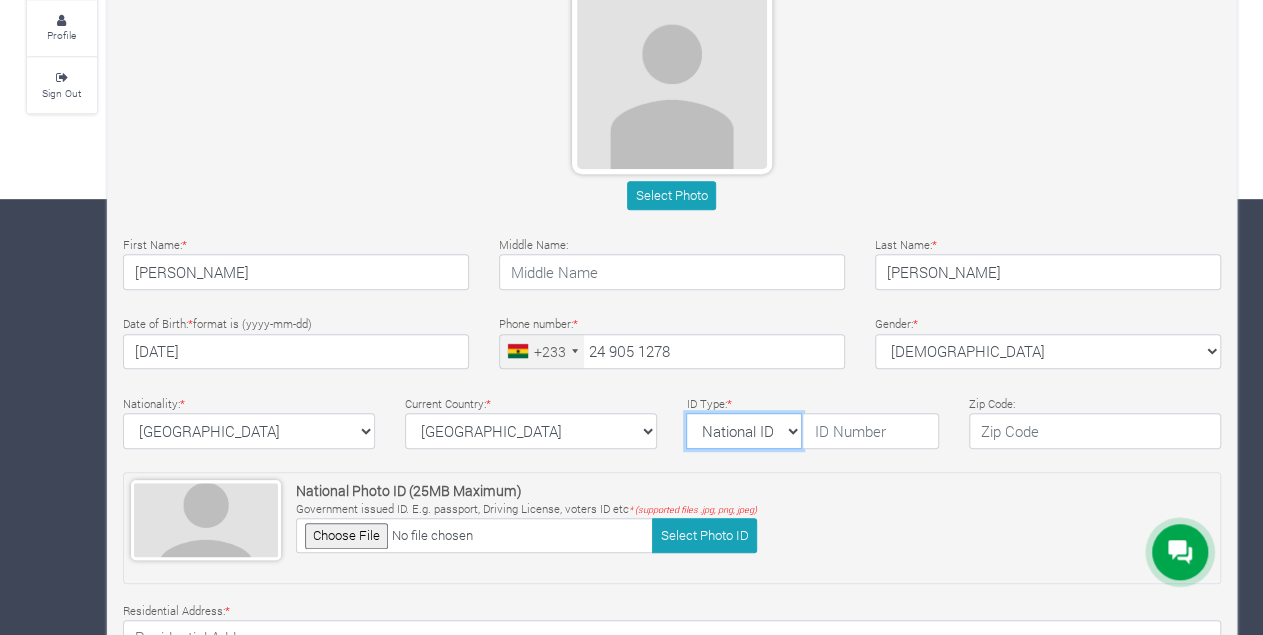 select on "Ghana ID" 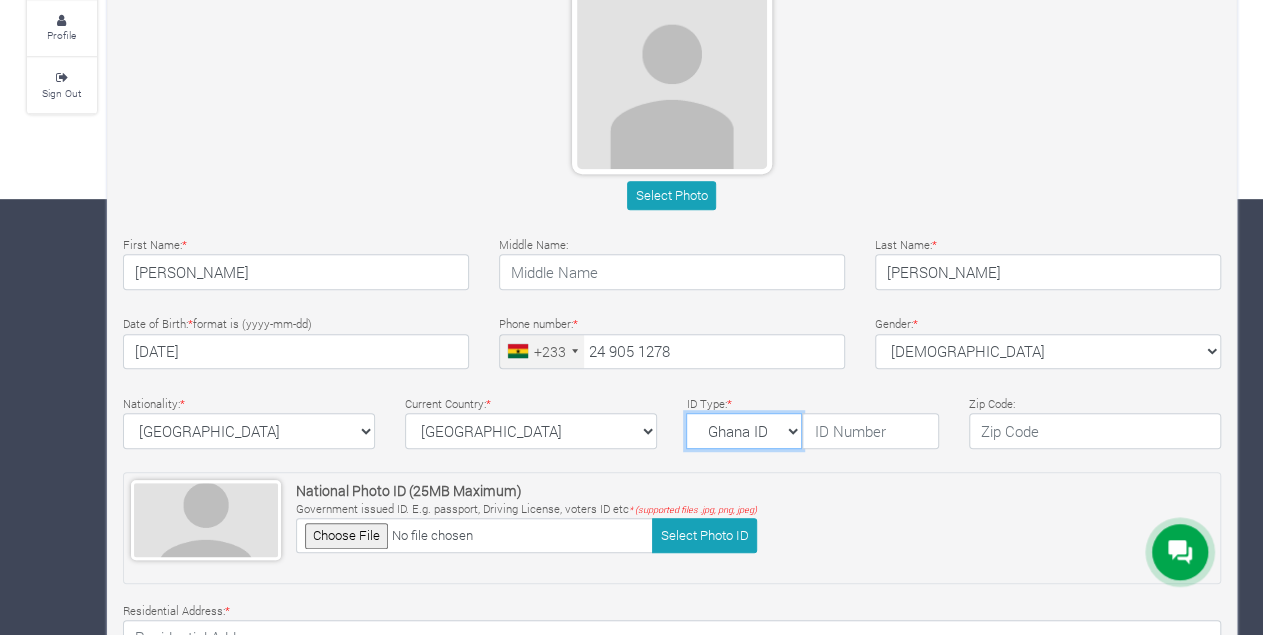 click on "Ghana ID" at bounding box center [0, 0] 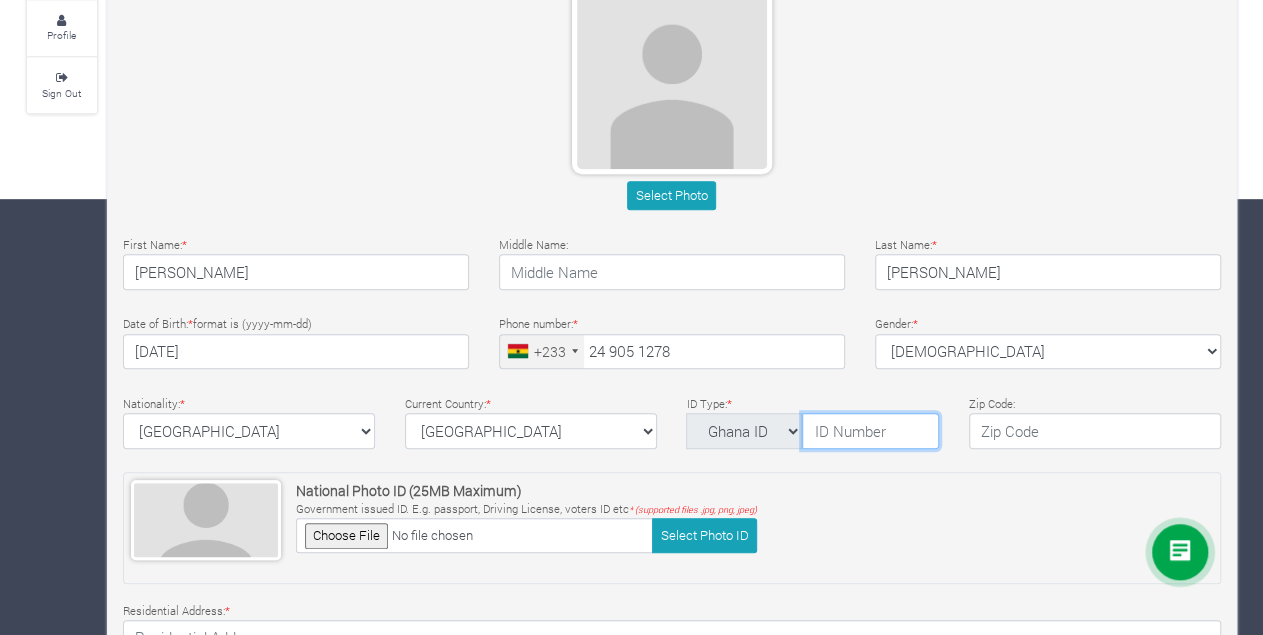 click at bounding box center (870, 431) 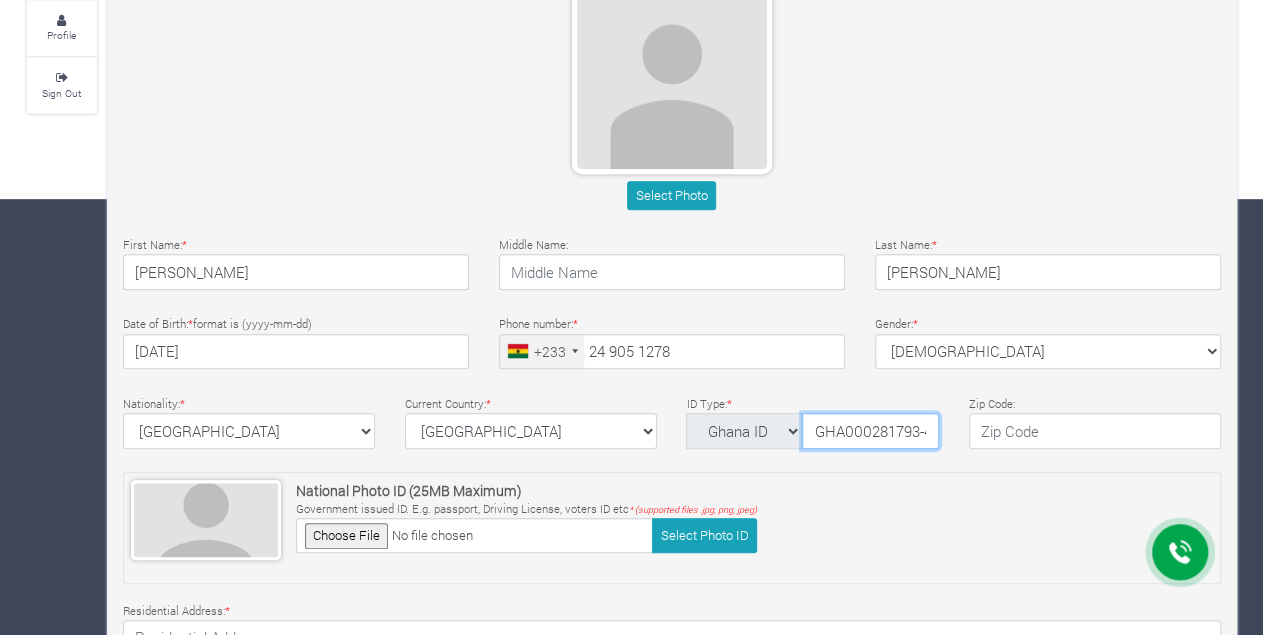 scroll, scrollTop: 0, scrollLeft: 5, axis: horizontal 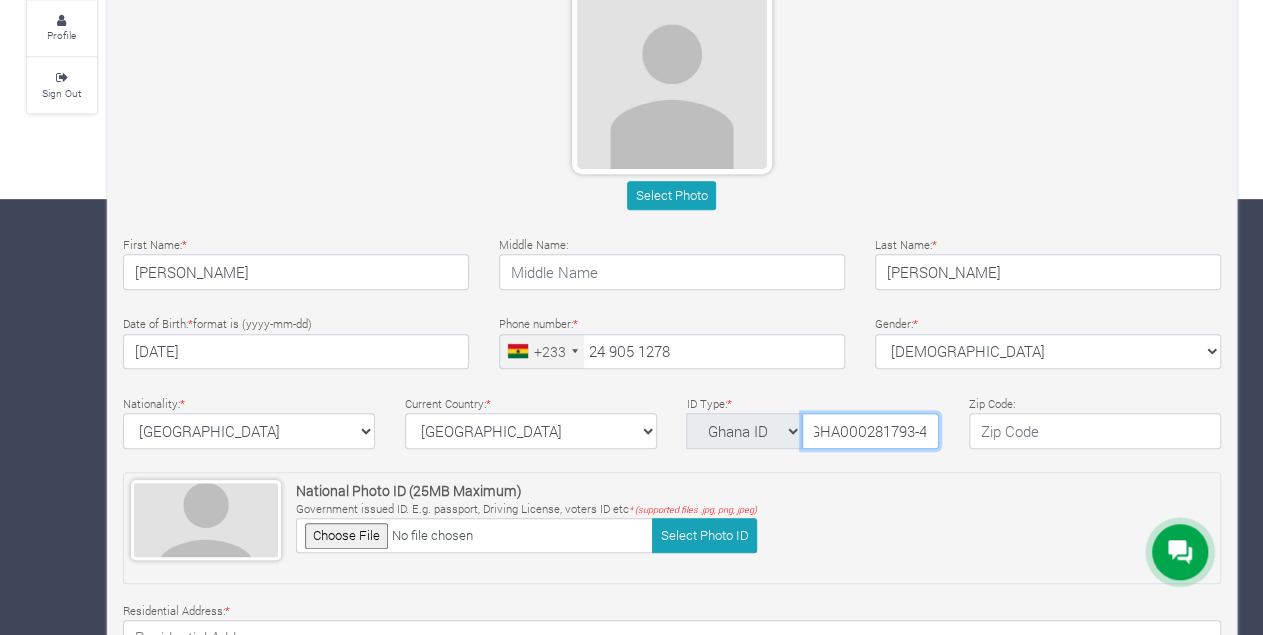 click on "GHA000281793-4" at bounding box center [870, 431] 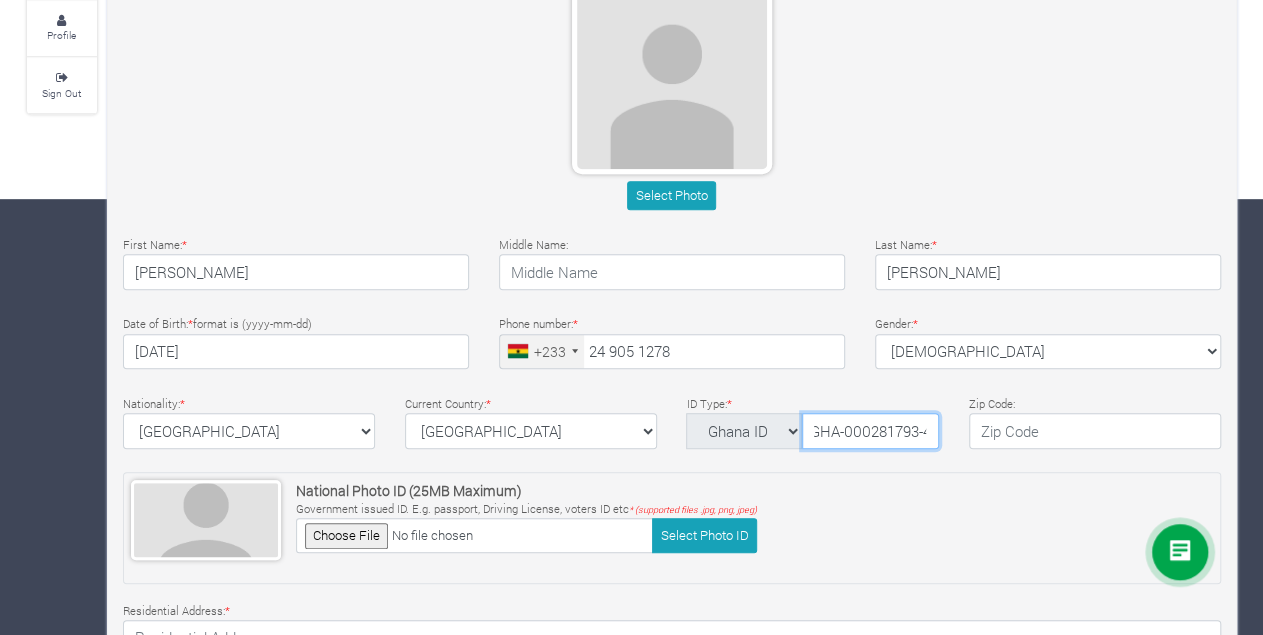 type on "GHA-000281793-4" 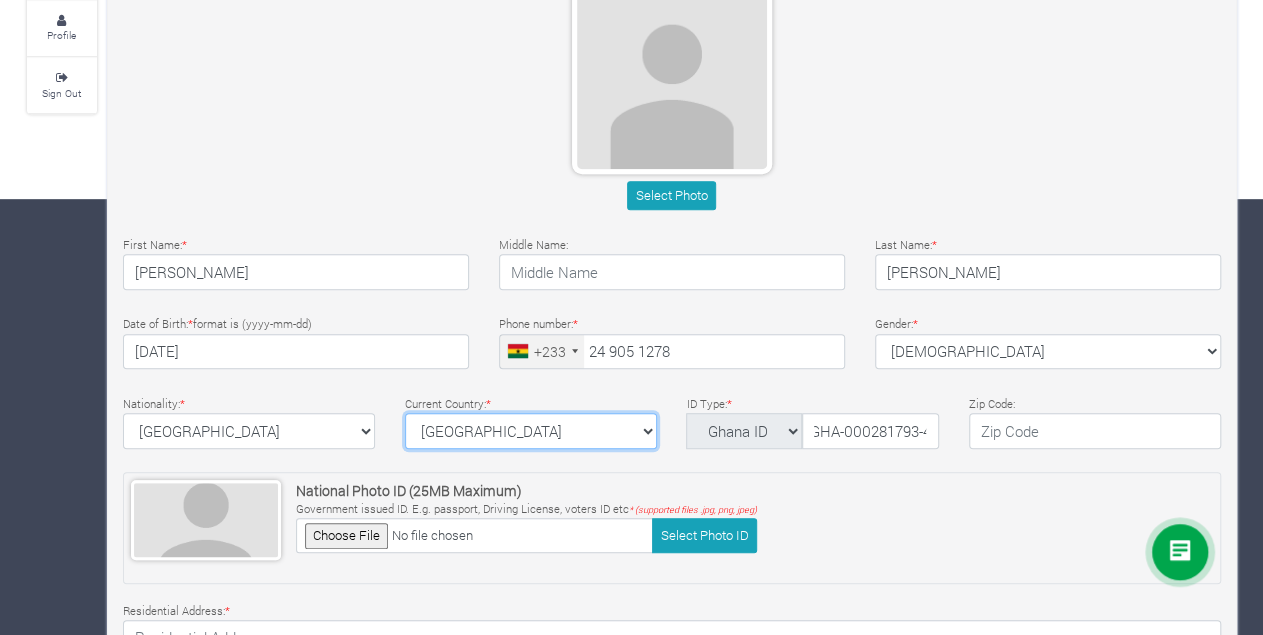 select on "[GEOGRAPHIC_DATA]" 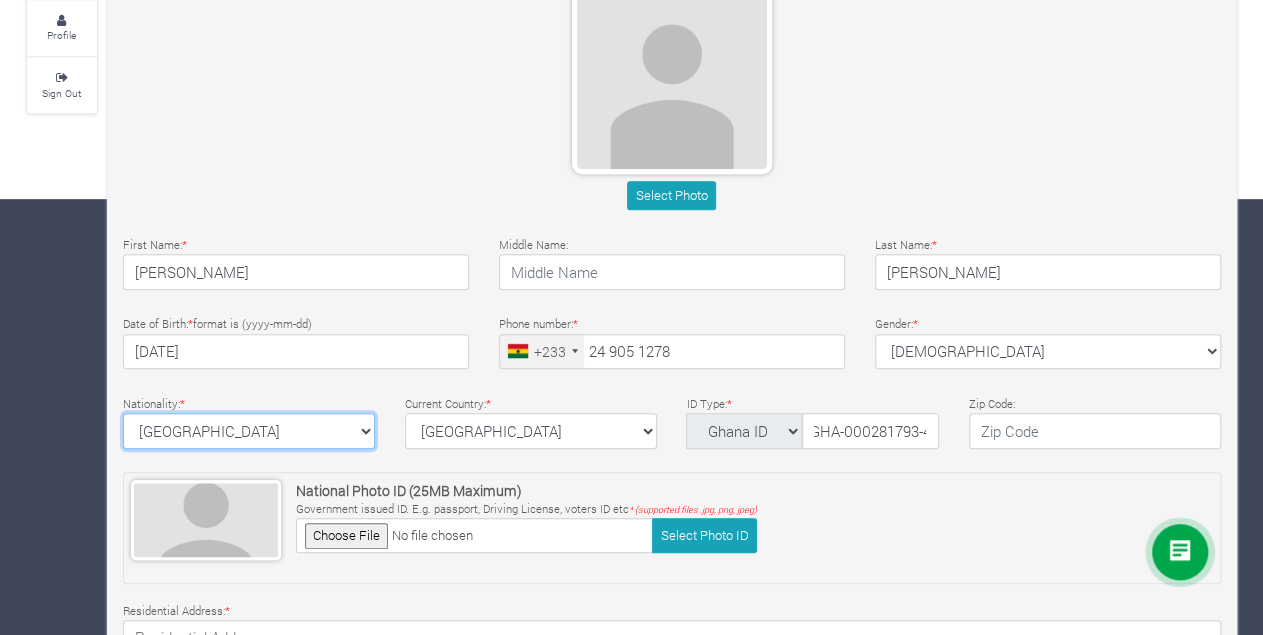click on "Ghana
Afghanistan
Albania
Algeria
American Samoa
Andorra
Angola
Anguilla
Antigua & Barbuda
Argentina
Armenia
Aruba
Australia
Austria
Azerbaijan
Bahamas Bahrain Bangladesh Barbados Belarus Belize" at bounding box center [249, 431] 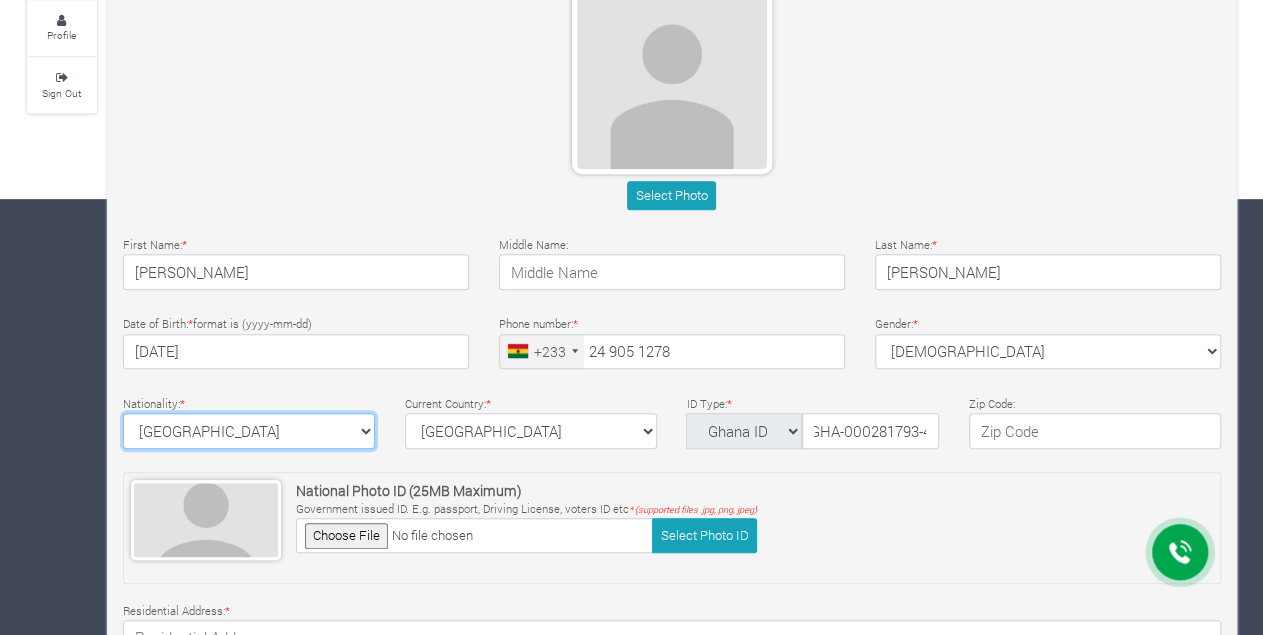 click on "Ghana
Afghanistan
Albania
Algeria
American Samoa
Andorra
Angola
Anguilla
Antigua & Barbuda
Argentina
Armenia
Aruba
Australia
Austria
Azerbaijan
Bahamas Bahrain Bangladesh Barbados Belarus Belize" at bounding box center (249, 431) 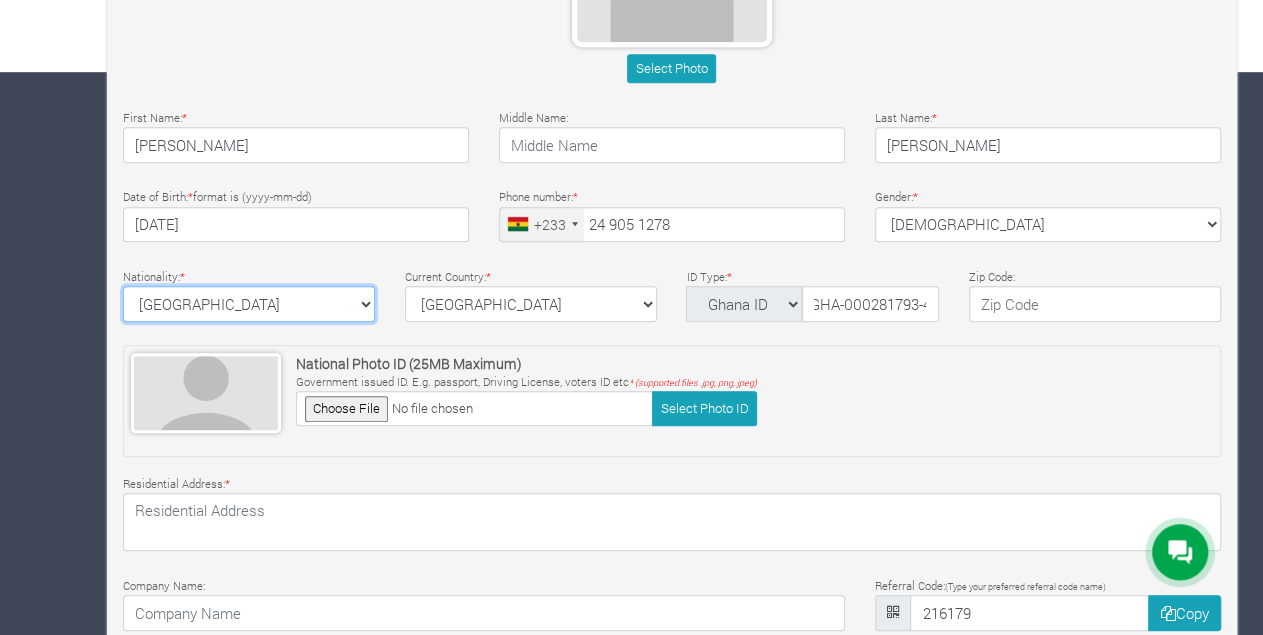 scroll, scrollTop: 565, scrollLeft: 0, axis: vertical 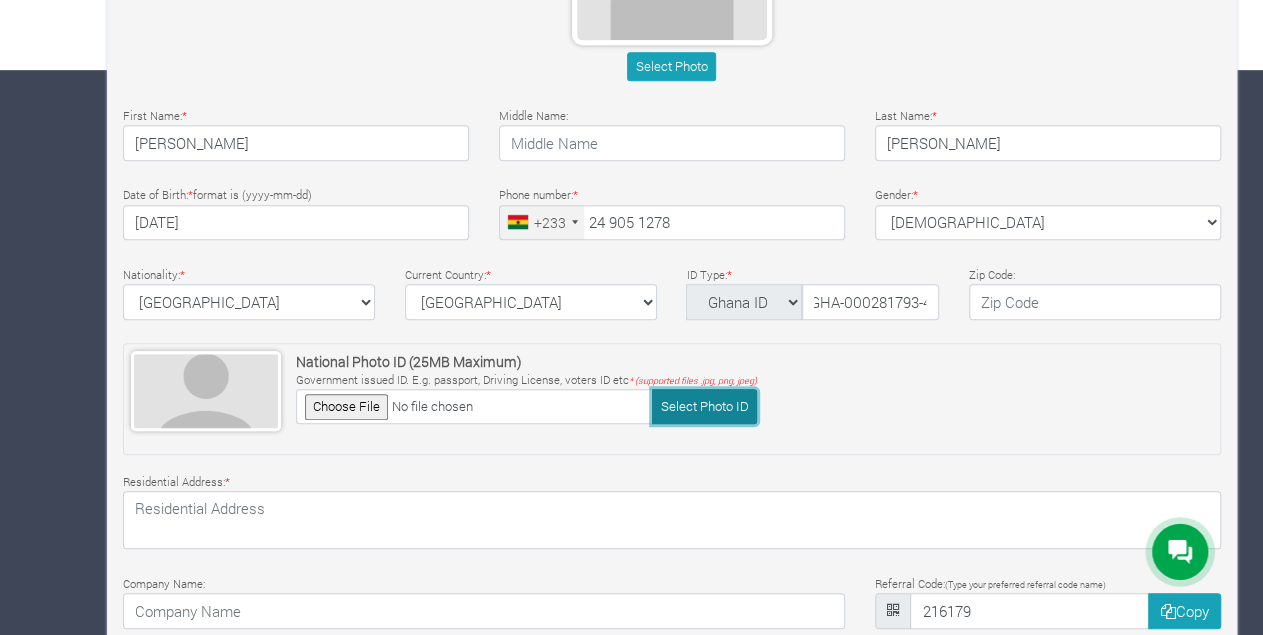 click on "Select Photo ID" at bounding box center (704, 406) 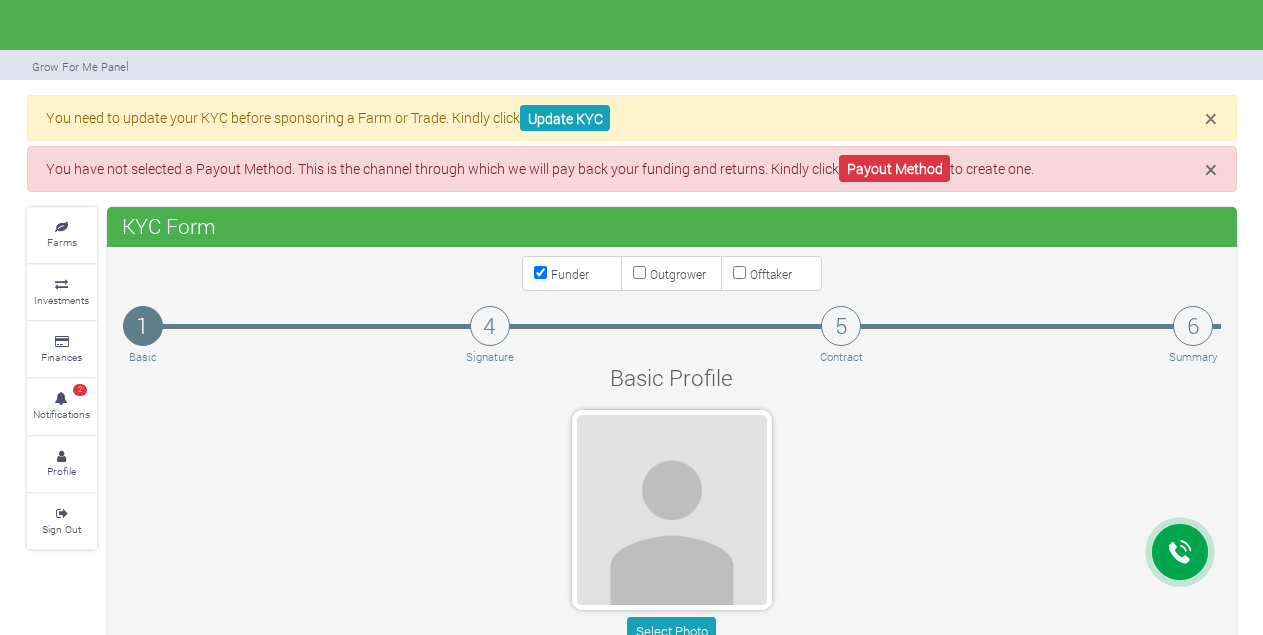 scroll, scrollTop: 688, scrollLeft: 0, axis: vertical 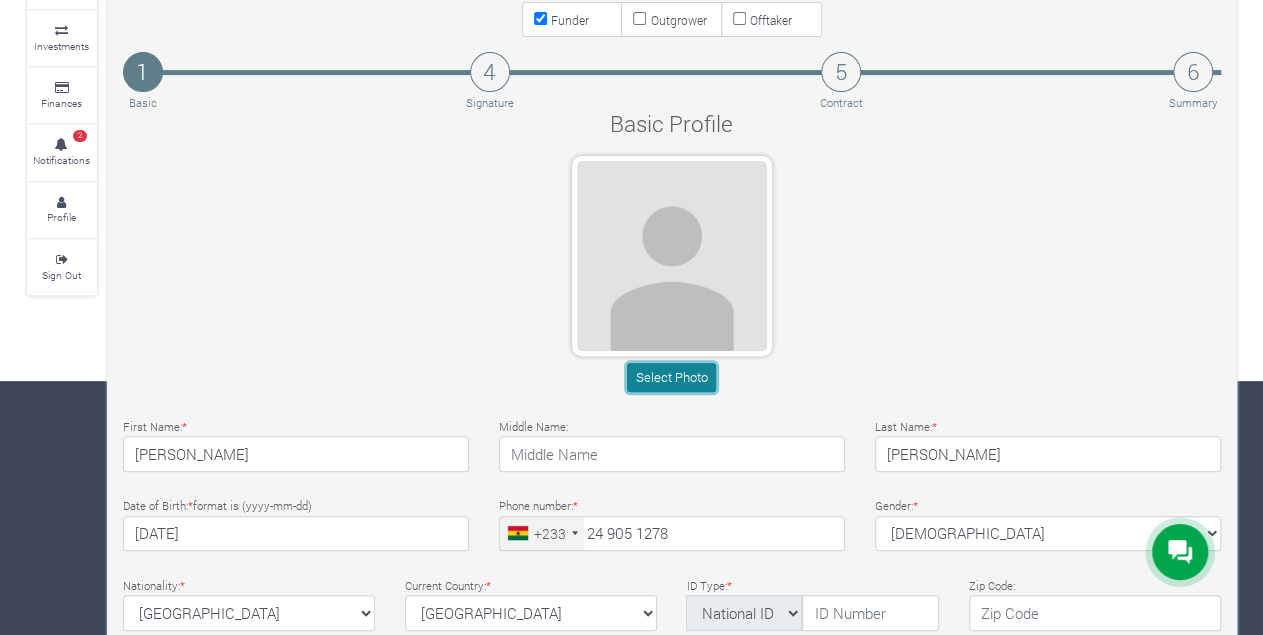 click on "Select Photo" at bounding box center [671, 377] 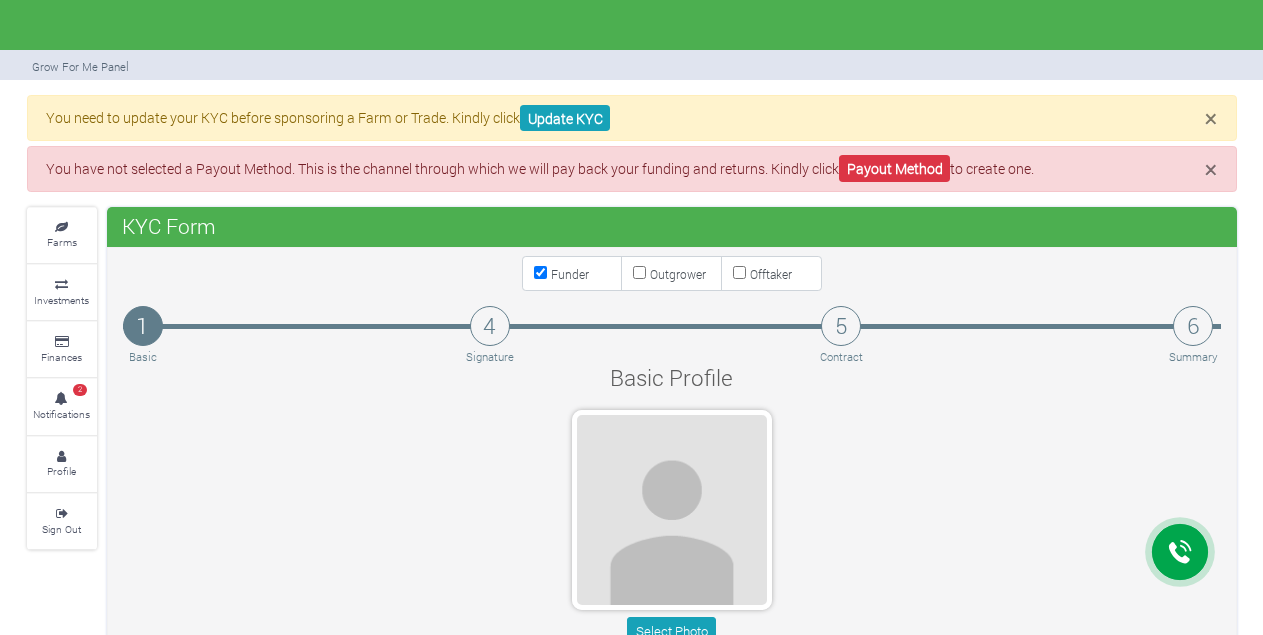 select on "[GEOGRAPHIC_DATA]" 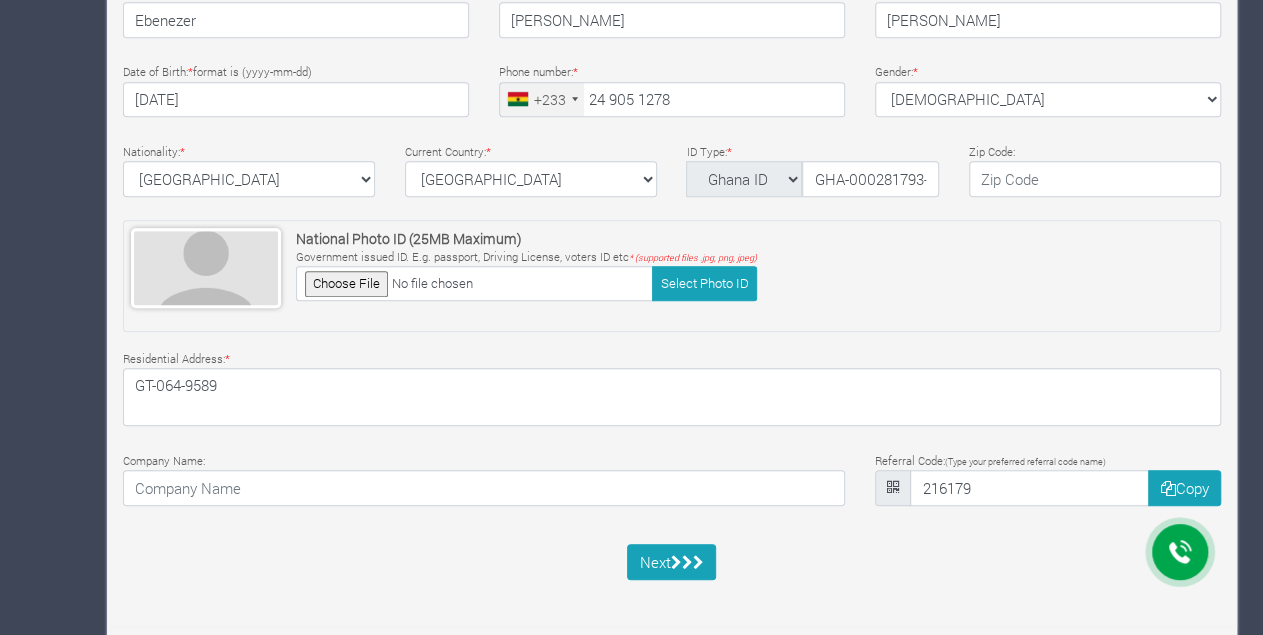 scroll, scrollTop: 0, scrollLeft: 9, axis: horizontal 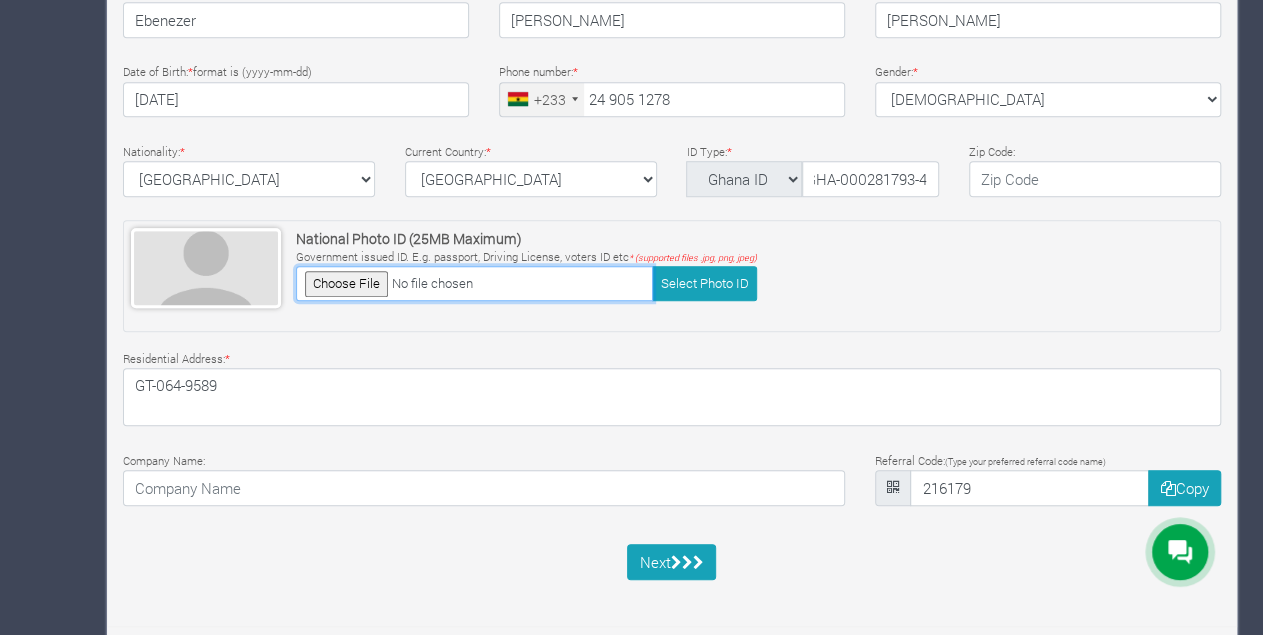 click at bounding box center (474, 283) 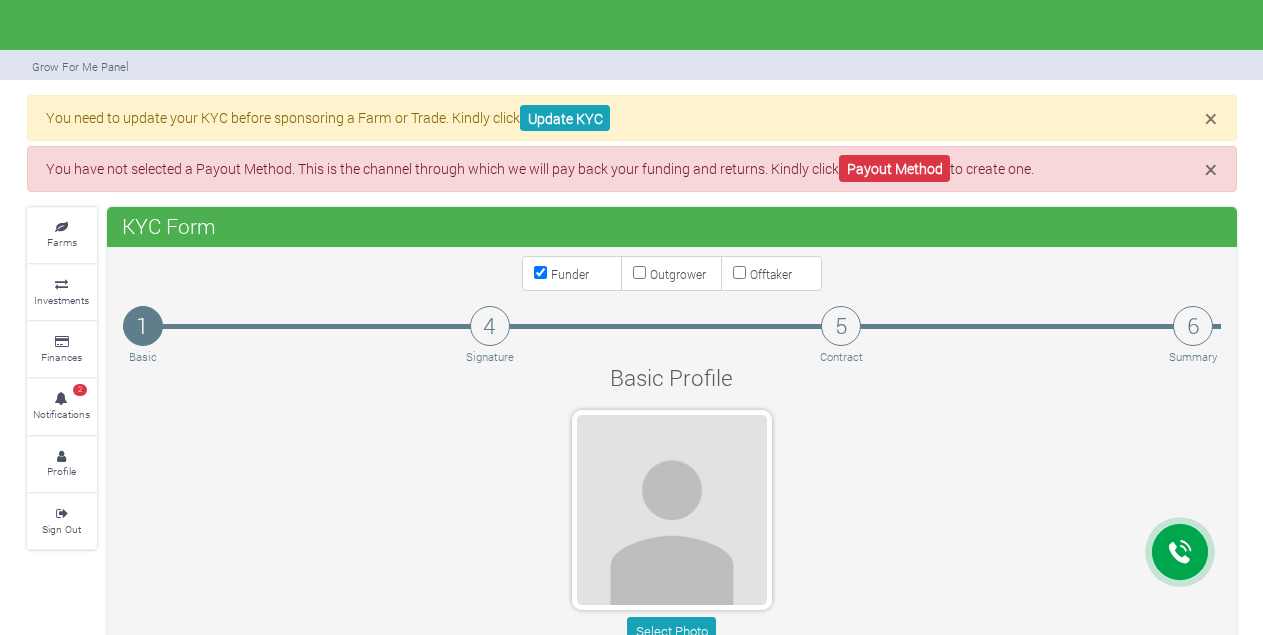select on "[GEOGRAPHIC_DATA]" 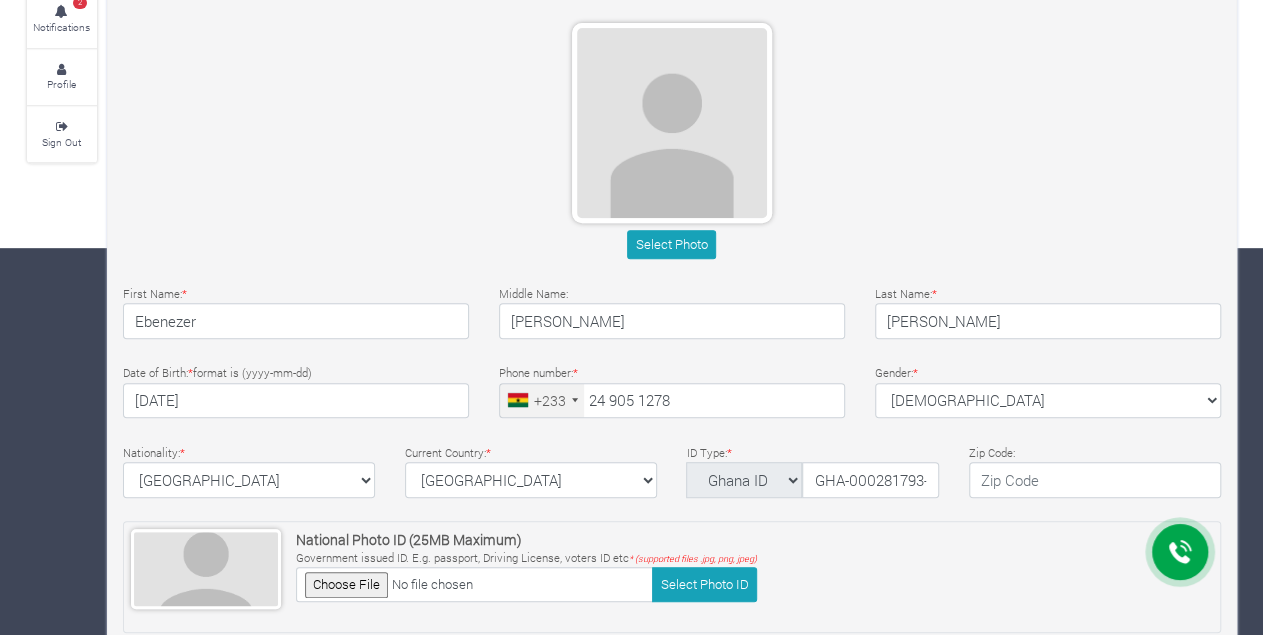 scroll, scrollTop: 0, scrollLeft: 9, axis: horizontal 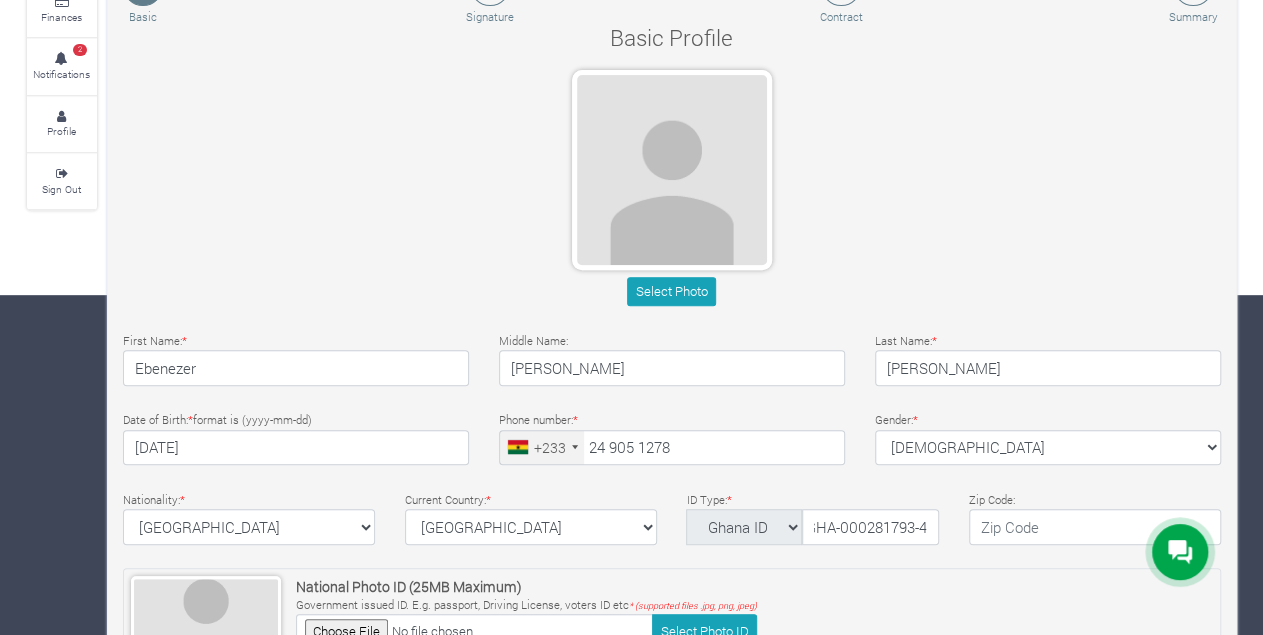 click on "Select Photo" at bounding box center [672, 192] 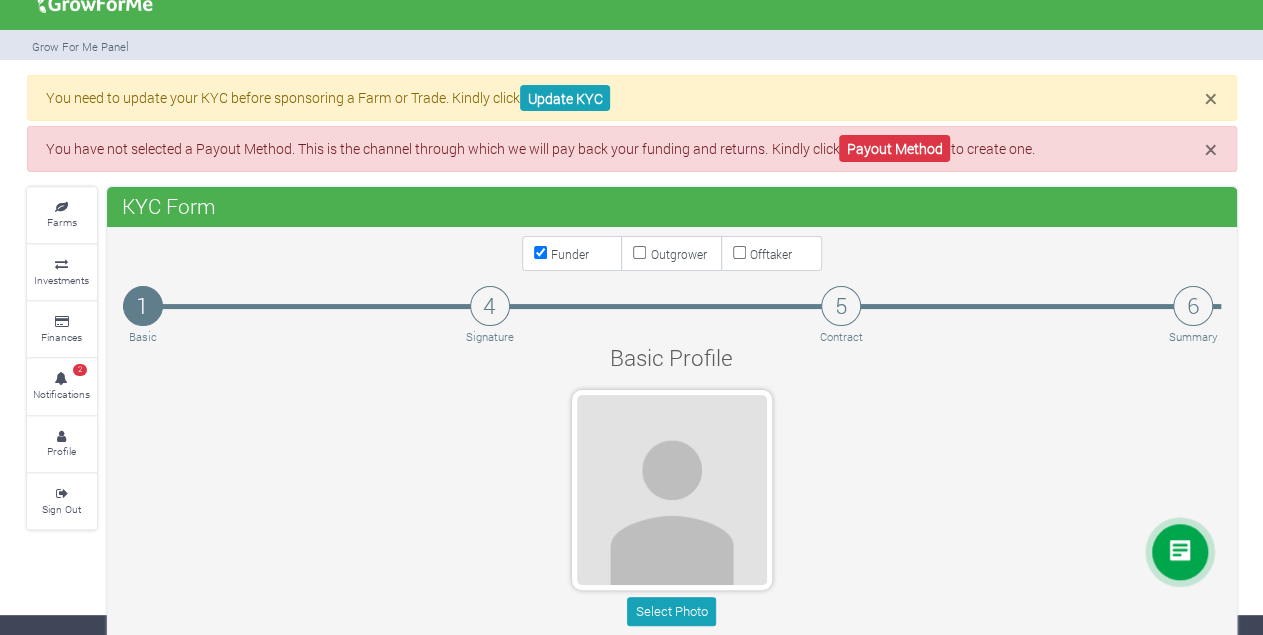 scroll, scrollTop: 18, scrollLeft: 0, axis: vertical 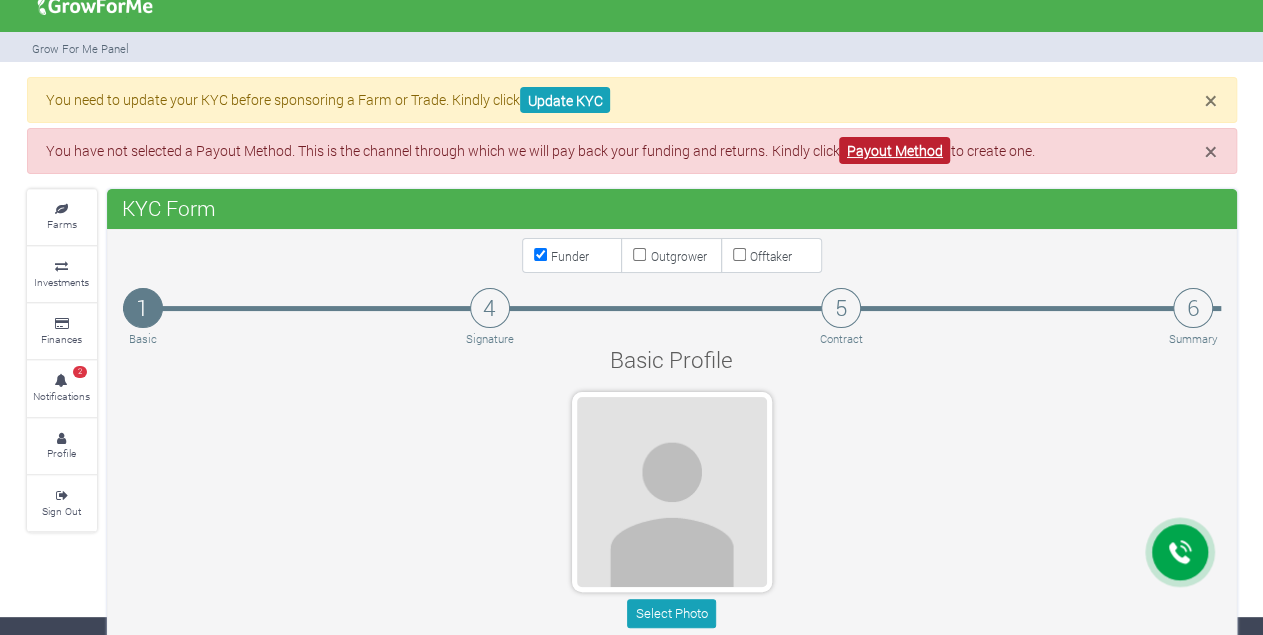 click on "Payout Method" at bounding box center (894, 150) 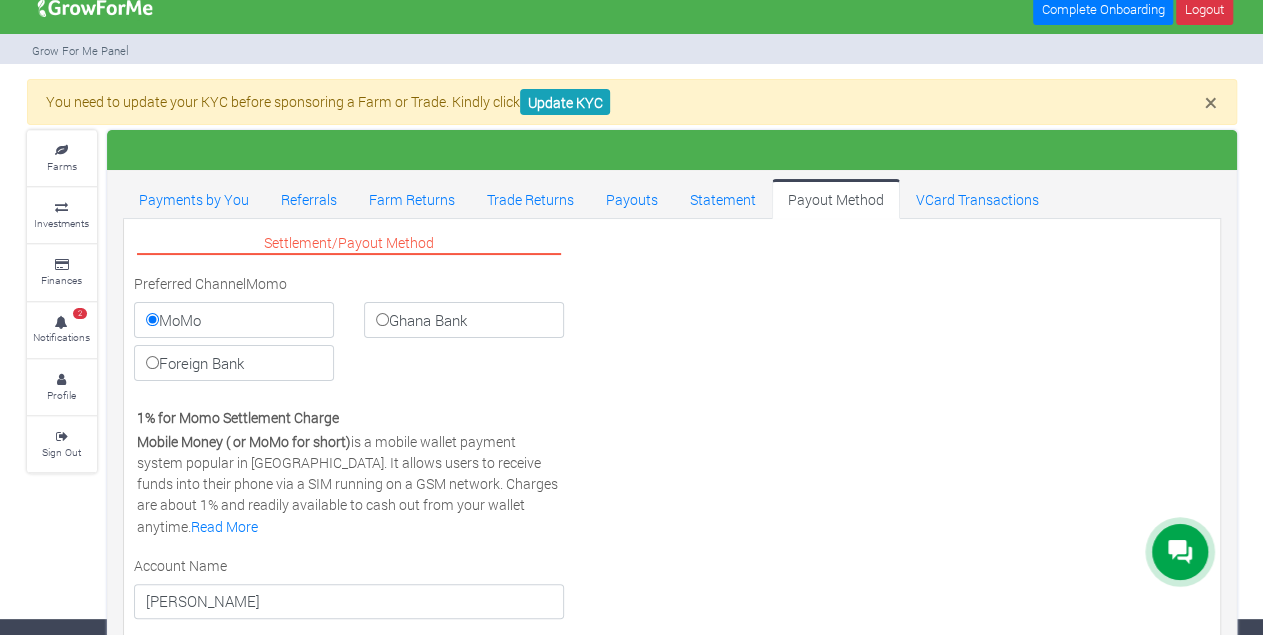 scroll, scrollTop: 16, scrollLeft: 0, axis: vertical 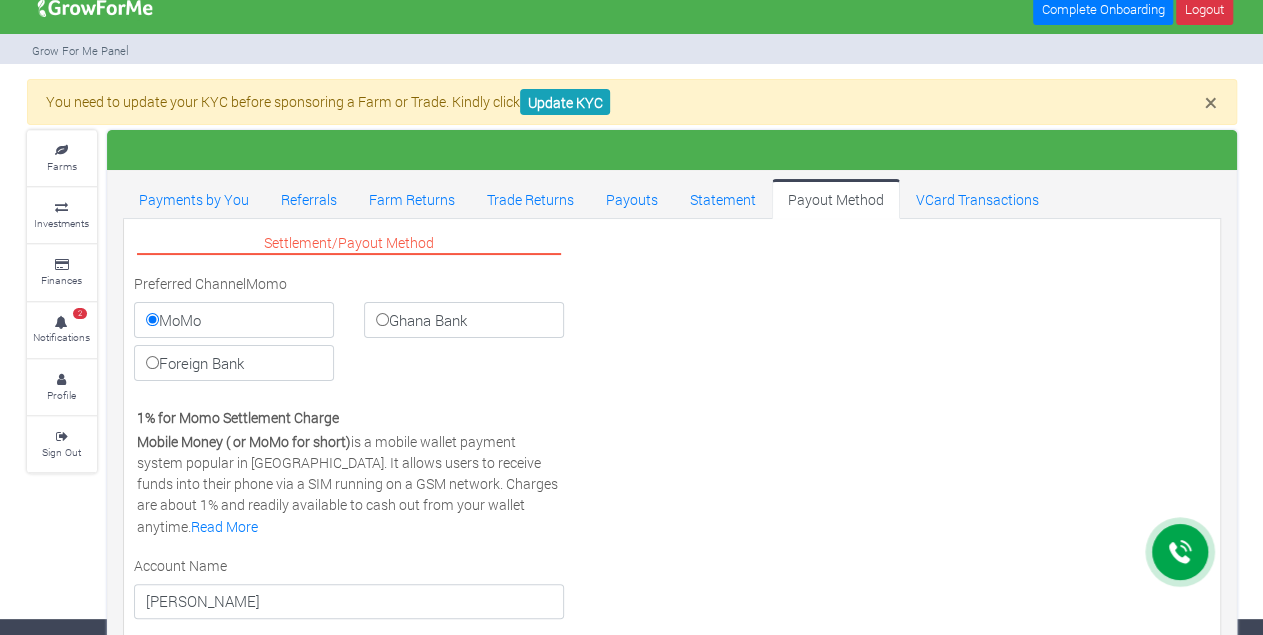 click on "Ghana Bank" at bounding box center (382, 319) 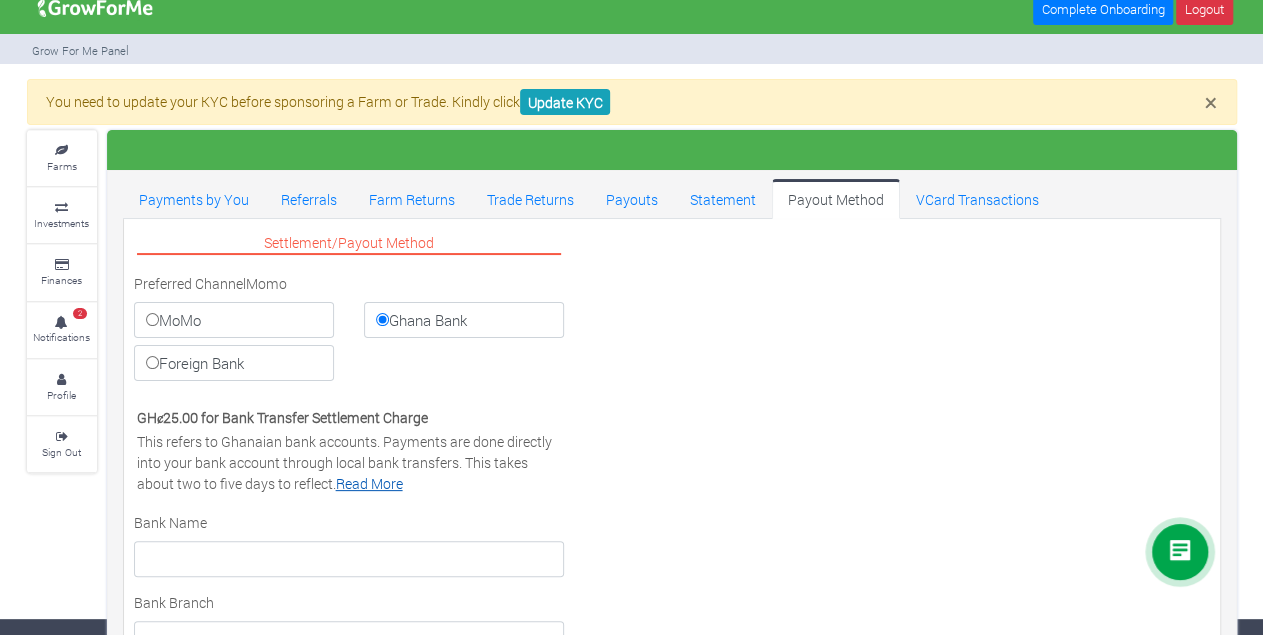 click on "Read More" at bounding box center (369, 483) 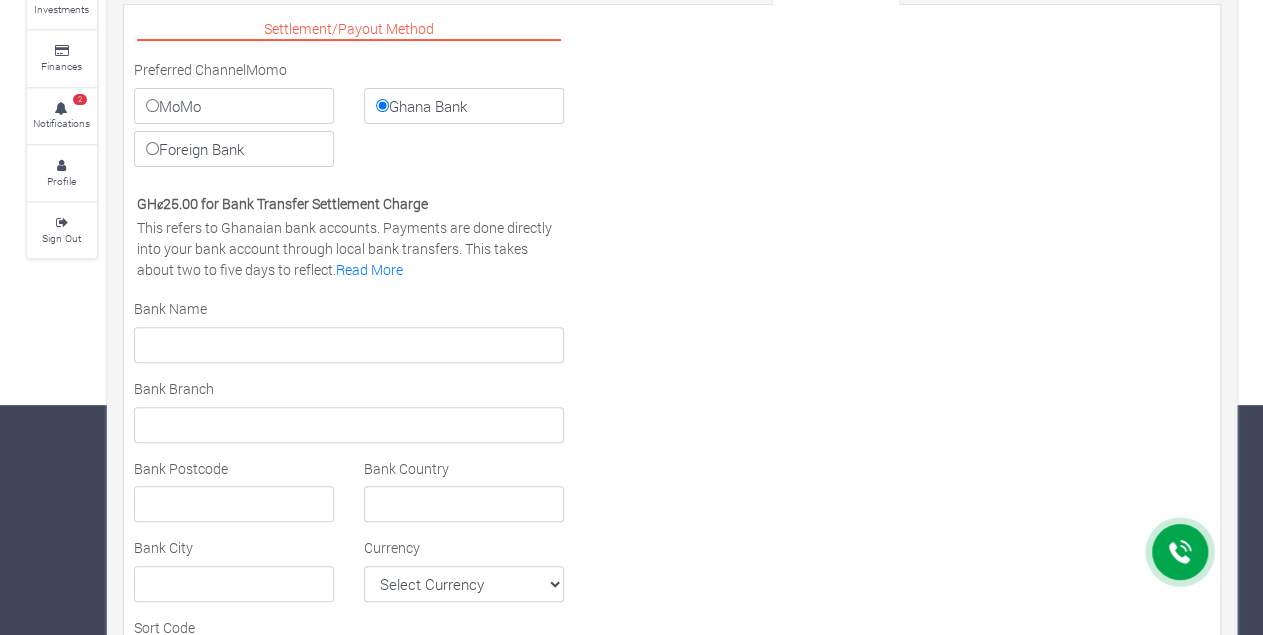 scroll, scrollTop: 225, scrollLeft: 0, axis: vertical 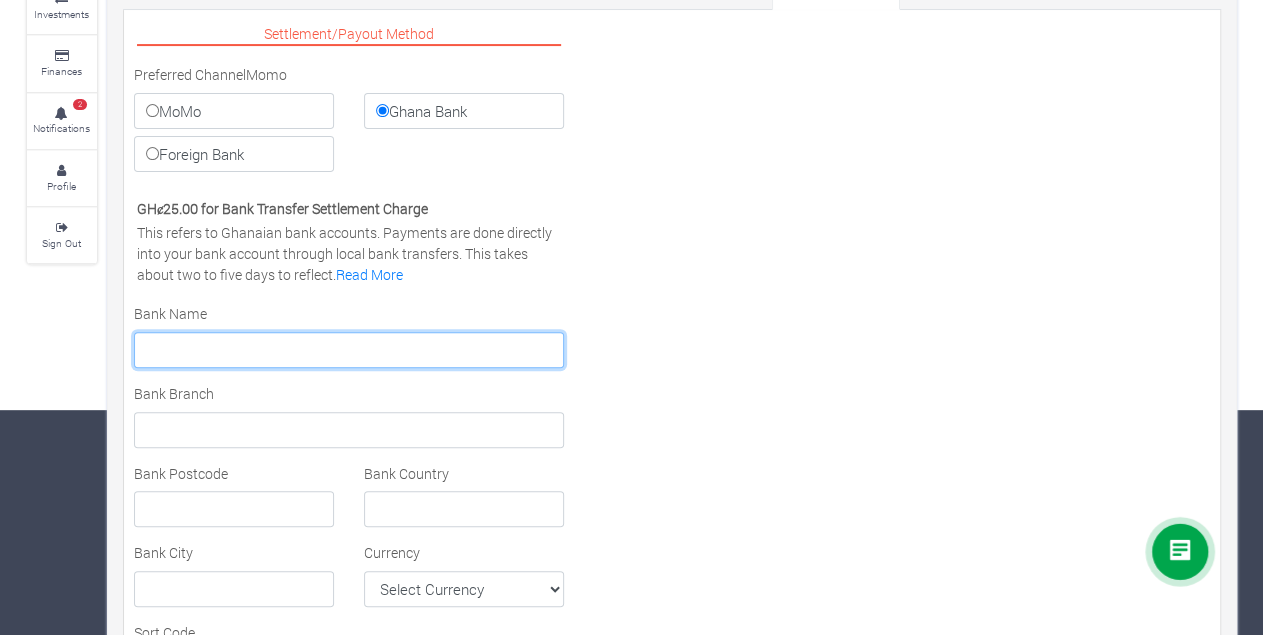 click at bounding box center [349, 350] 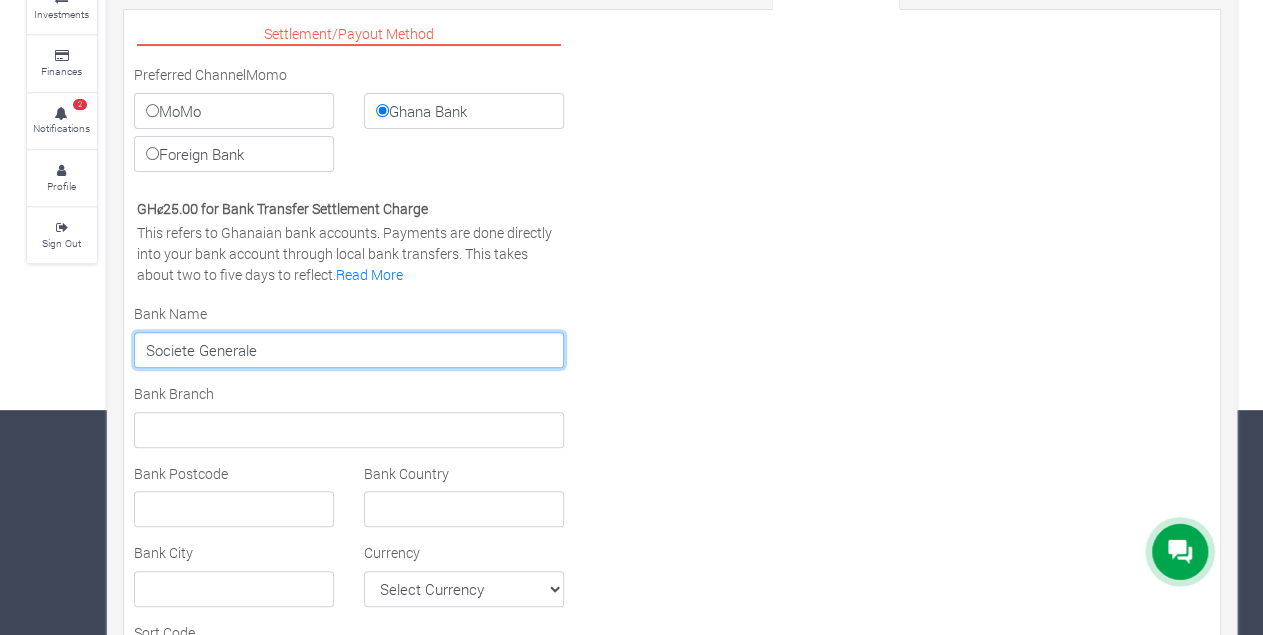 type on "Societe Generale" 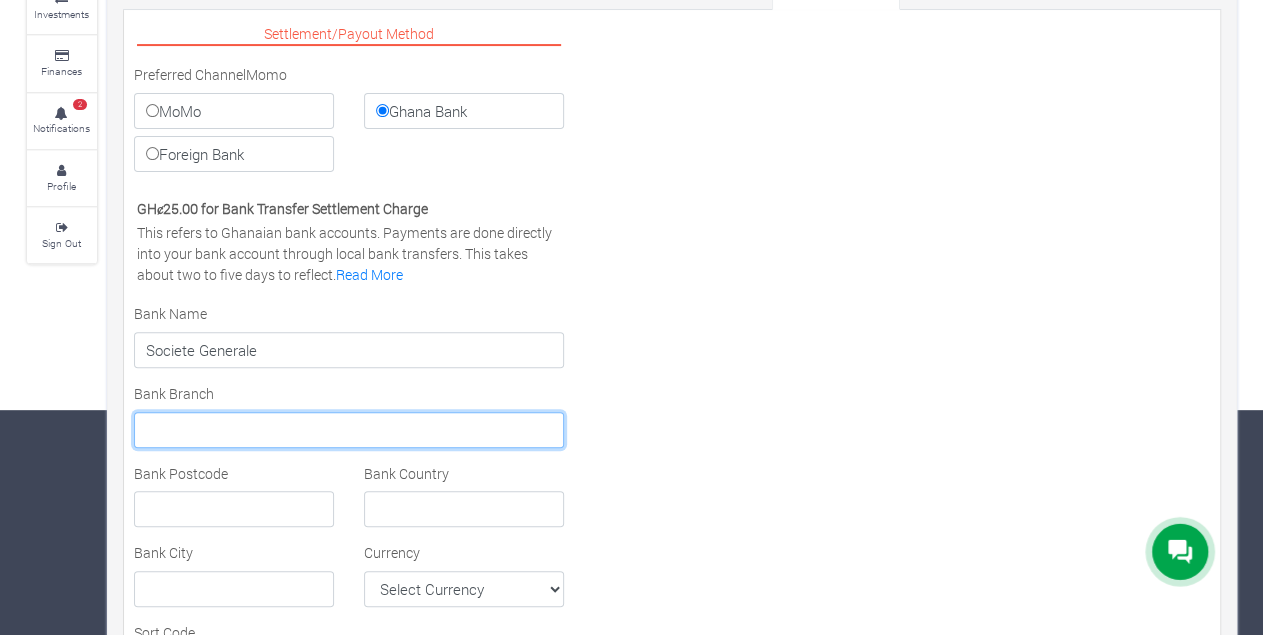click at bounding box center [349, 430] 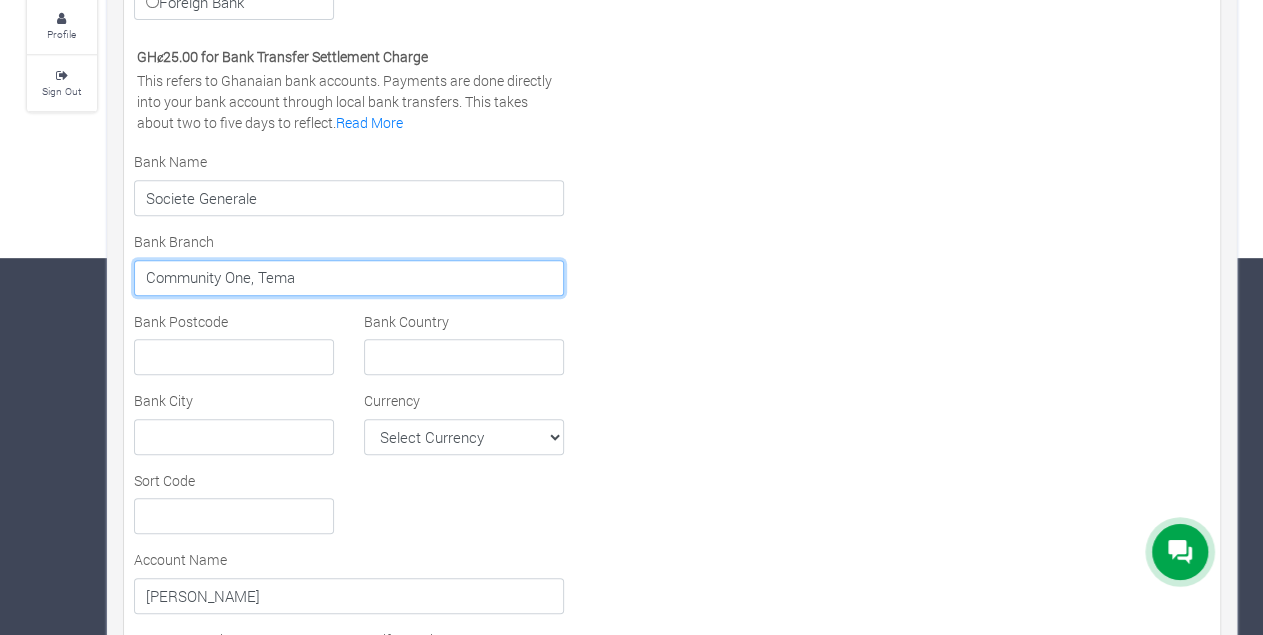 scroll, scrollTop: 374, scrollLeft: 0, axis: vertical 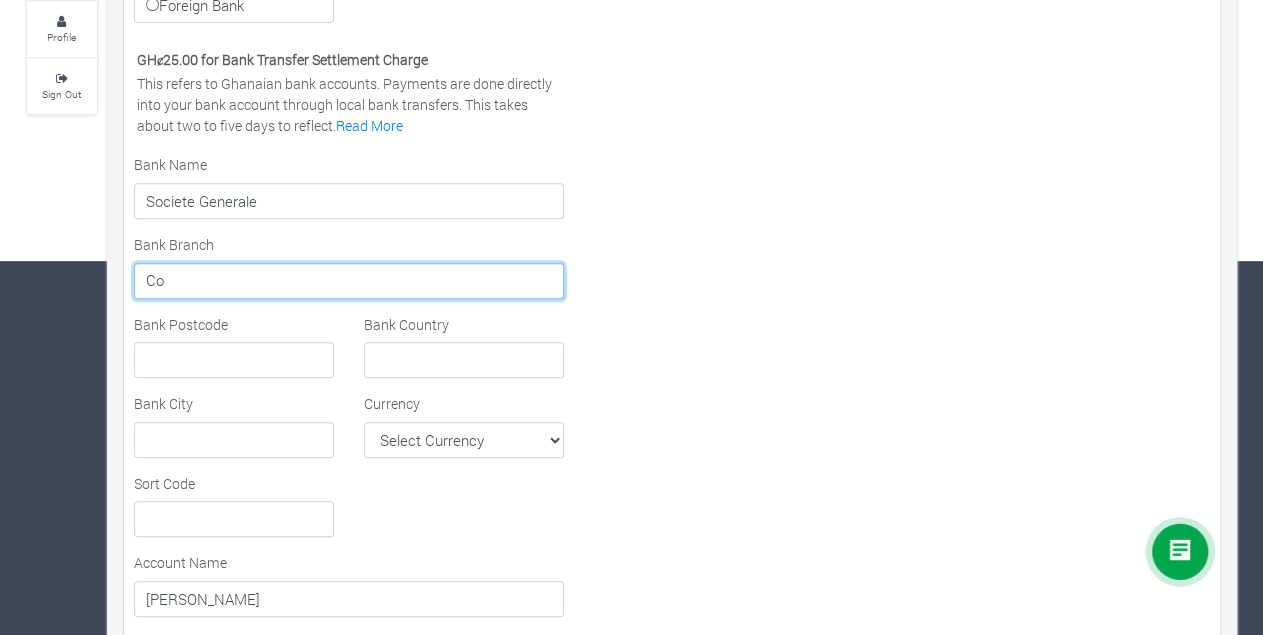 type on "C" 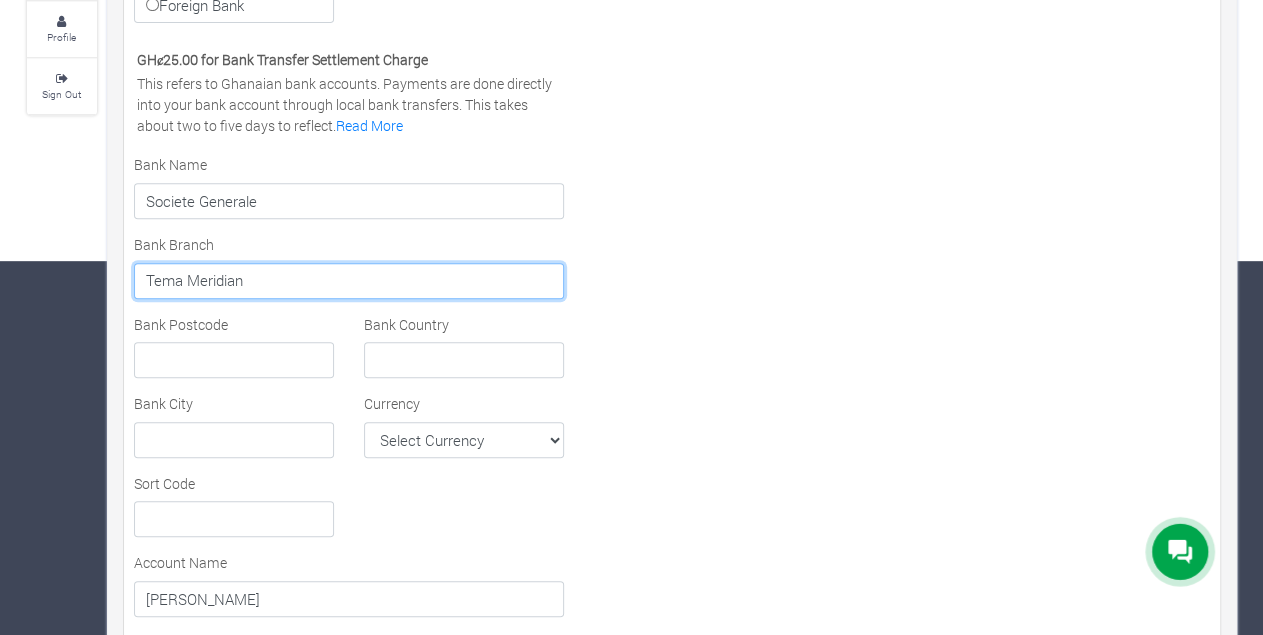 type on "Tema Meridian" 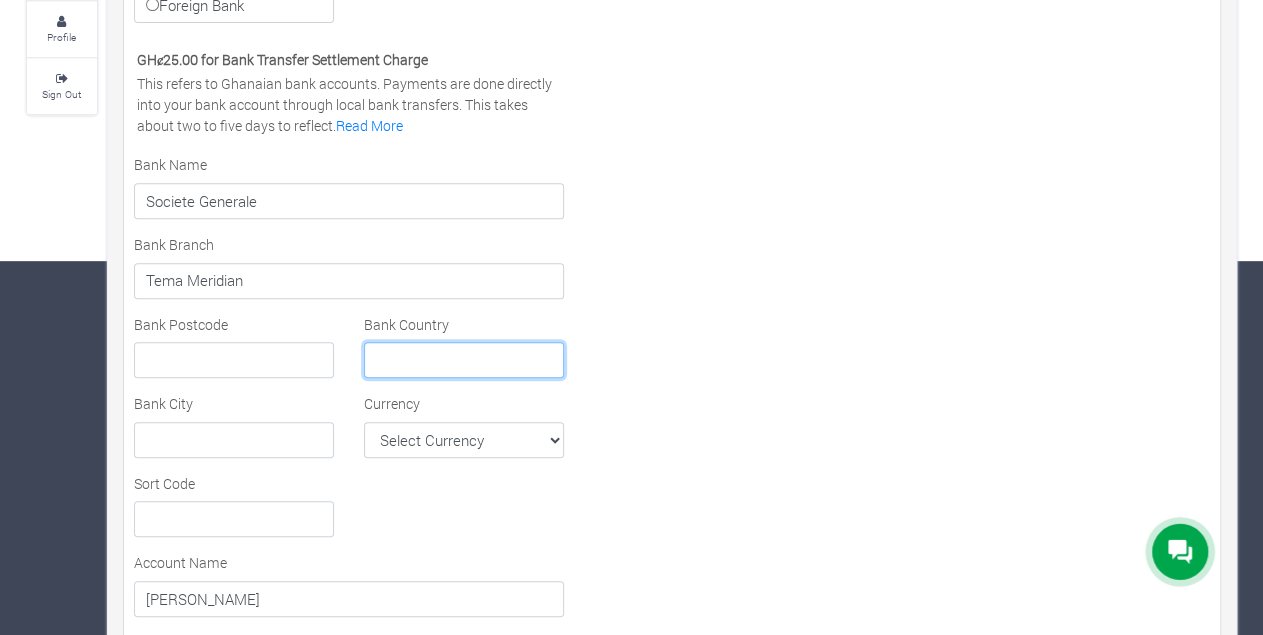 click at bounding box center [464, 360] 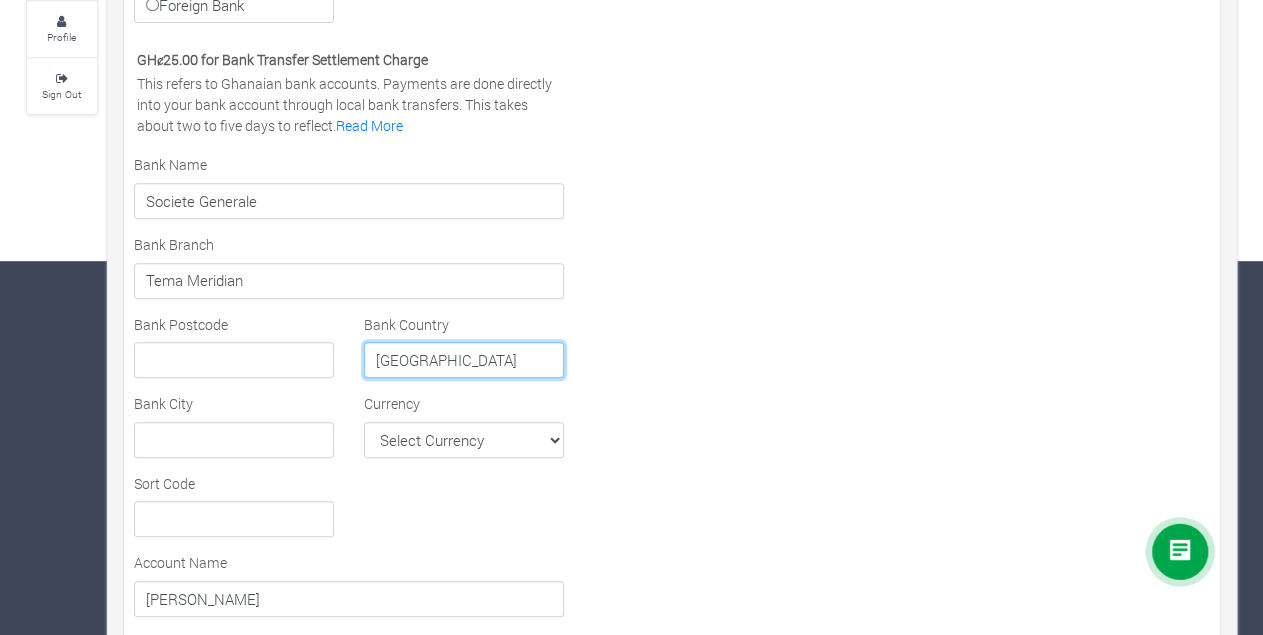 type on "Ghana" 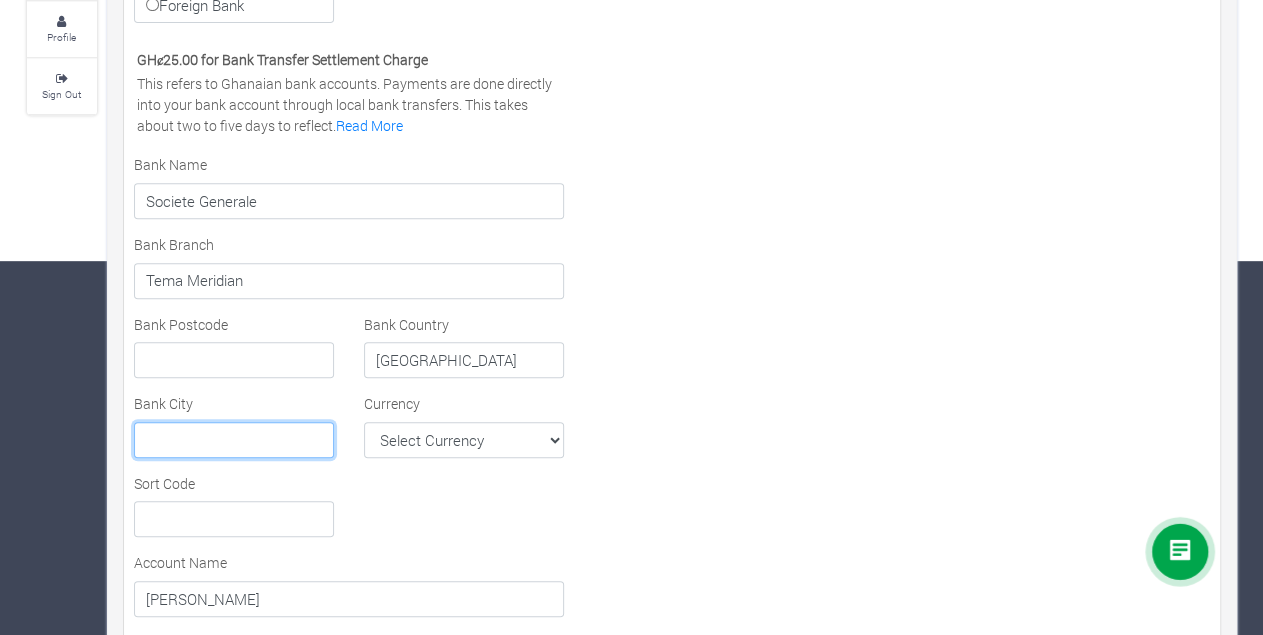 click at bounding box center (234, 440) 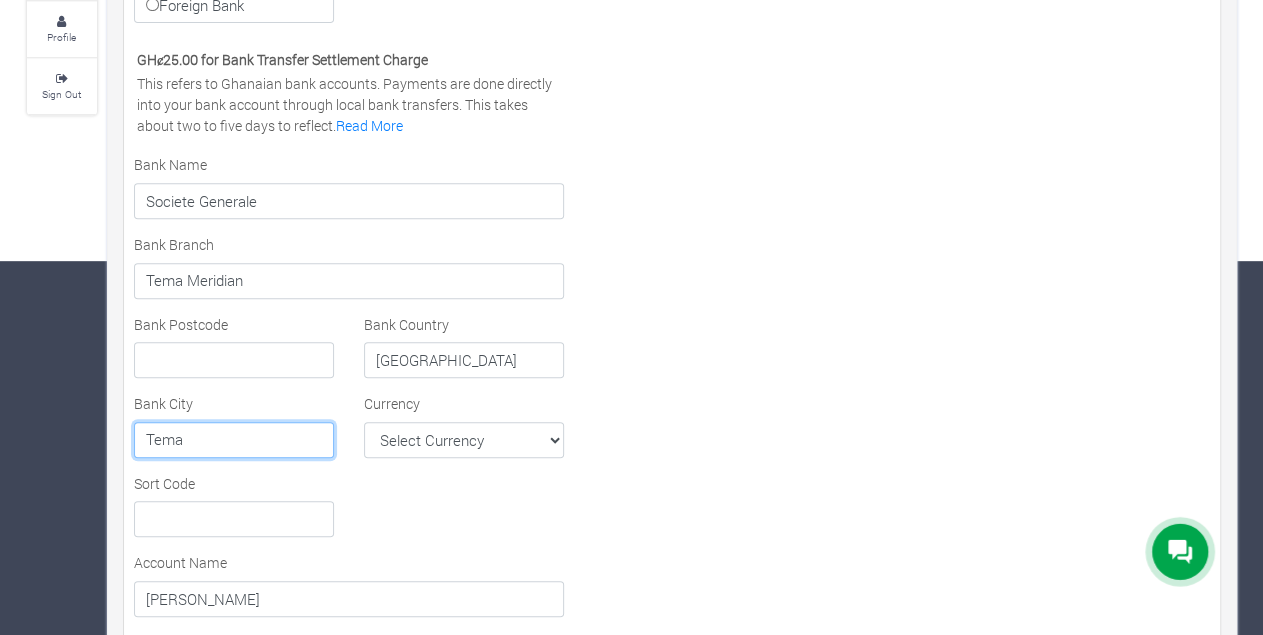 type on "Tema" 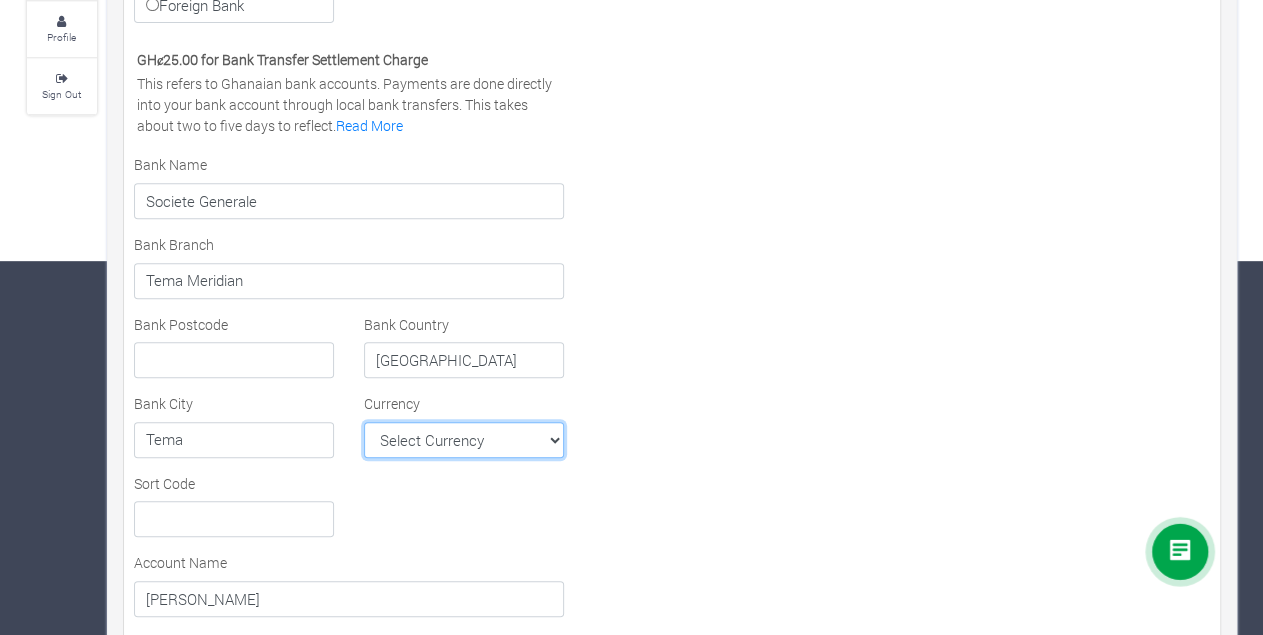 select on "GHS" 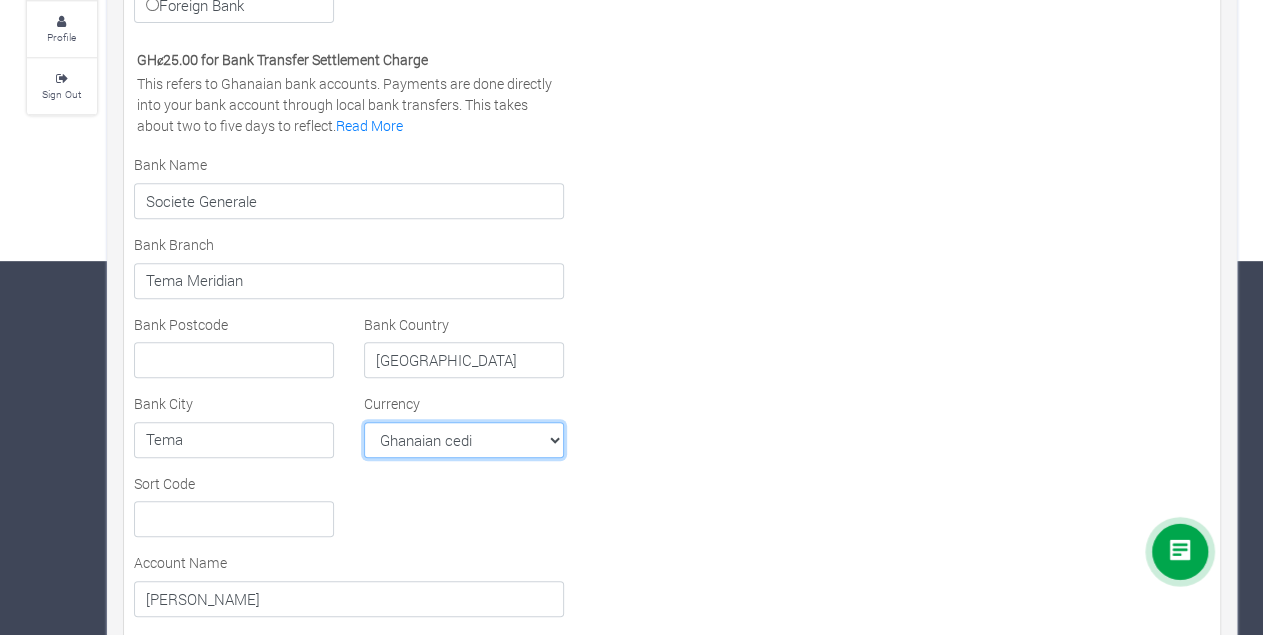 click on "GHS" at bounding box center [0, 0] 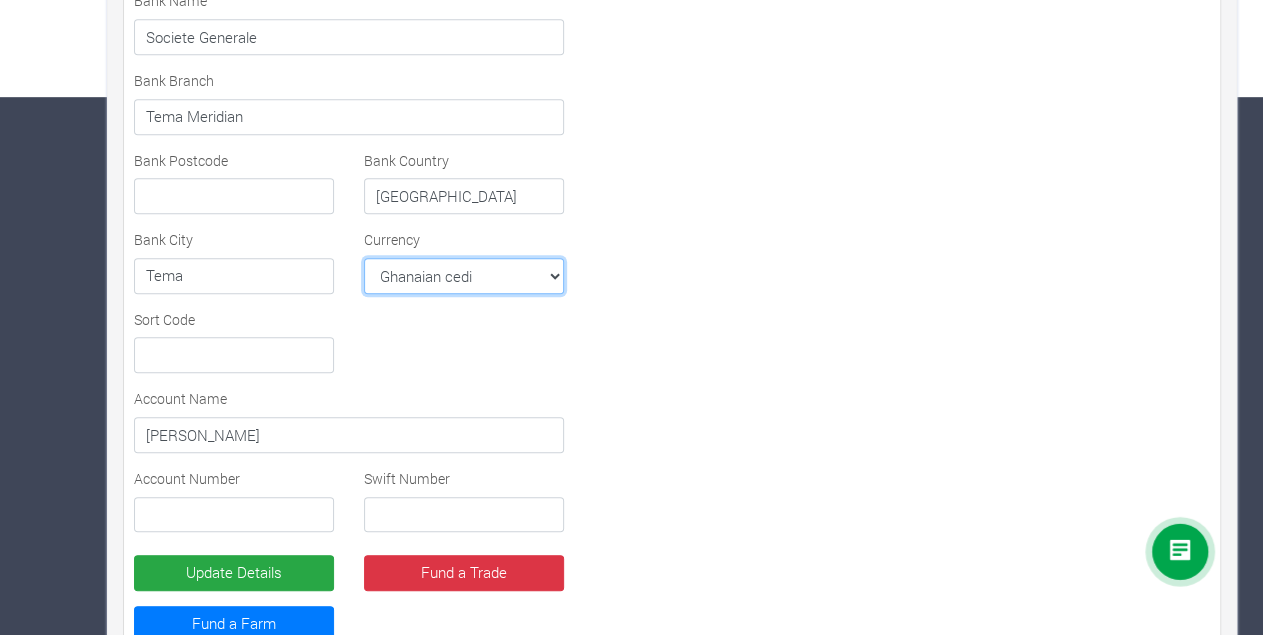 scroll, scrollTop: 592, scrollLeft: 0, axis: vertical 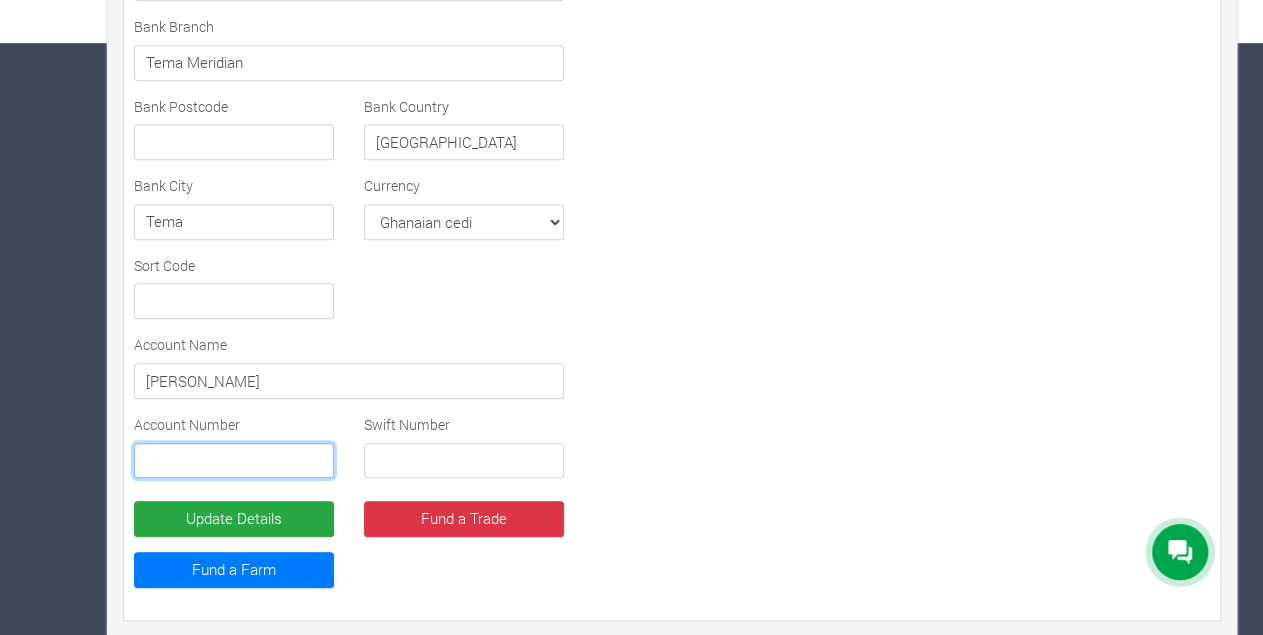 click at bounding box center (234, 461) 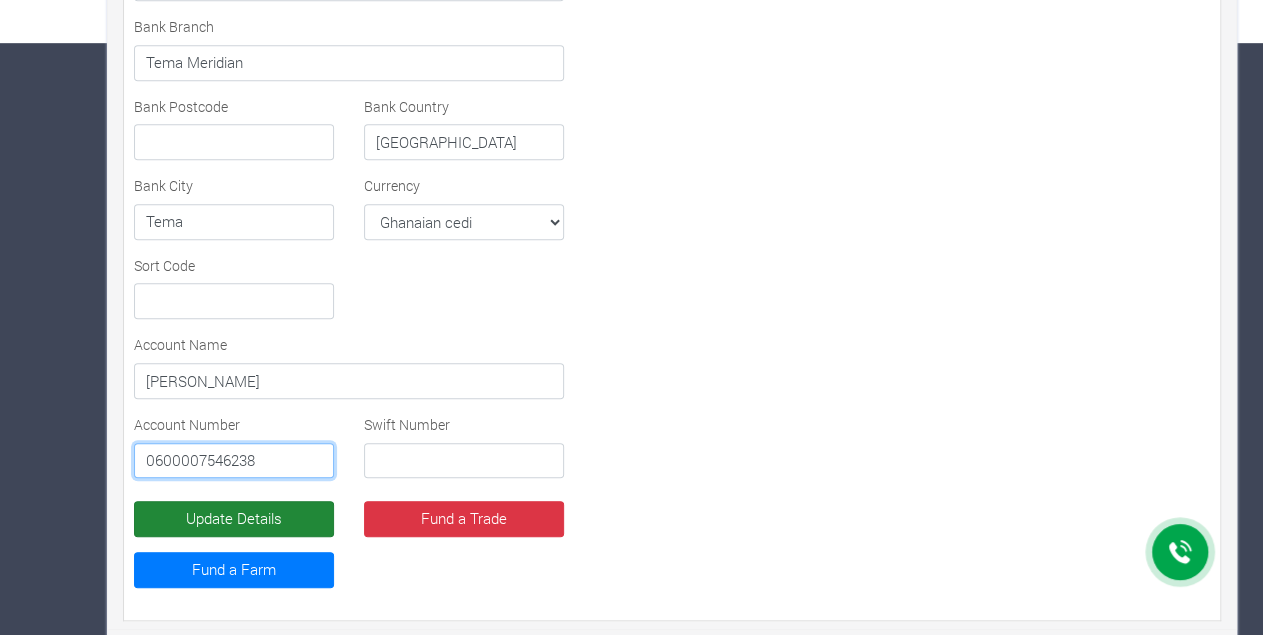 type on "0600007546238" 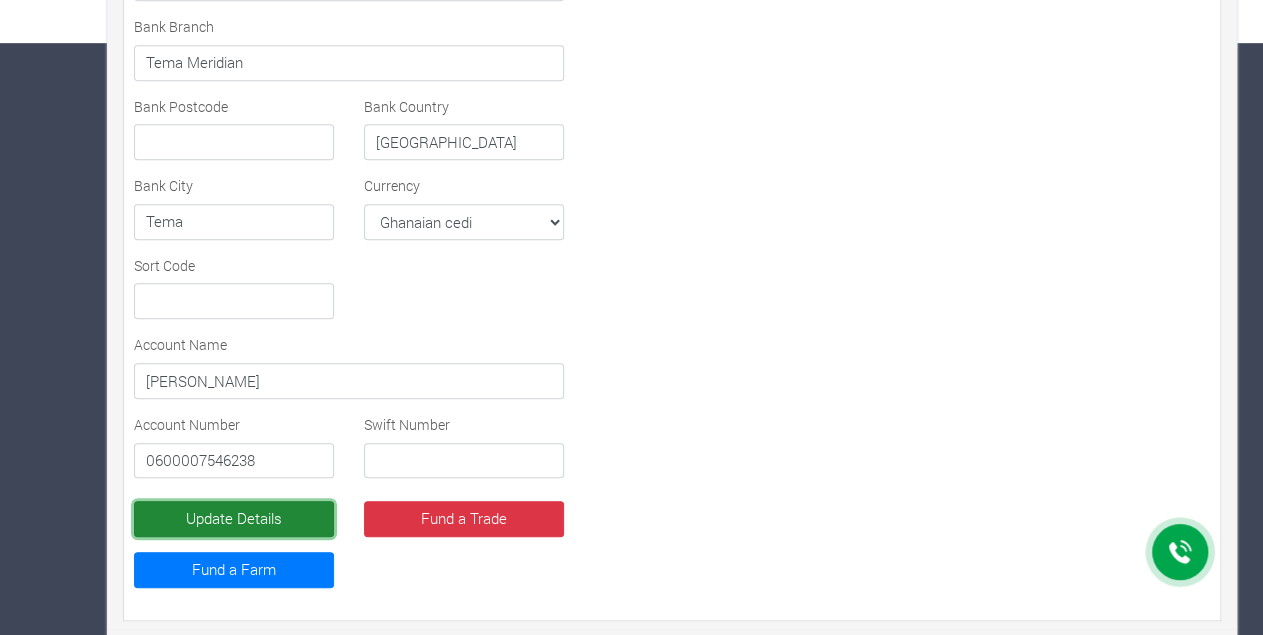 click on "Update Details" at bounding box center [234, 519] 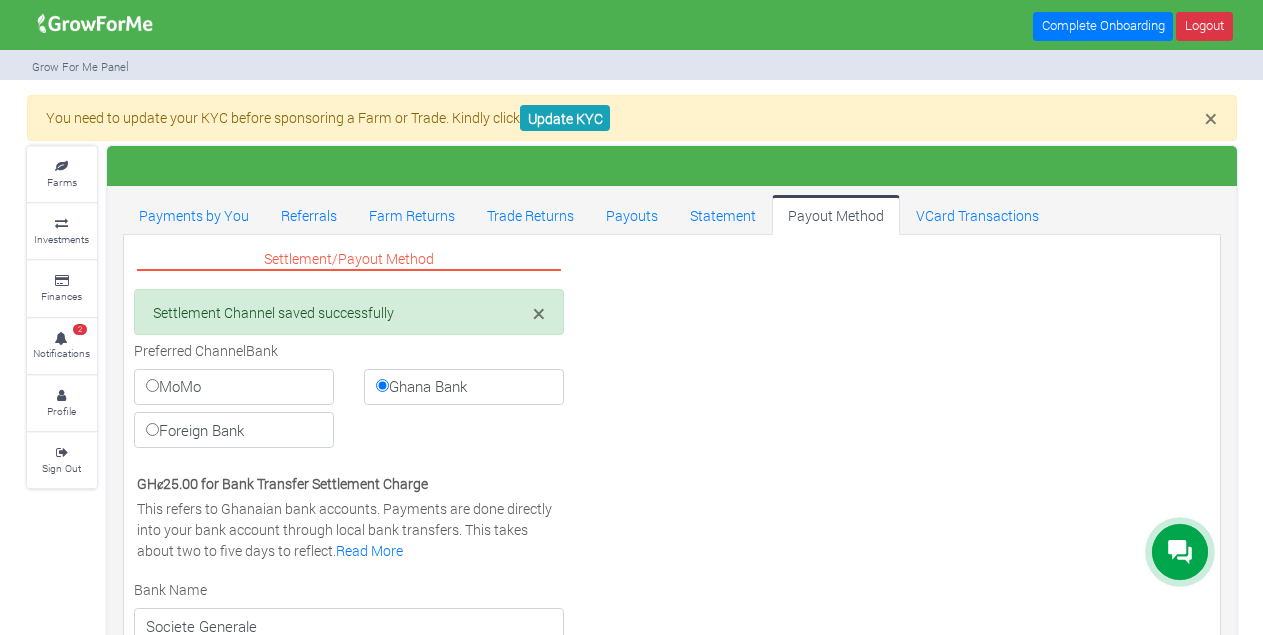 select on "GHS" 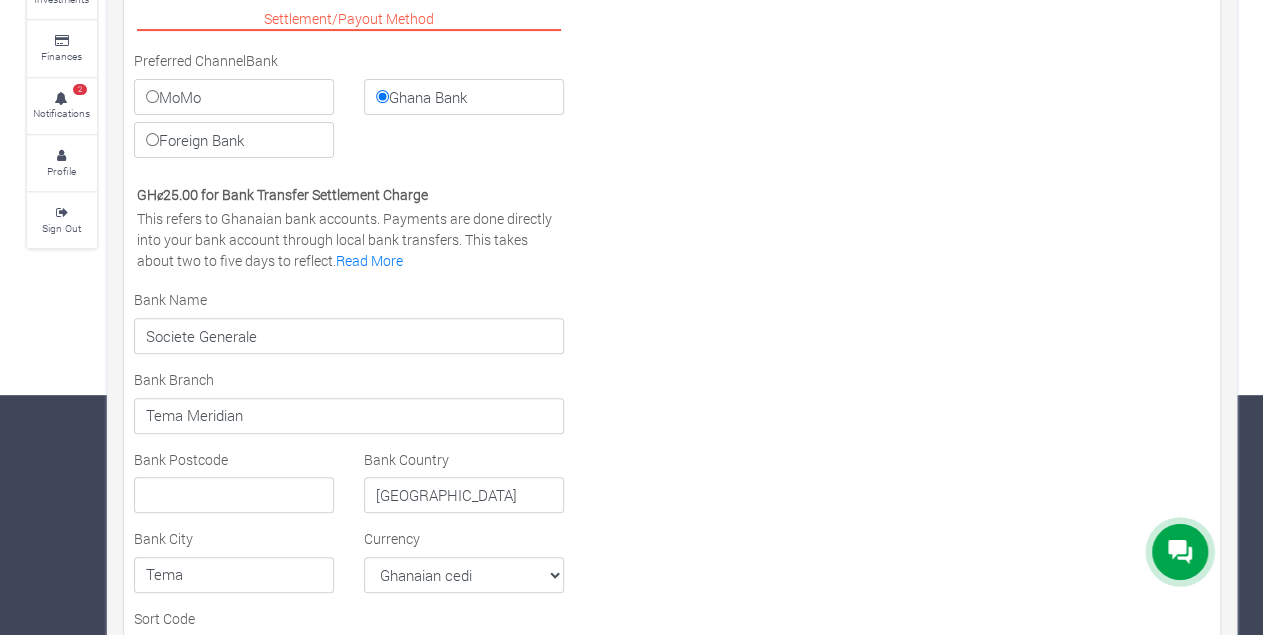 scroll, scrollTop: 0, scrollLeft: 0, axis: both 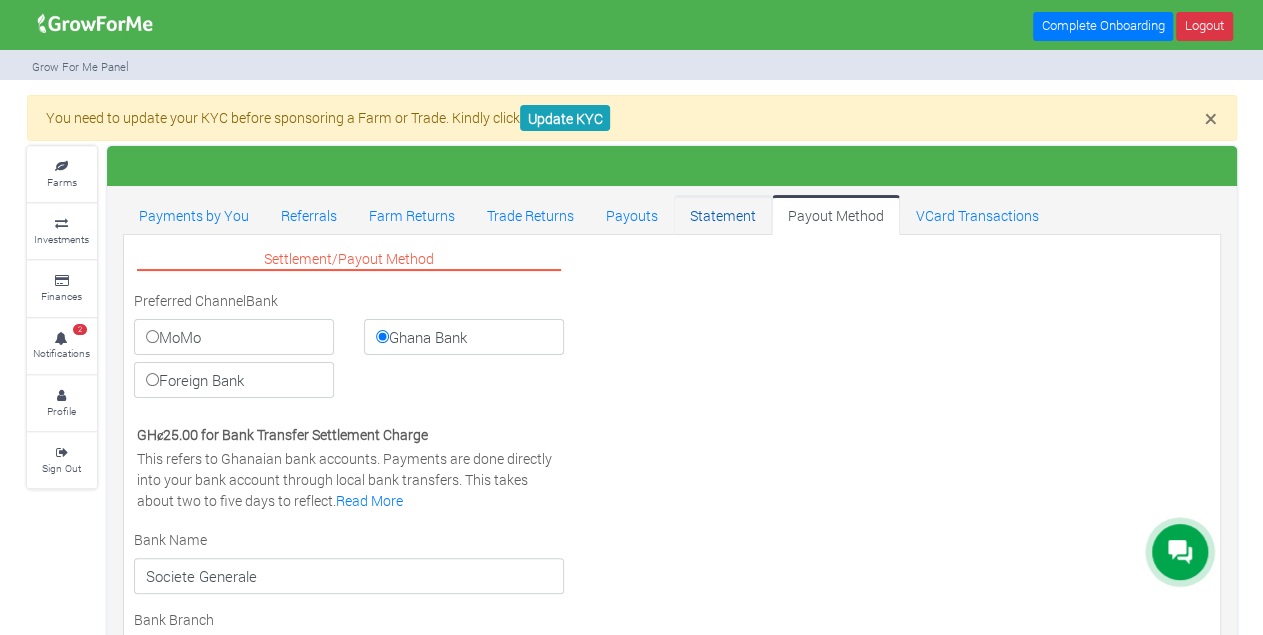 click on "Statement" at bounding box center [723, 215] 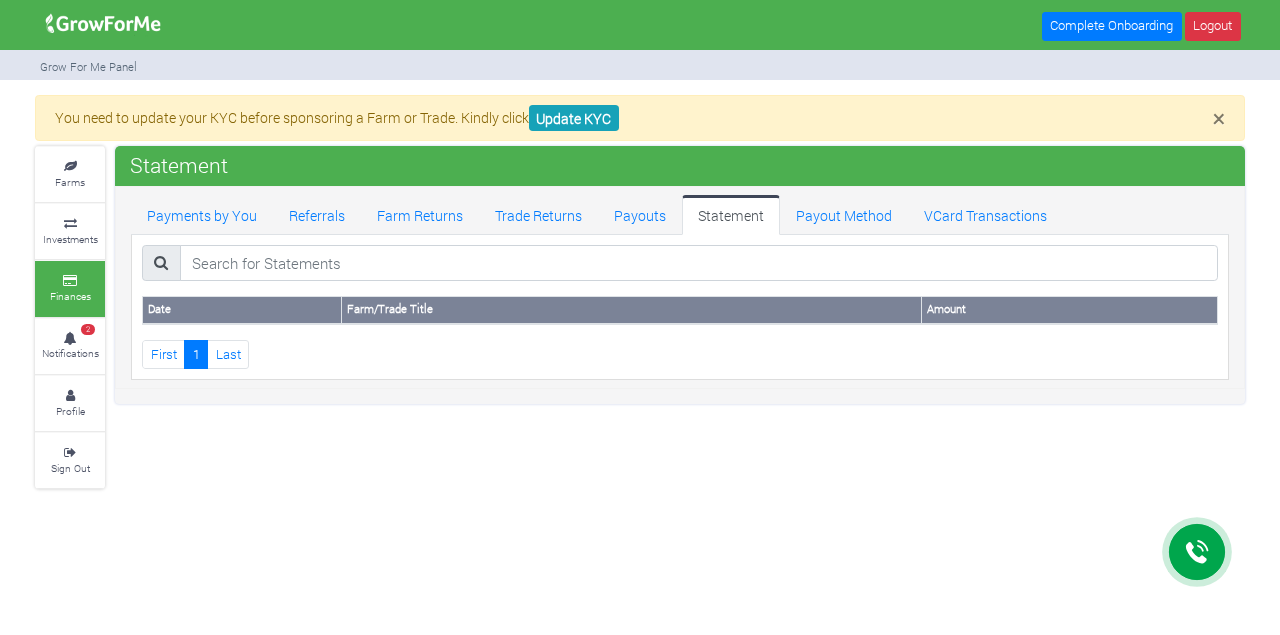 scroll, scrollTop: 0, scrollLeft: 0, axis: both 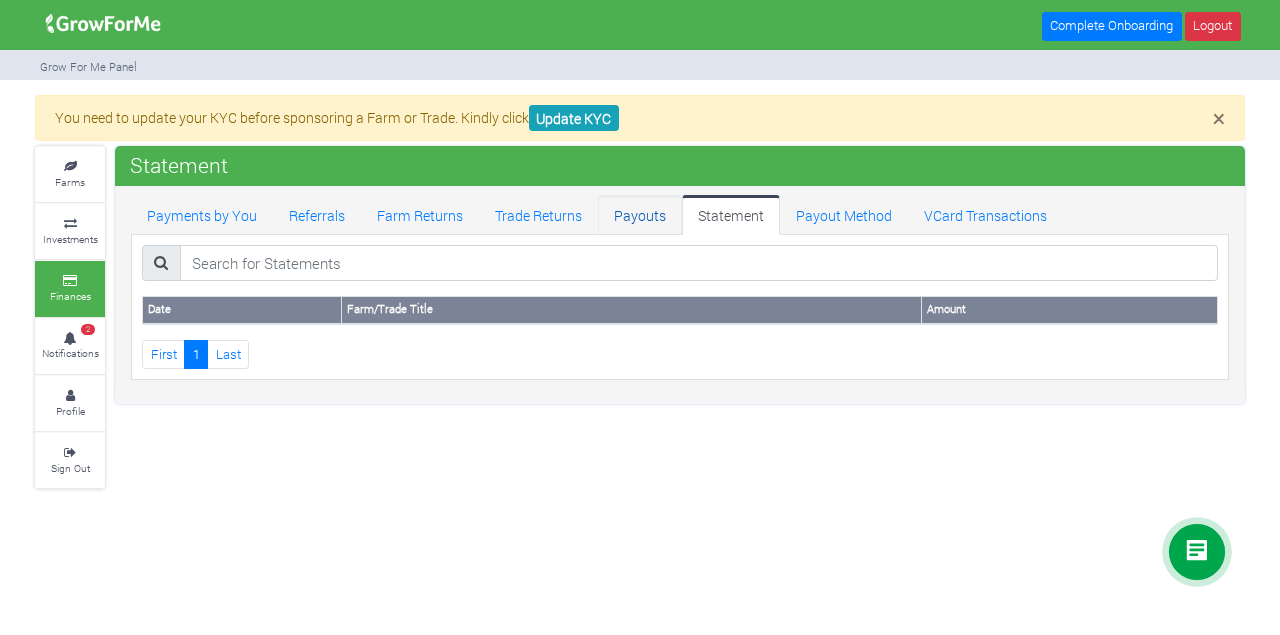 click on "Payouts" at bounding box center (640, 215) 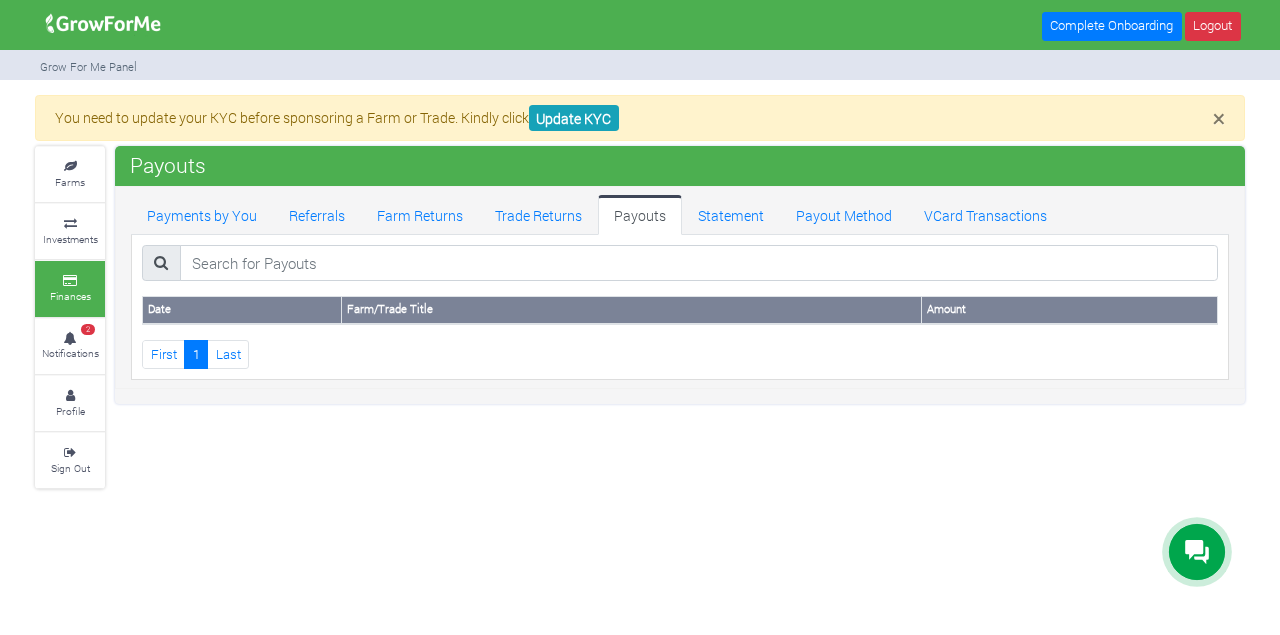 scroll, scrollTop: 0, scrollLeft: 0, axis: both 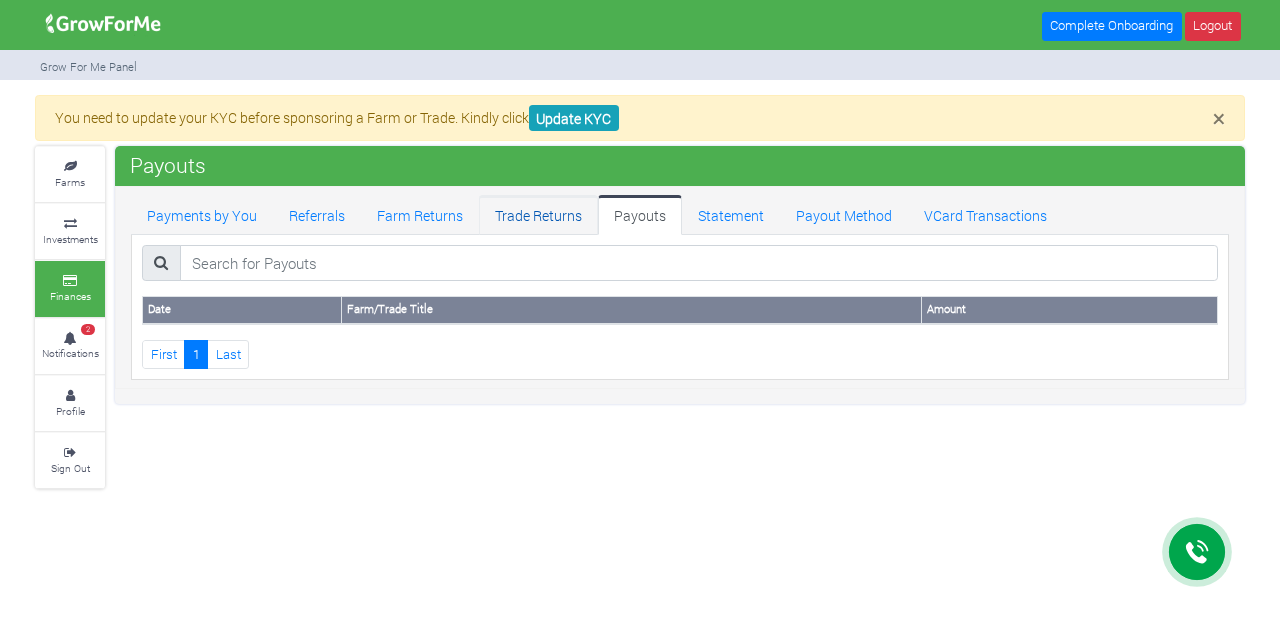 click on "Trade Returns" at bounding box center [538, 215] 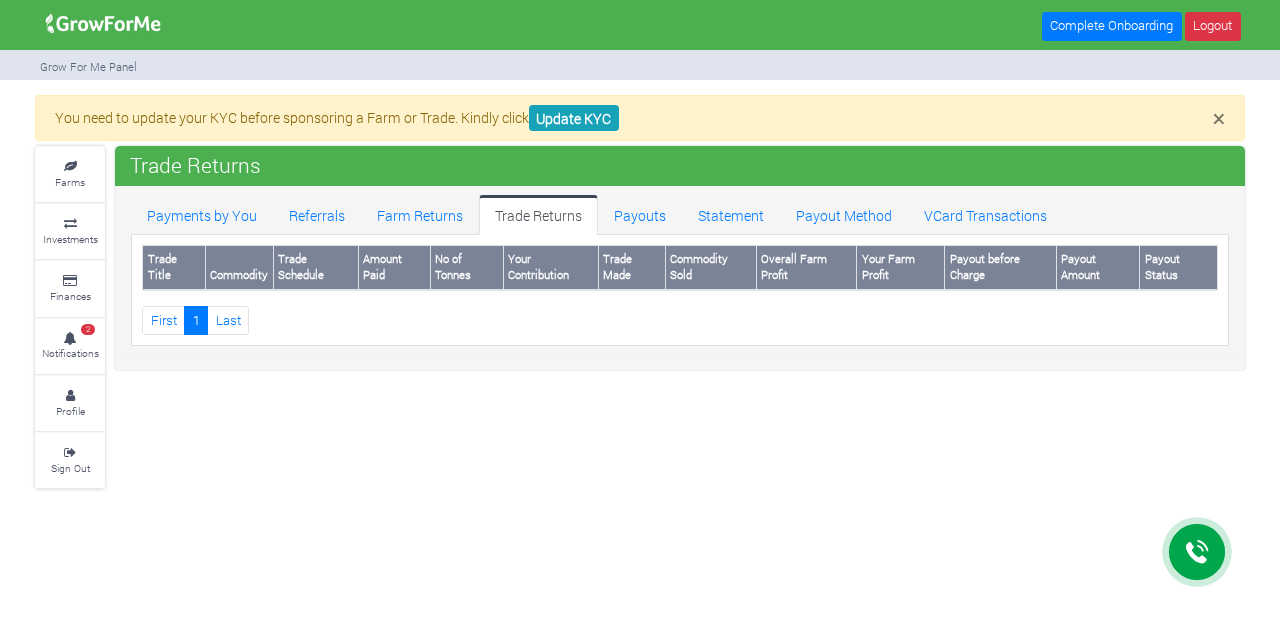 scroll, scrollTop: 0, scrollLeft: 0, axis: both 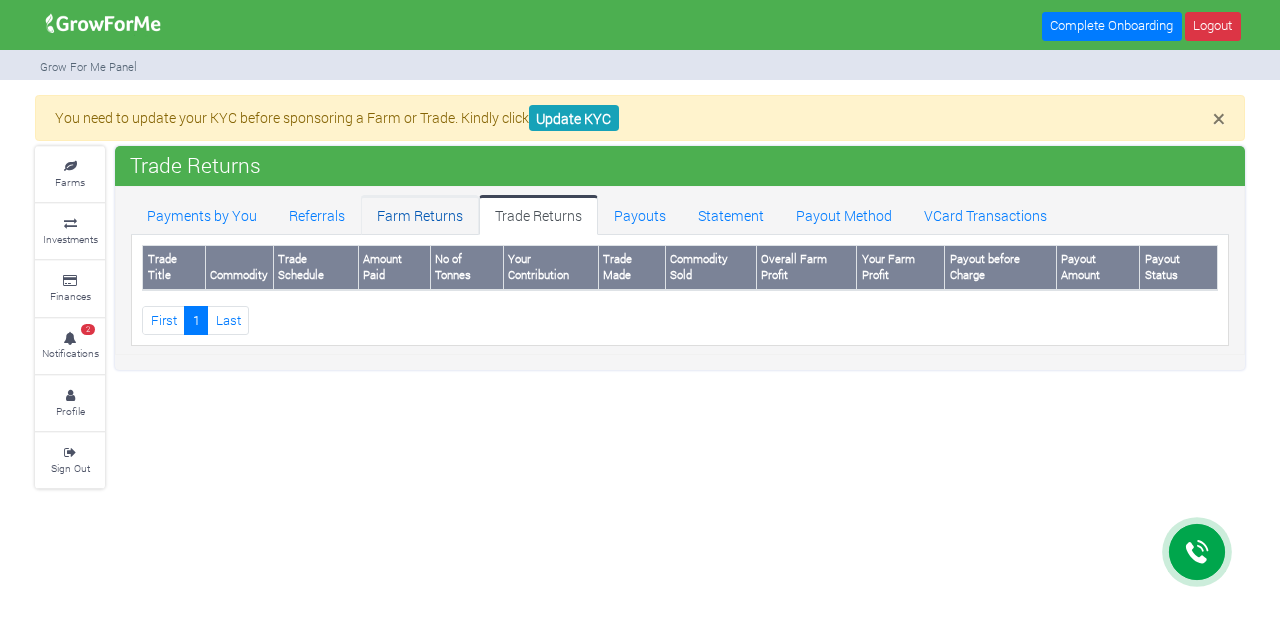 click on "Farm Returns" at bounding box center [420, 215] 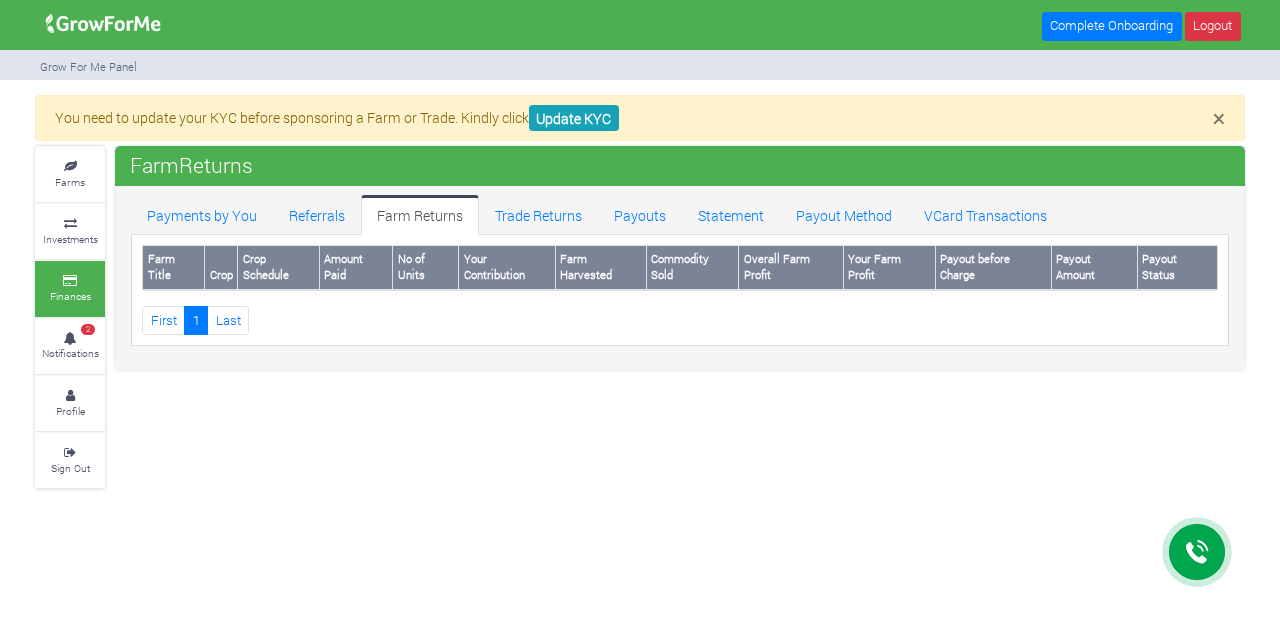 scroll, scrollTop: 0, scrollLeft: 0, axis: both 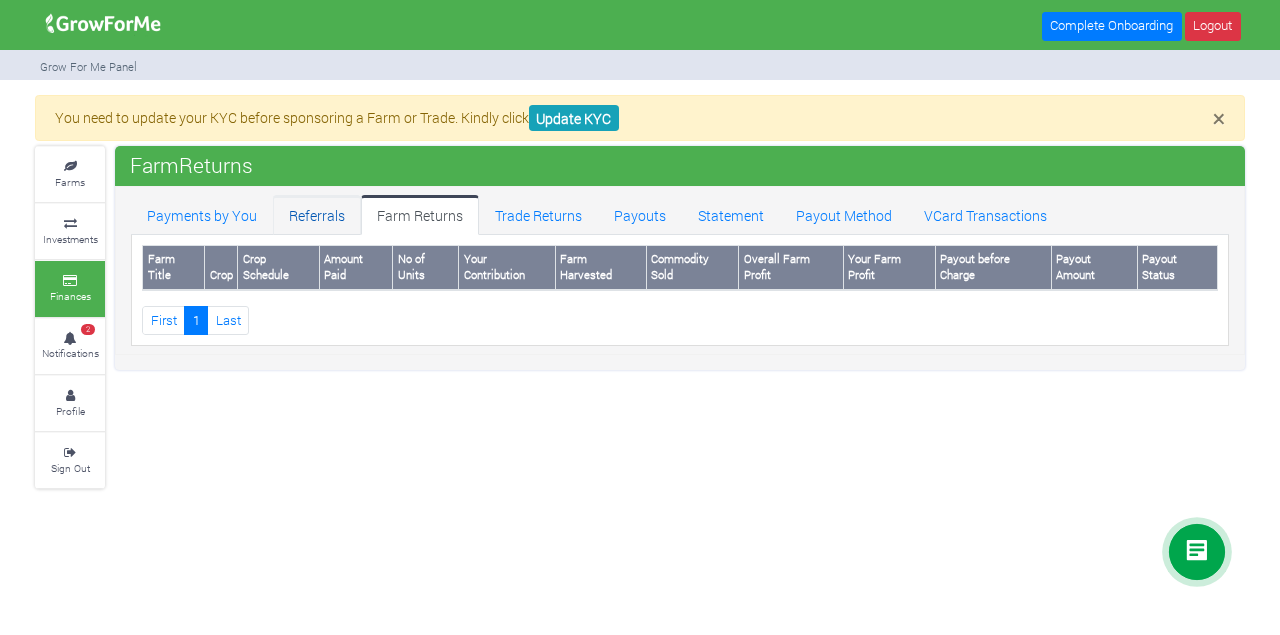 click on "Referrals" at bounding box center [317, 215] 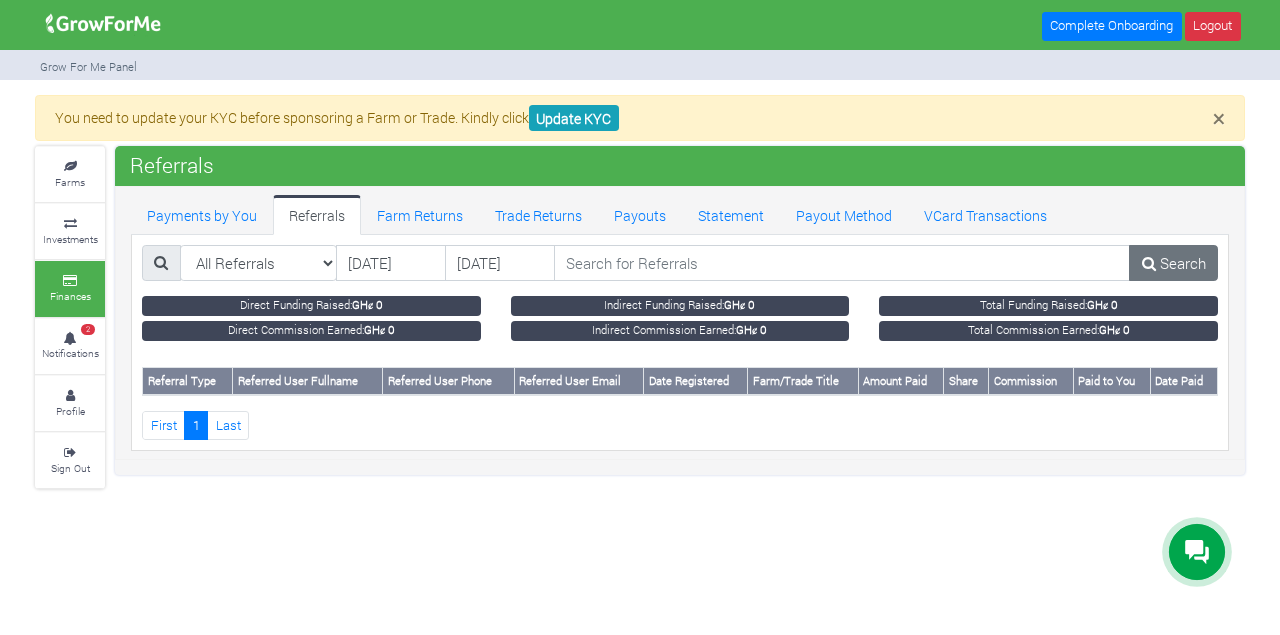 scroll, scrollTop: 0, scrollLeft: 0, axis: both 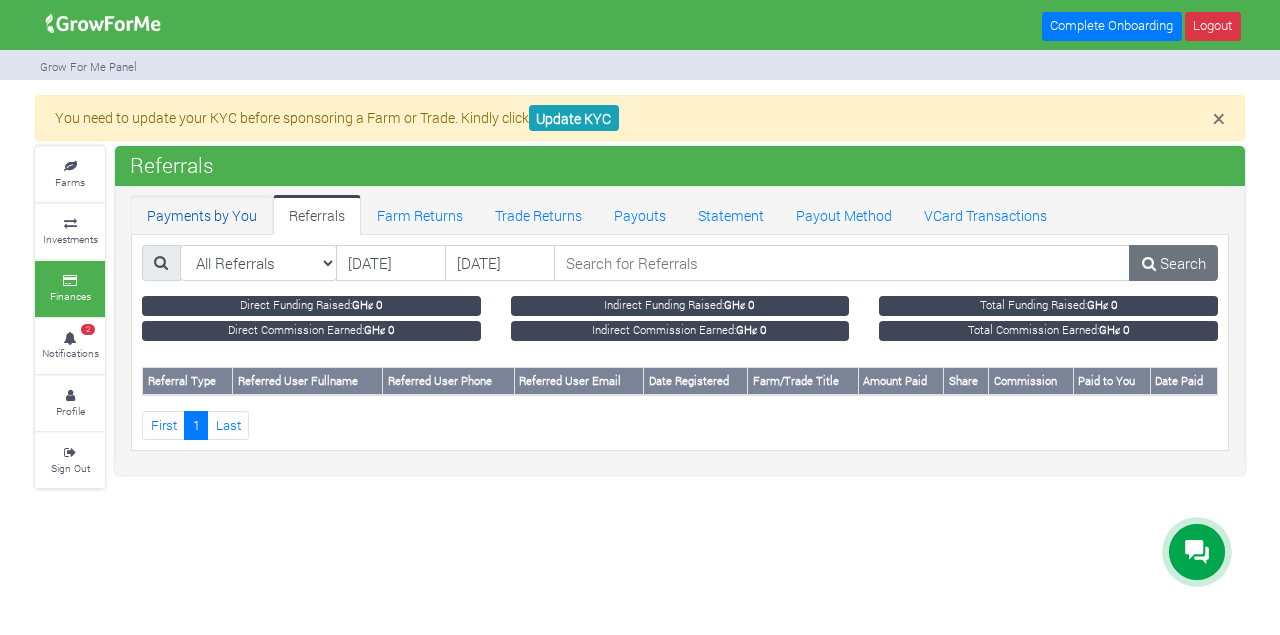 click on "Payments by You" at bounding box center [202, 215] 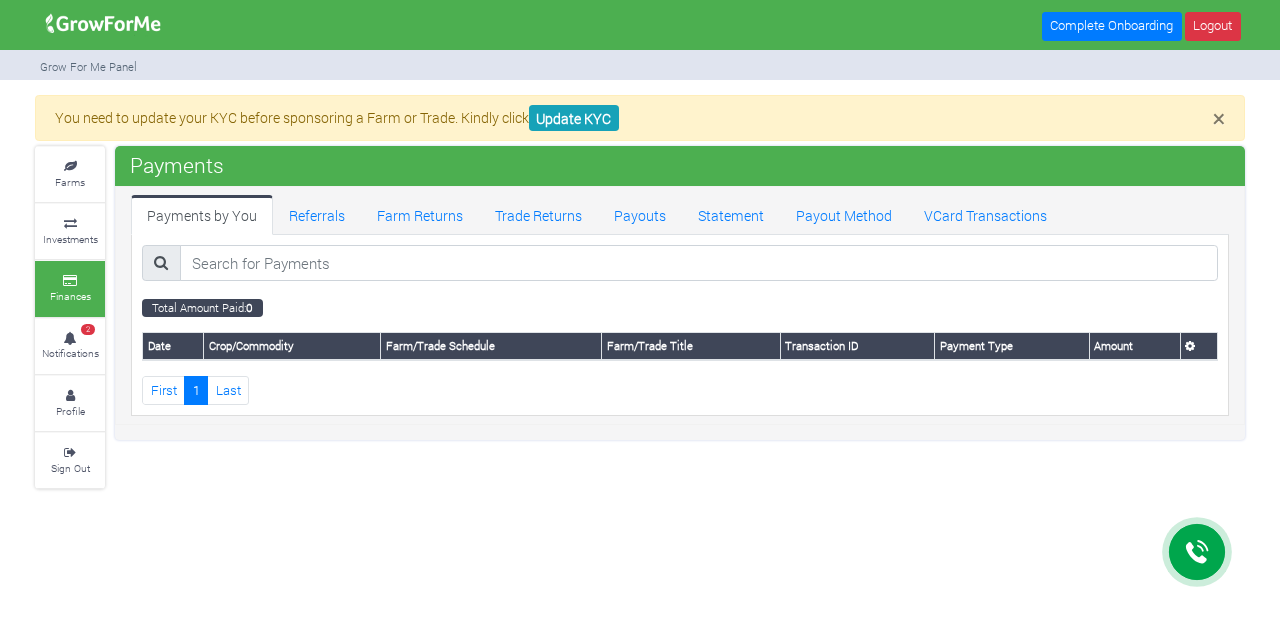 scroll, scrollTop: 0, scrollLeft: 0, axis: both 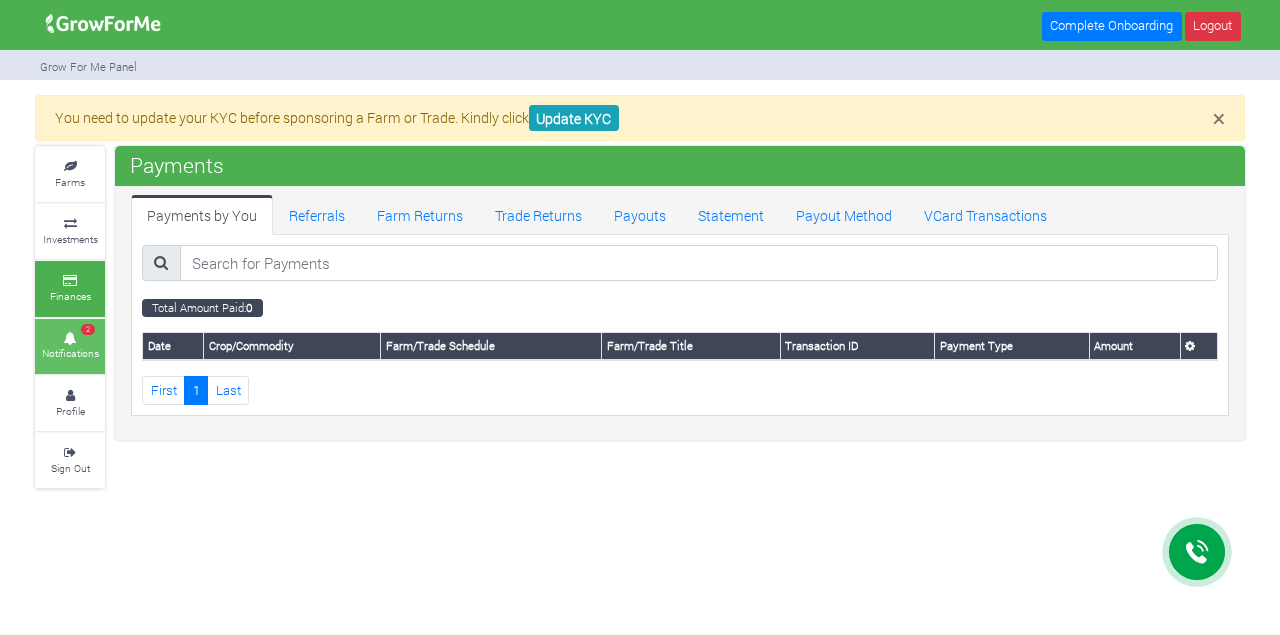 click at bounding box center [70, 339] 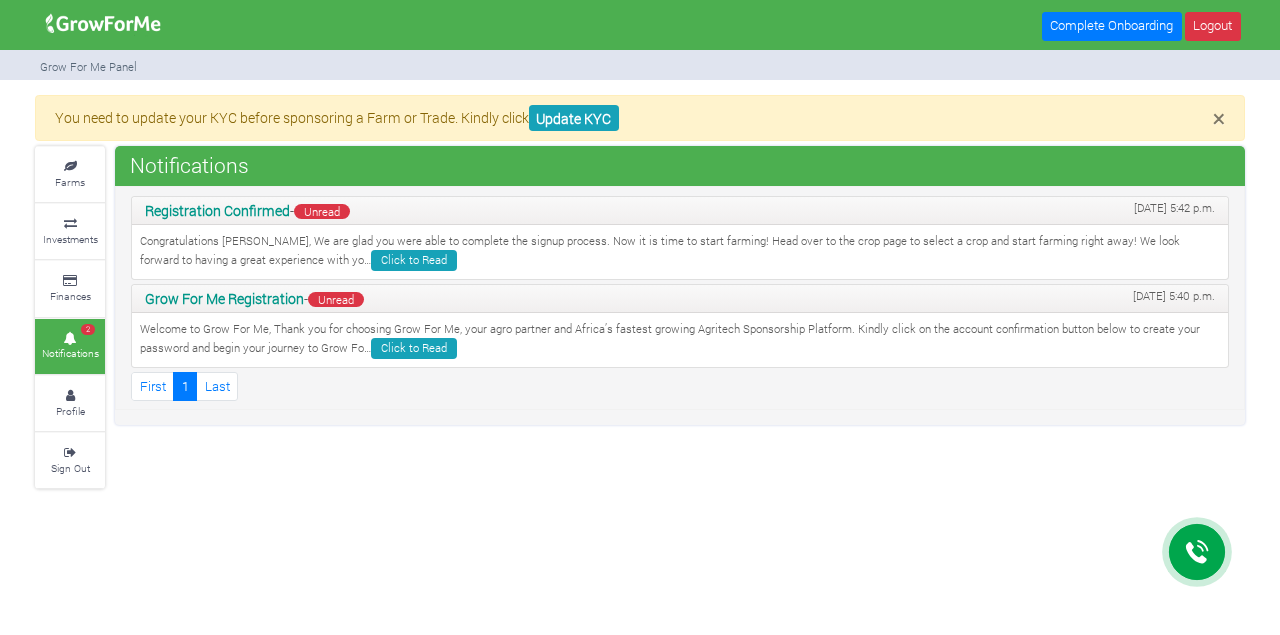 scroll, scrollTop: 0, scrollLeft: 0, axis: both 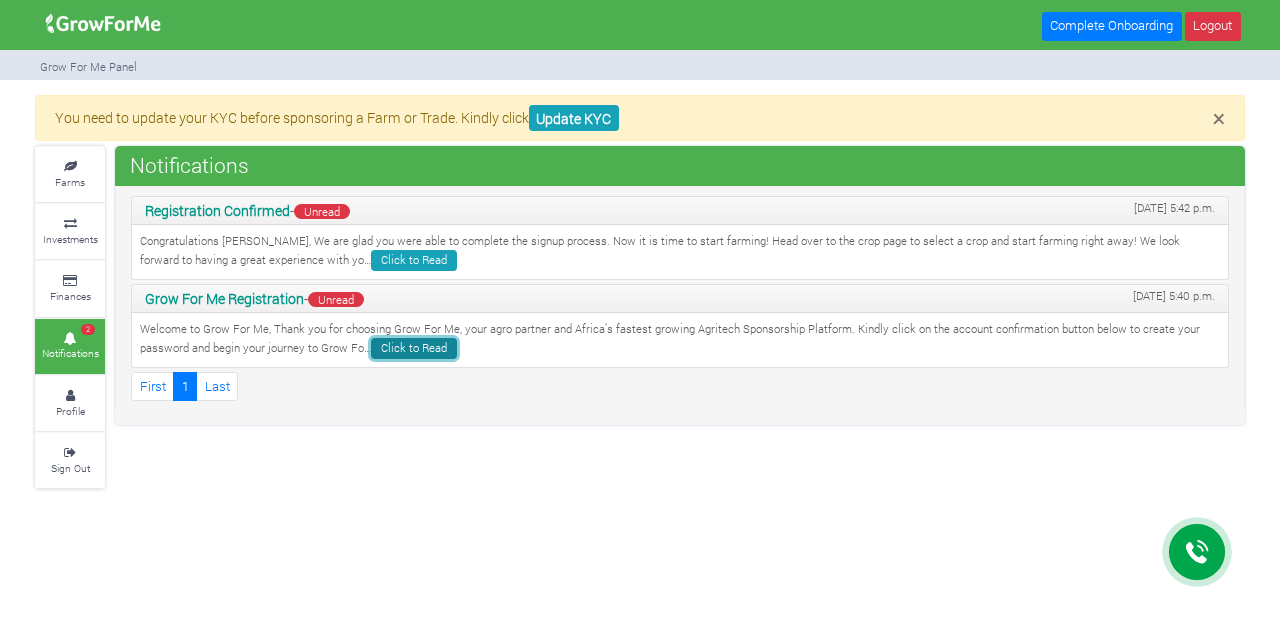 click on "Click to Read" at bounding box center (414, 348) 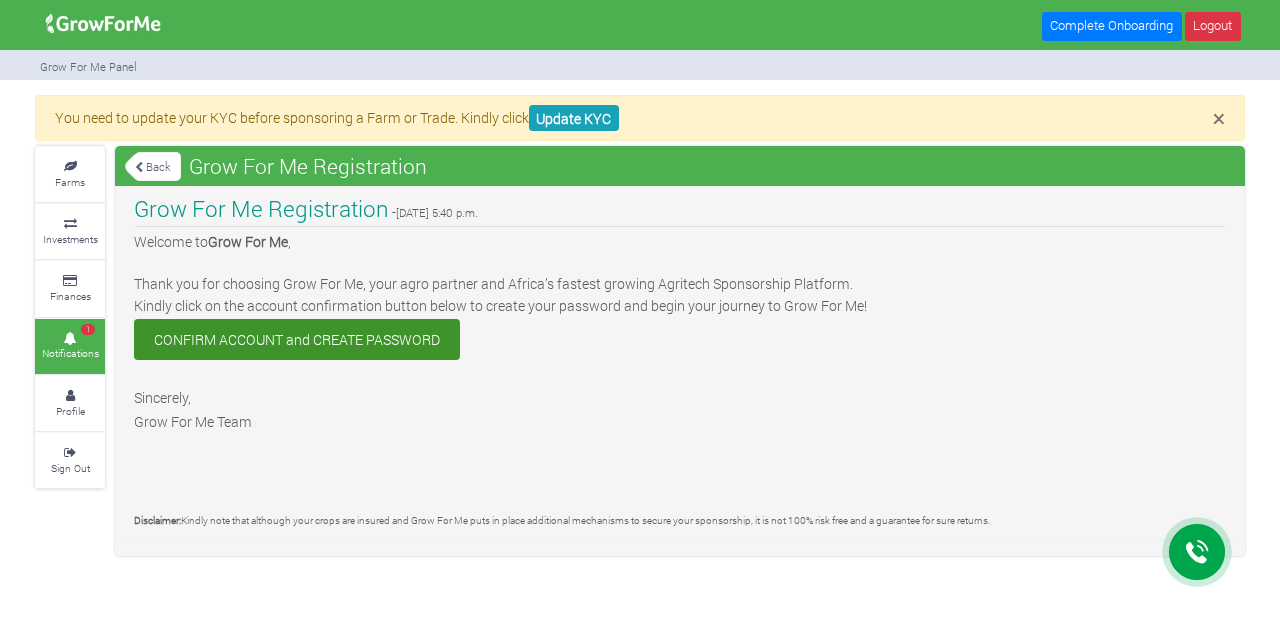scroll, scrollTop: 0, scrollLeft: 0, axis: both 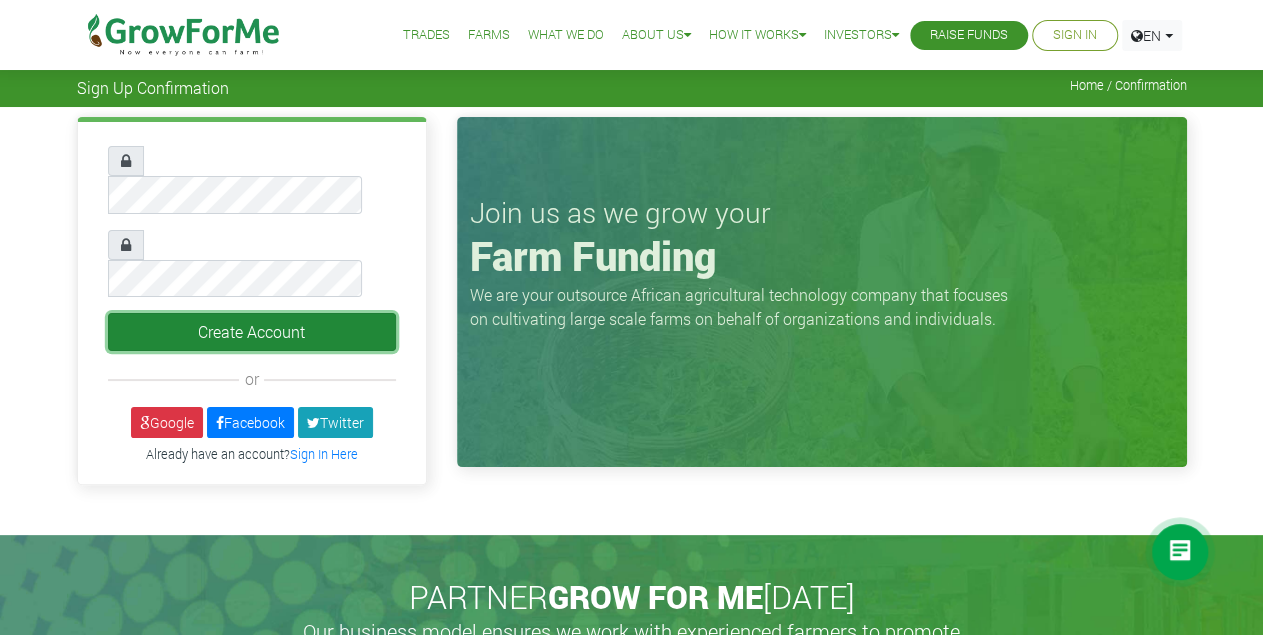 click on "Create Account" at bounding box center [252, 332] 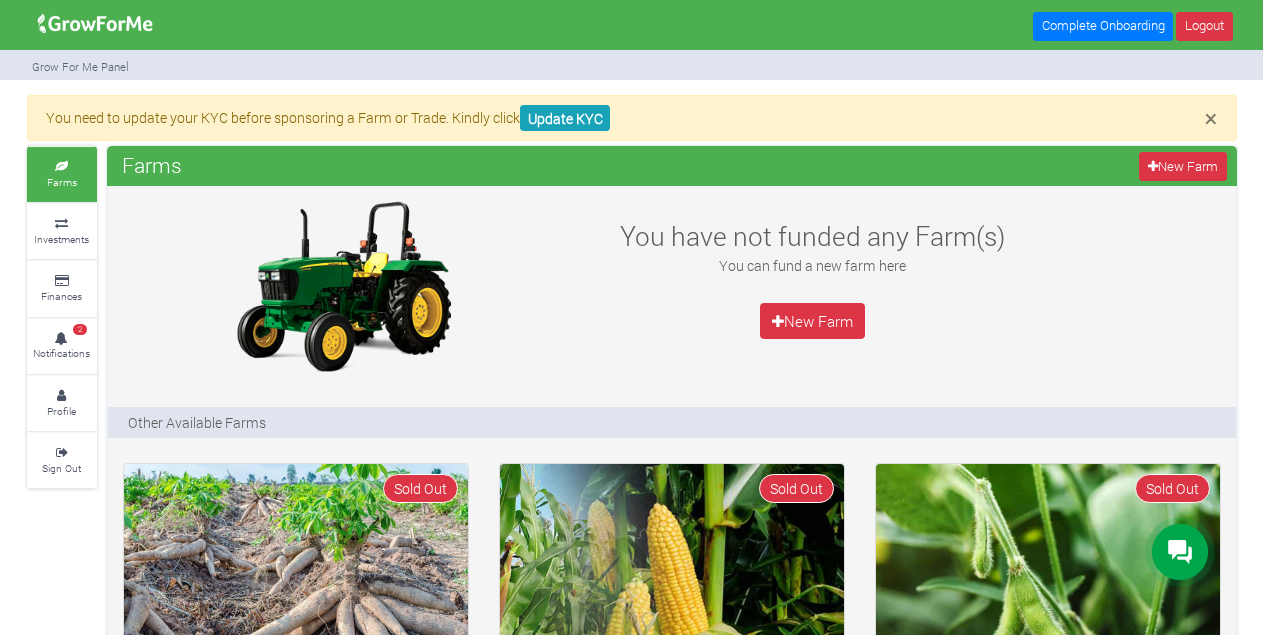 scroll, scrollTop: 0, scrollLeft: 0, axis: both 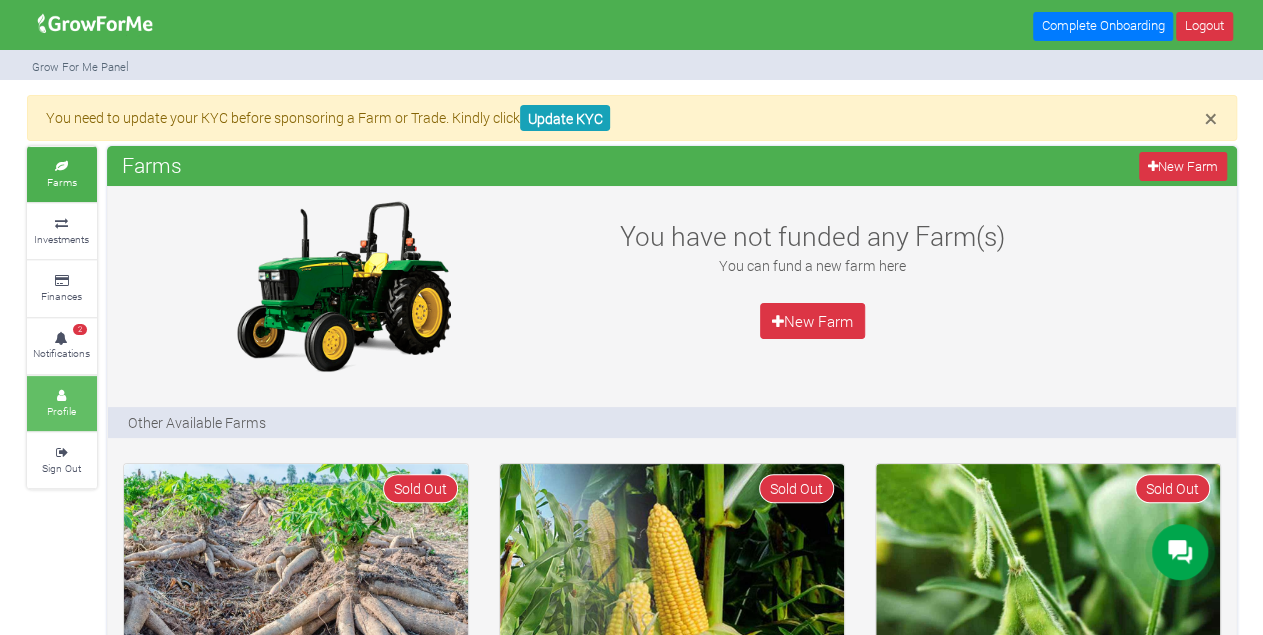 click on "Profile" at bounding box center (62, 403) 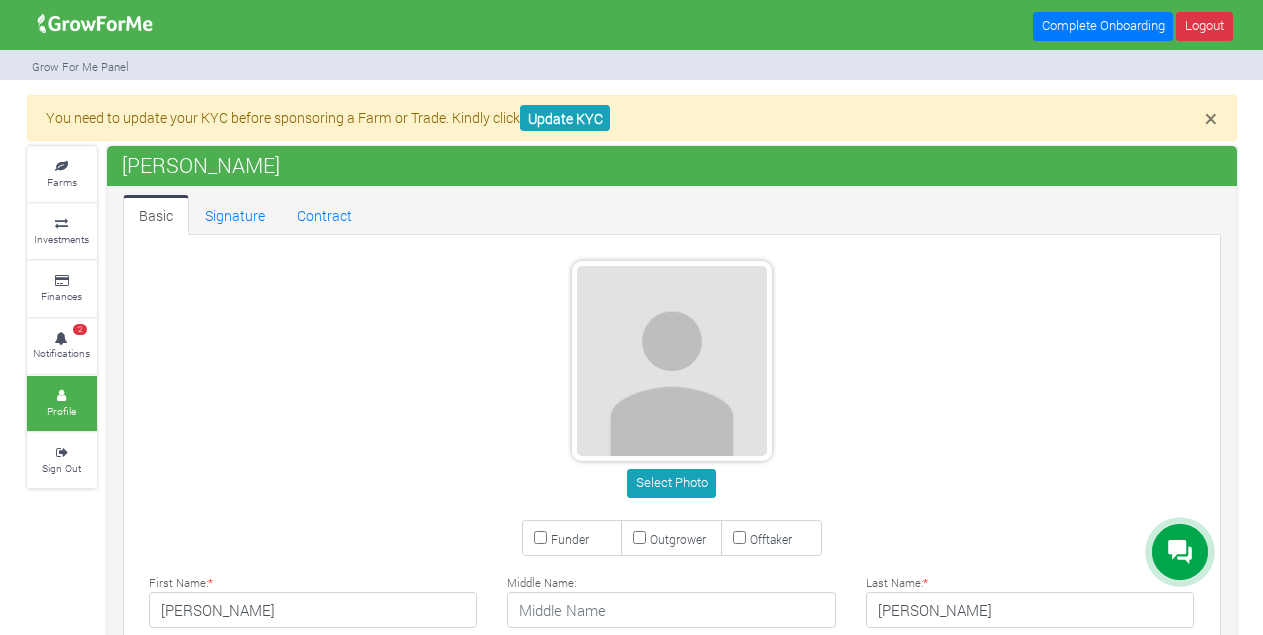 scroll, scrollTop: 0, scrollLeft: 0, axis: both 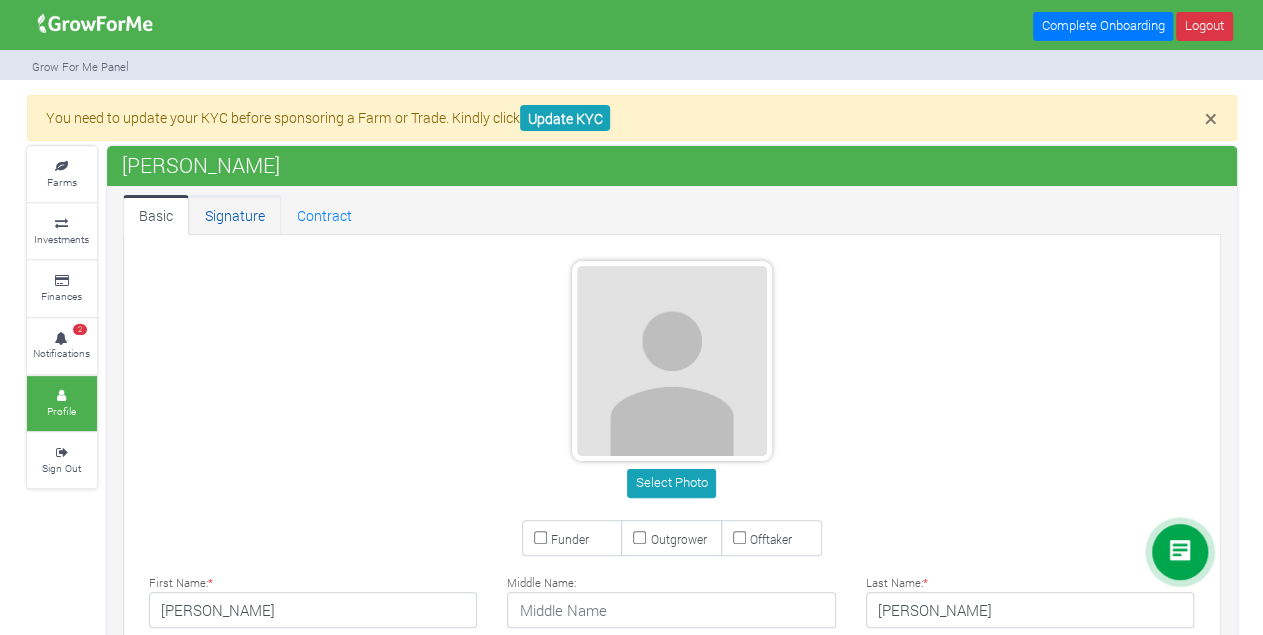 click on "Signature" at bounding box center (235, 215) 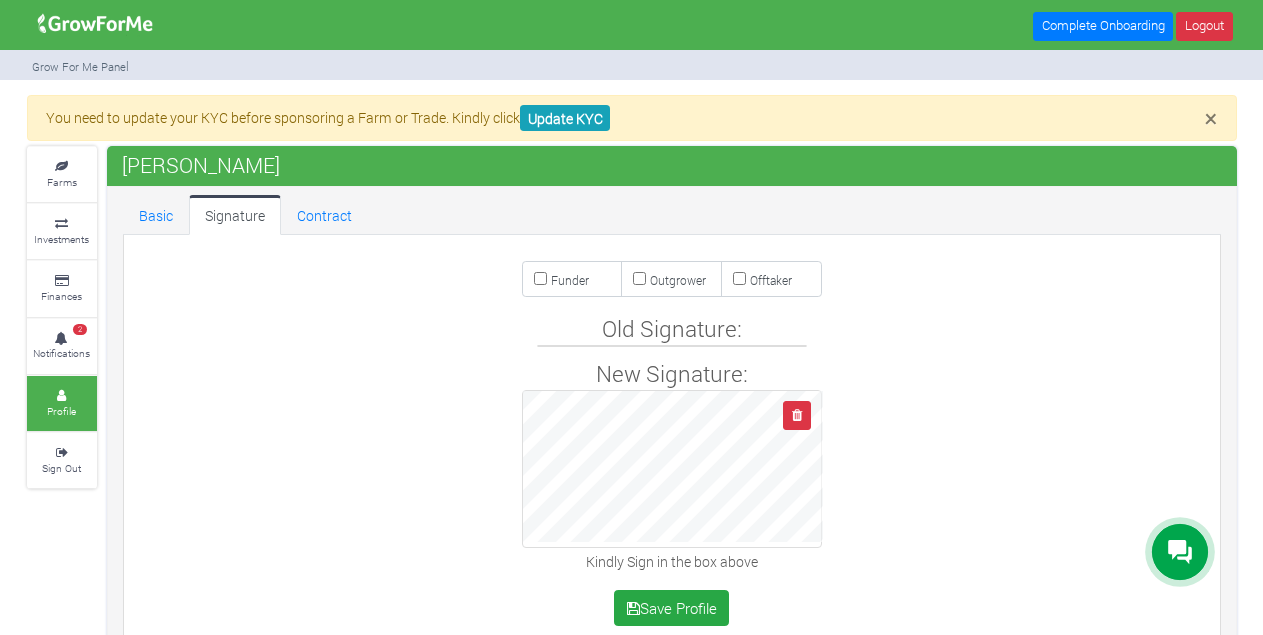 scroll, scrollTop: 0, scrollLeft: 0, axis: both 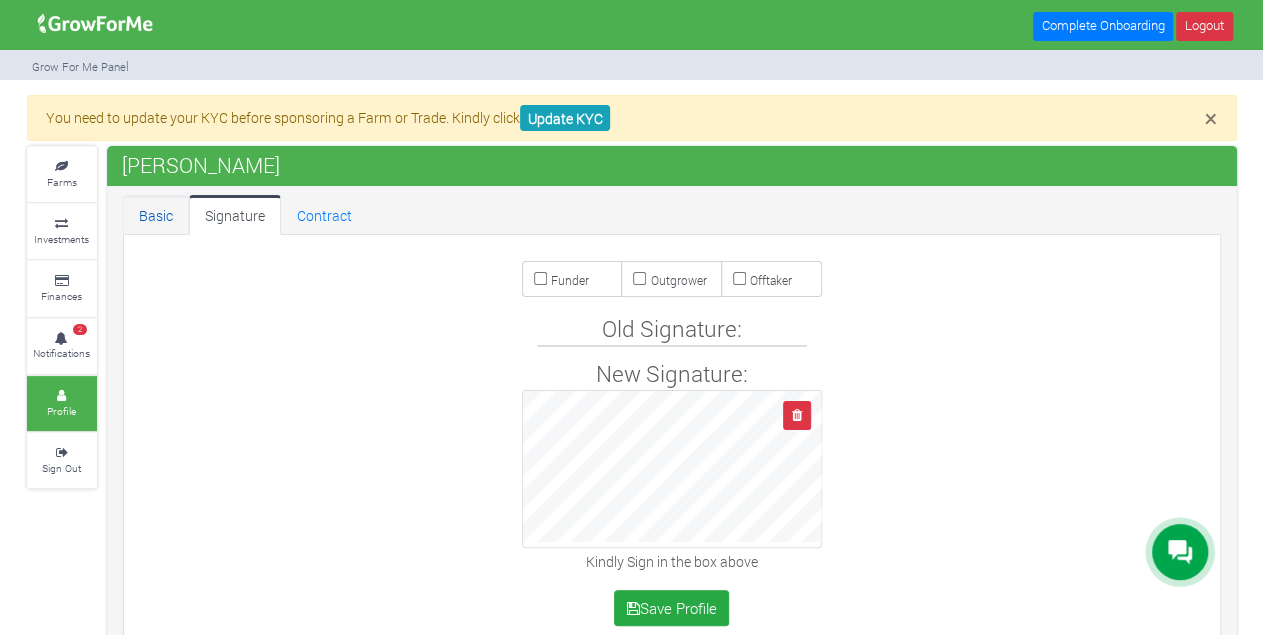 click on "Basic" at bounding box center [156, 215] 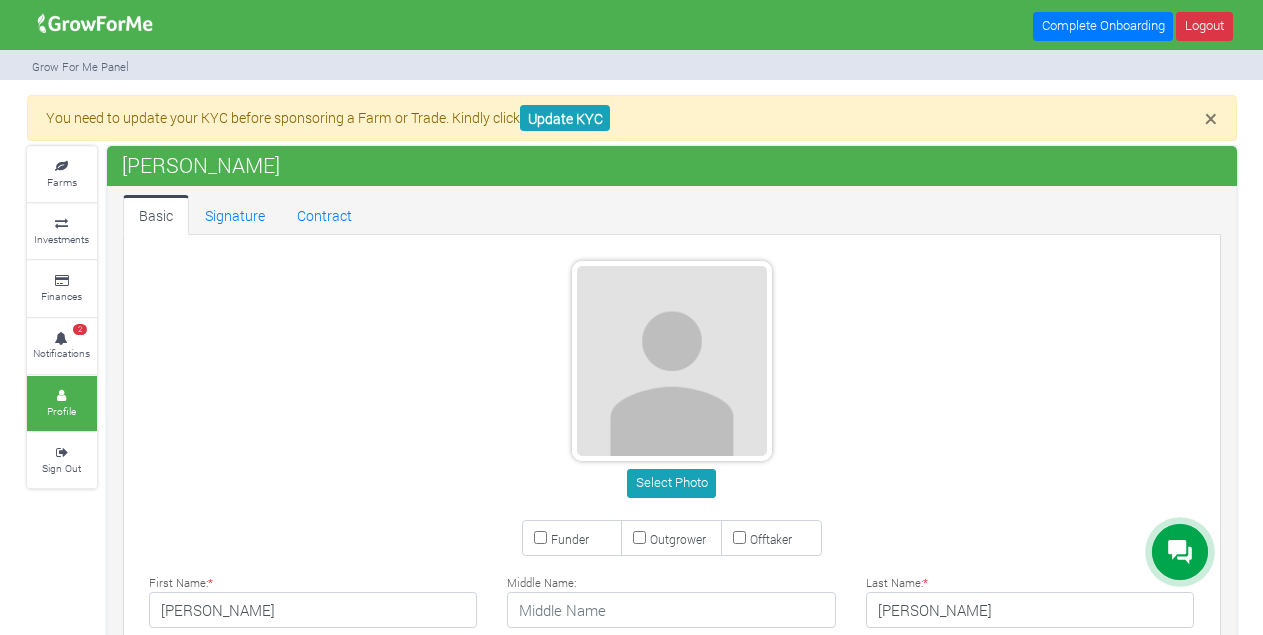 scroll, scrollTop: 0, scrollLeft: 0, axis: both 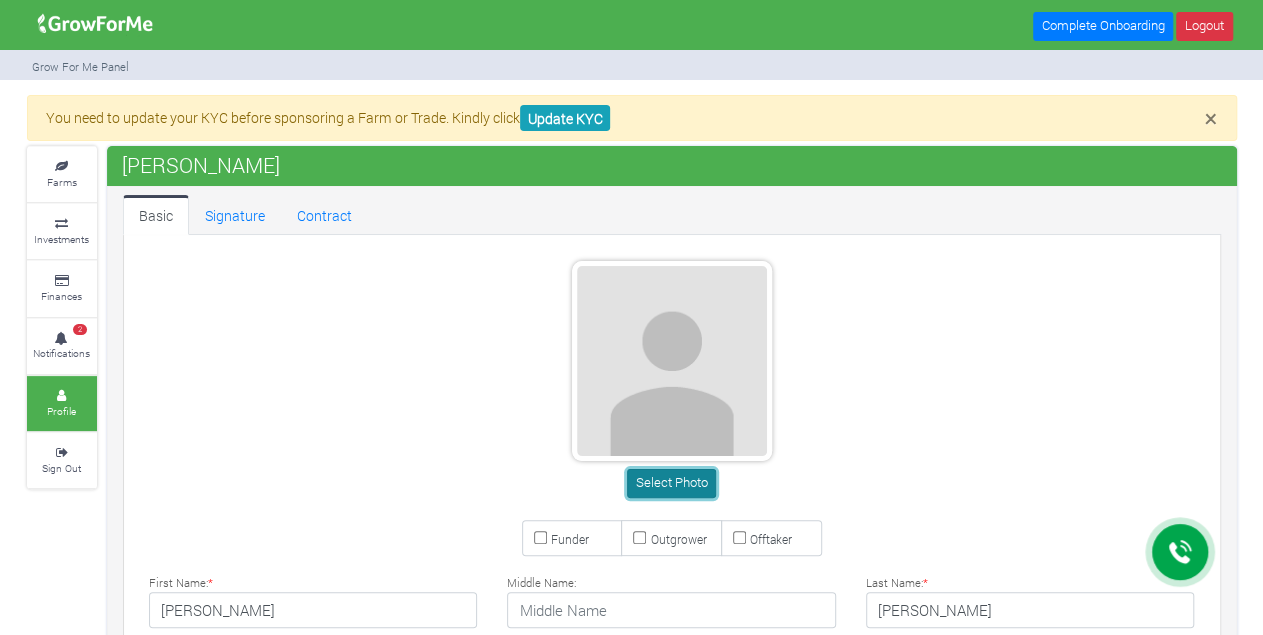 click on "Select Photo" at bounding box center [671, 483] 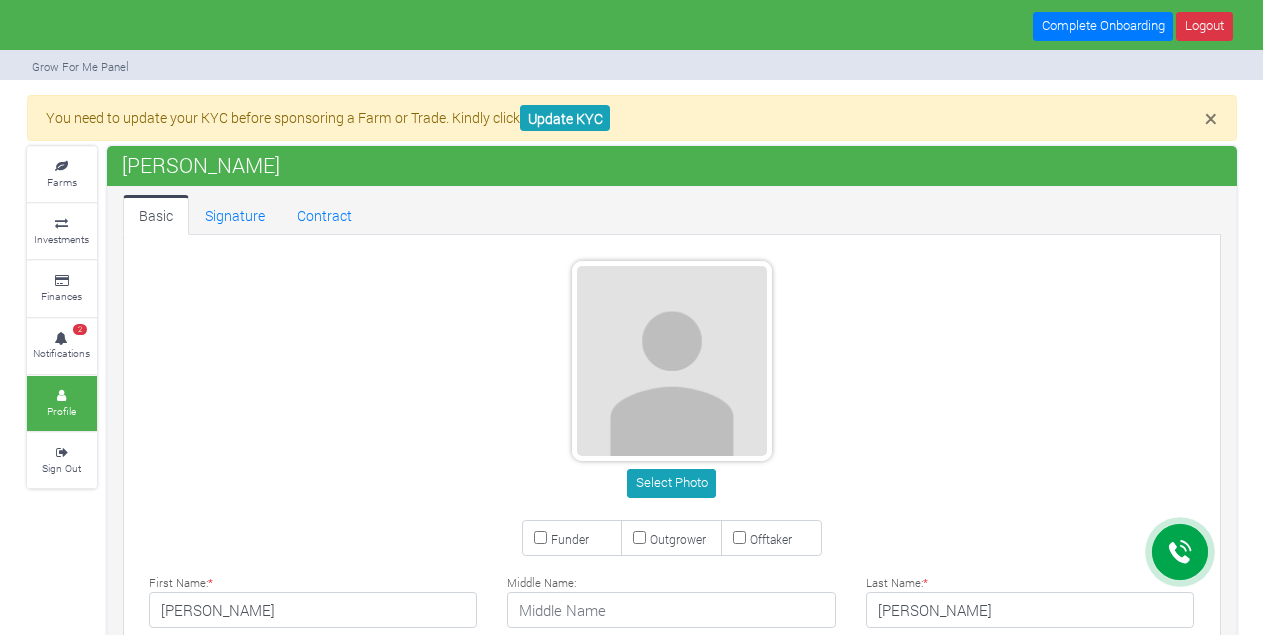 scroll, scrollTop: 633, scrollLeft: 0, axis: vertical 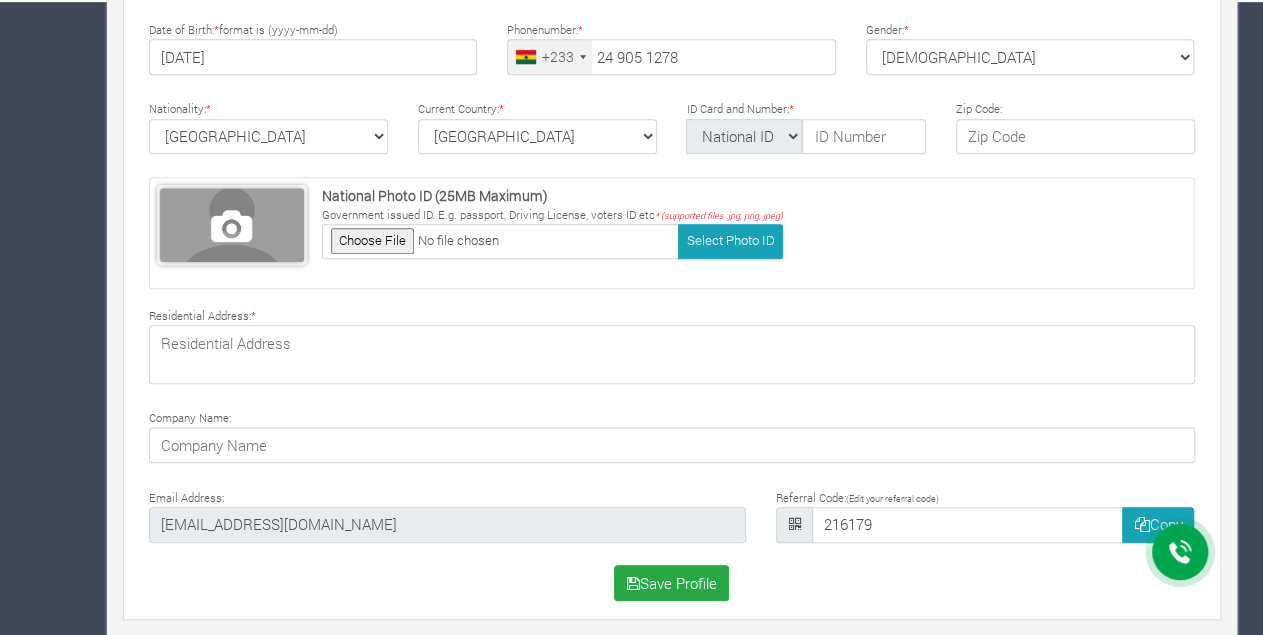 click at bounding box center [232, 225] 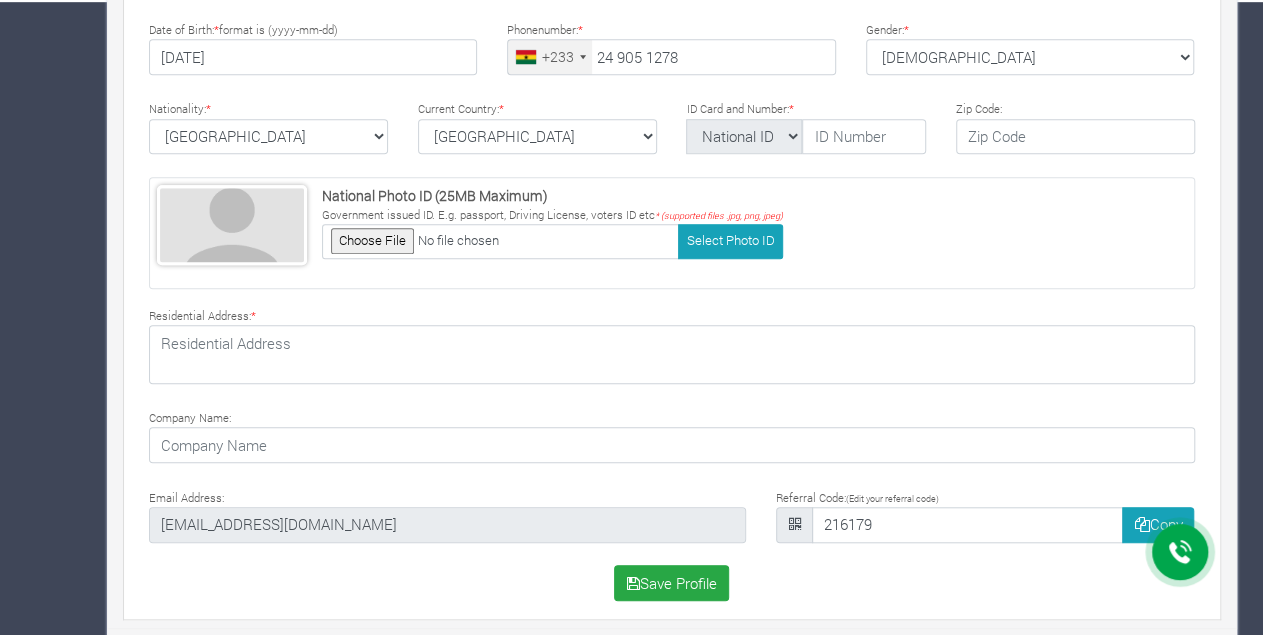 type on "C:\fakepath\EBEN 2.jpg" 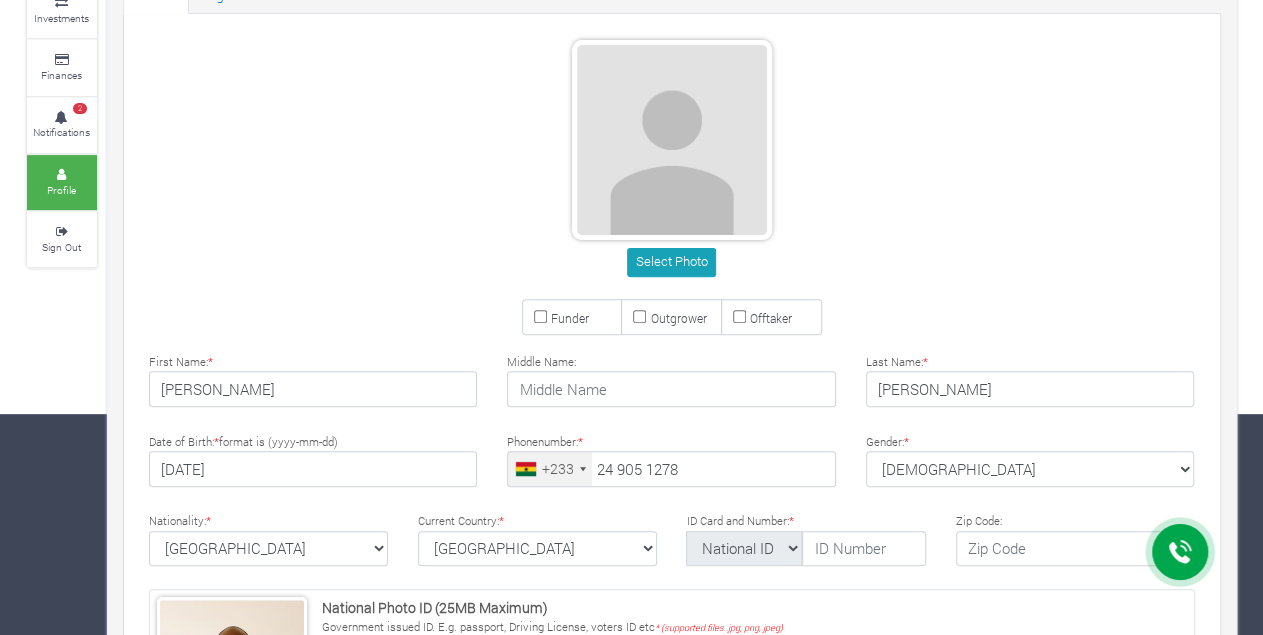 scroll, scrollTop: 220, scrollLeft: 0, axis: vertical 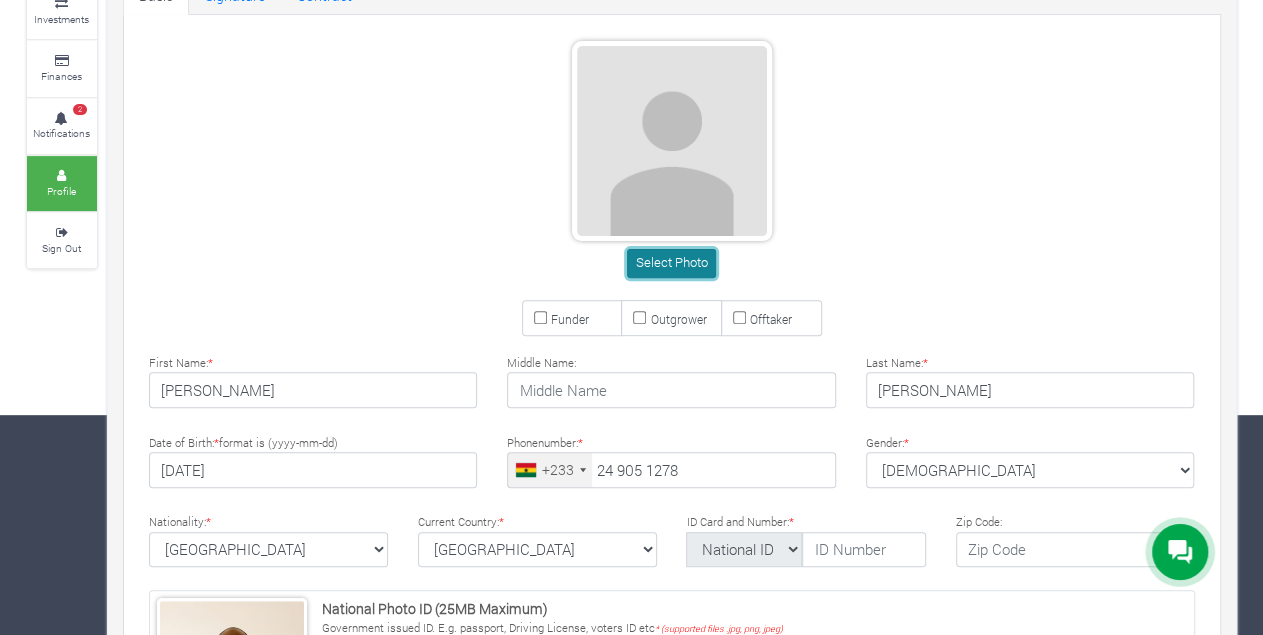 click on "Select Photo" at bounding box center (671, 263) 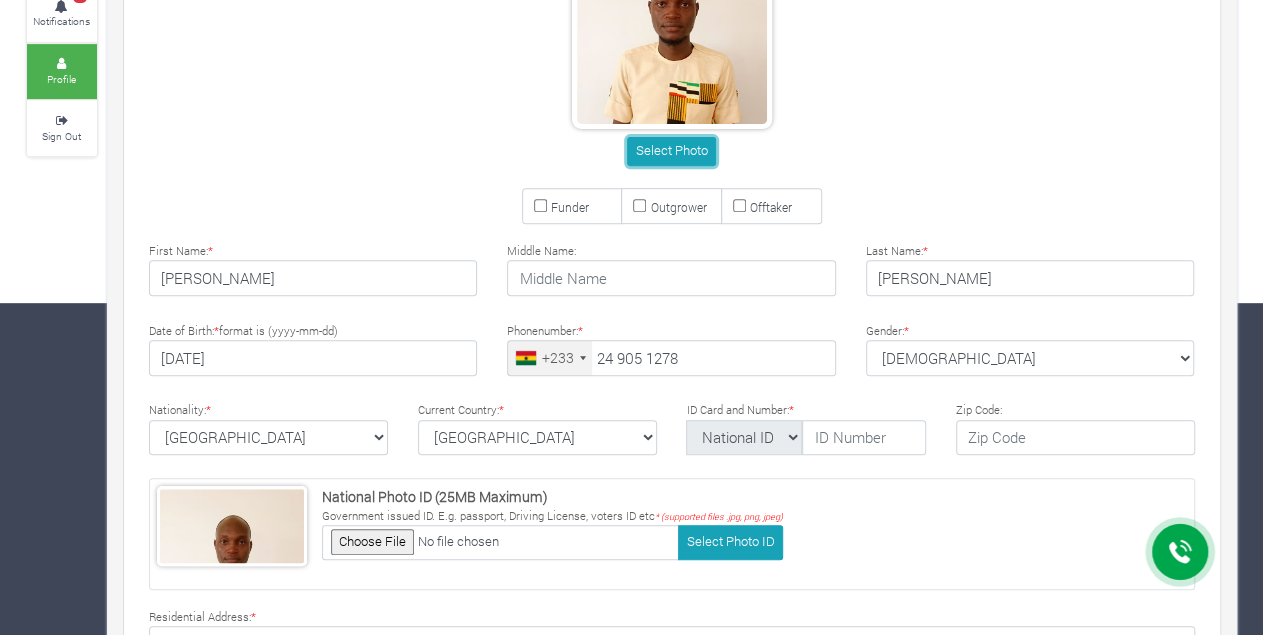 scroll, scrollTop: 349, scrollLeft: 0, axis: vertical 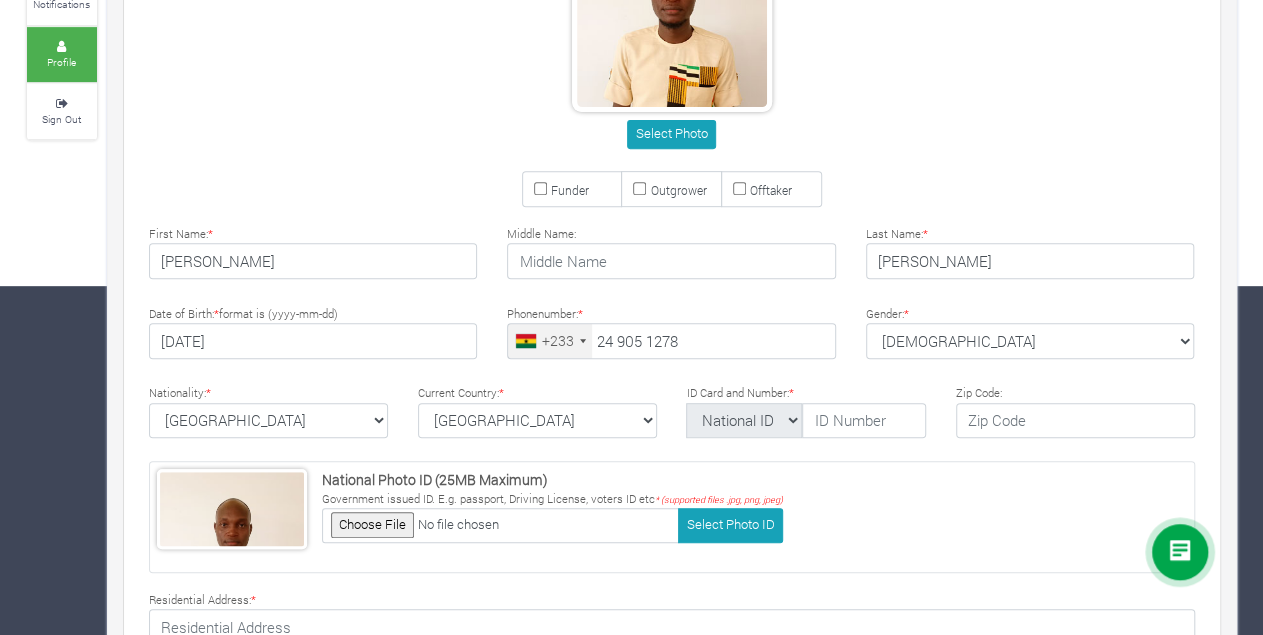 click on "Funder" at bounding box center [540, 188] 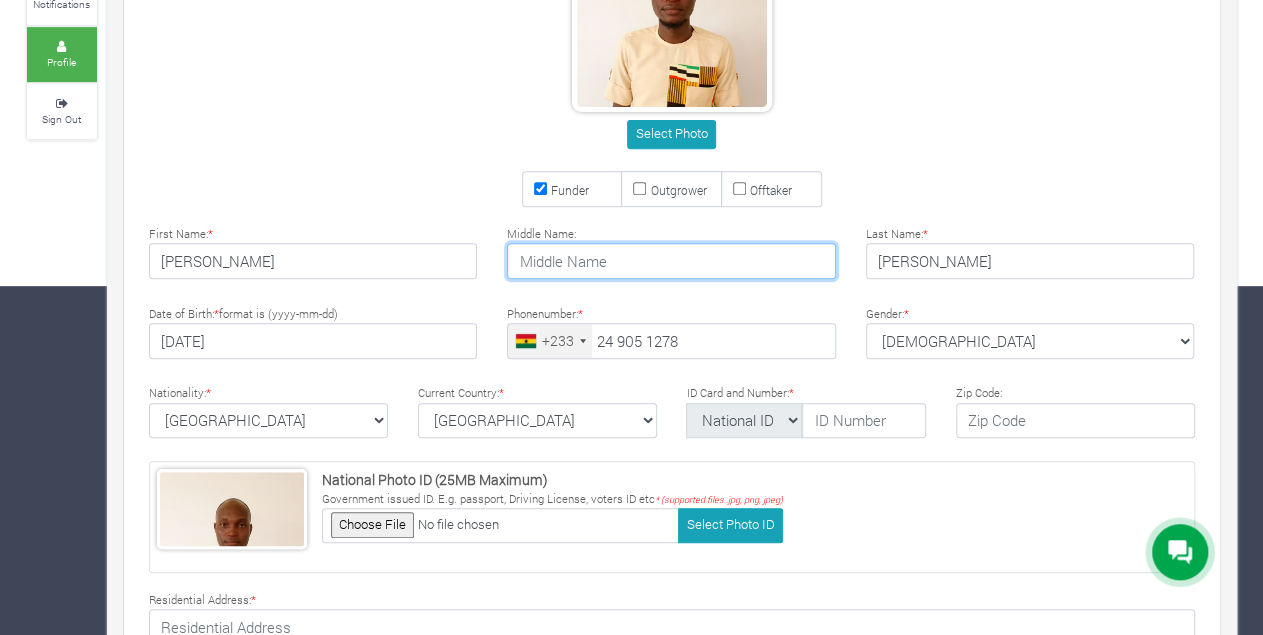 click at bounding box center (671, 261) 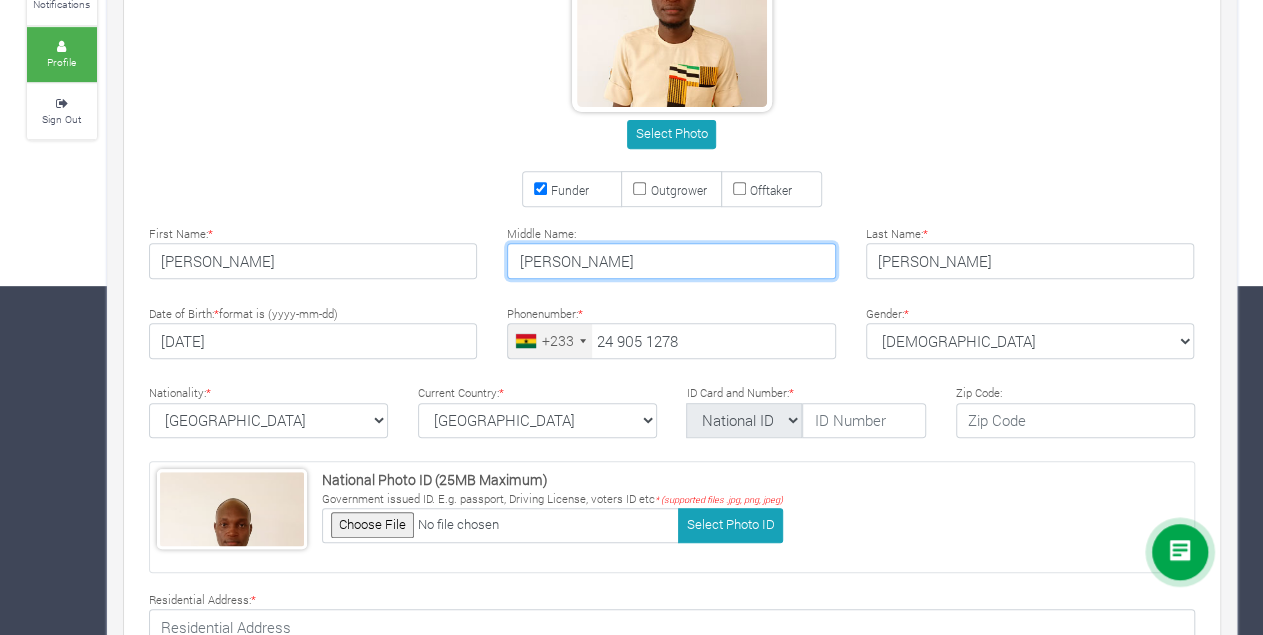 type on "Aidoo" 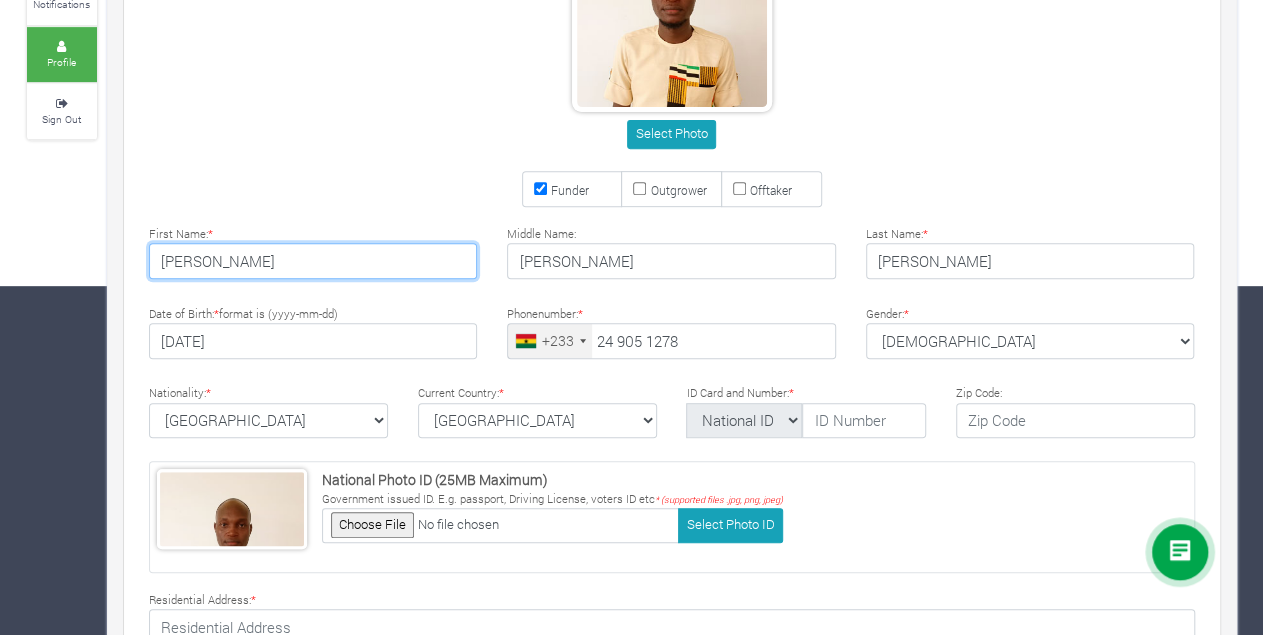 click on "Ebenezer Aidoo" at bounding box center (313, 261) 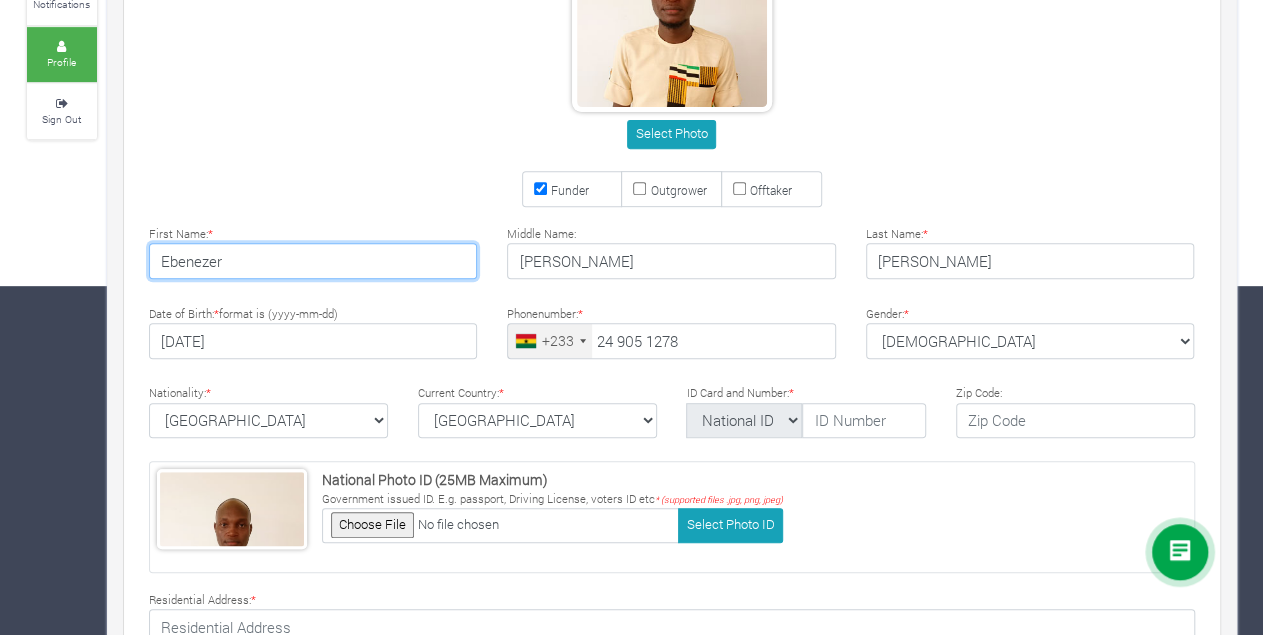 type on "Ebenezer" 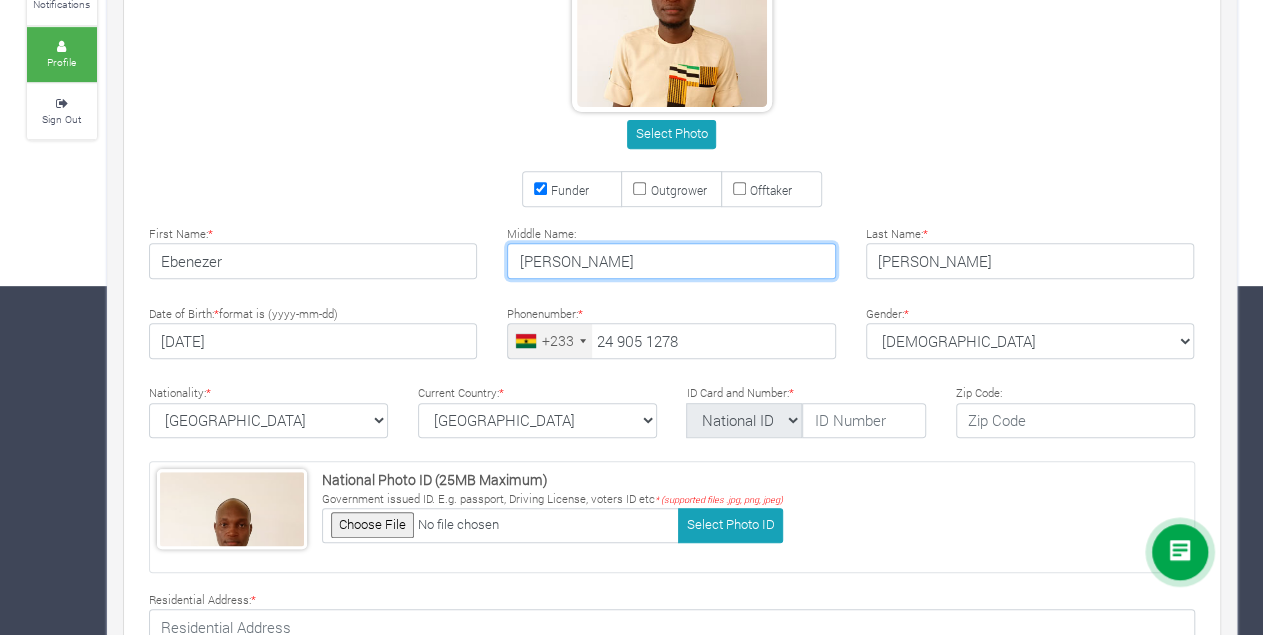 click on "[PERSON_NAME]" at bounding box center (671, 261) 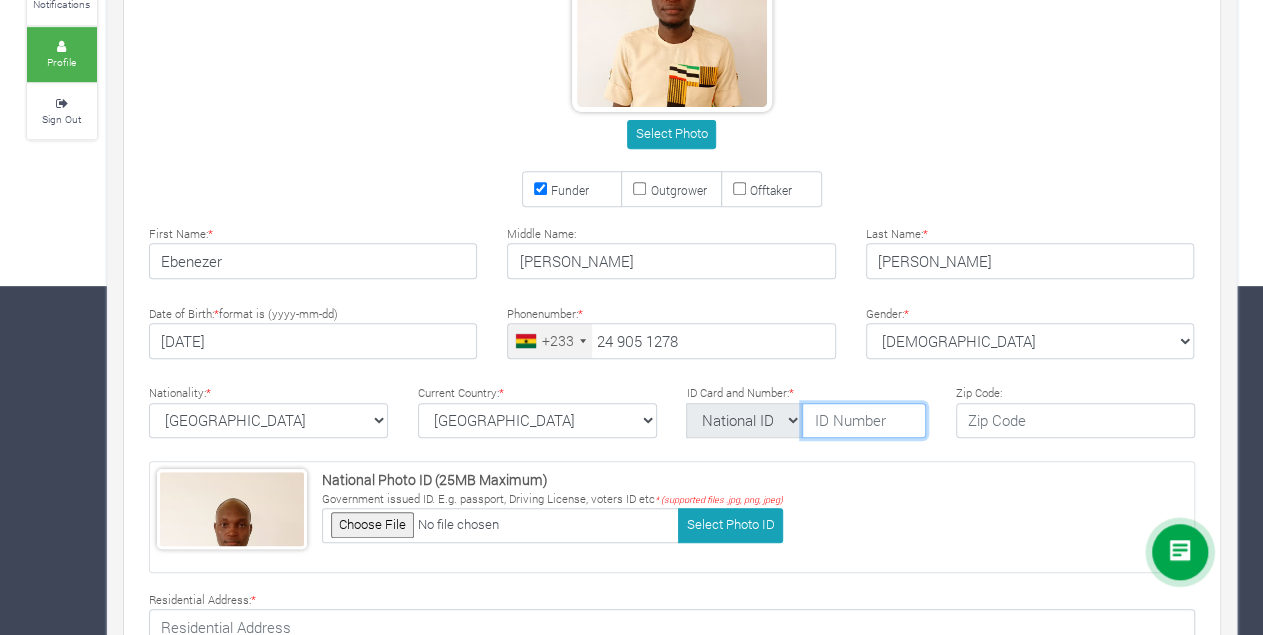 click at bounding box center (863, 421) 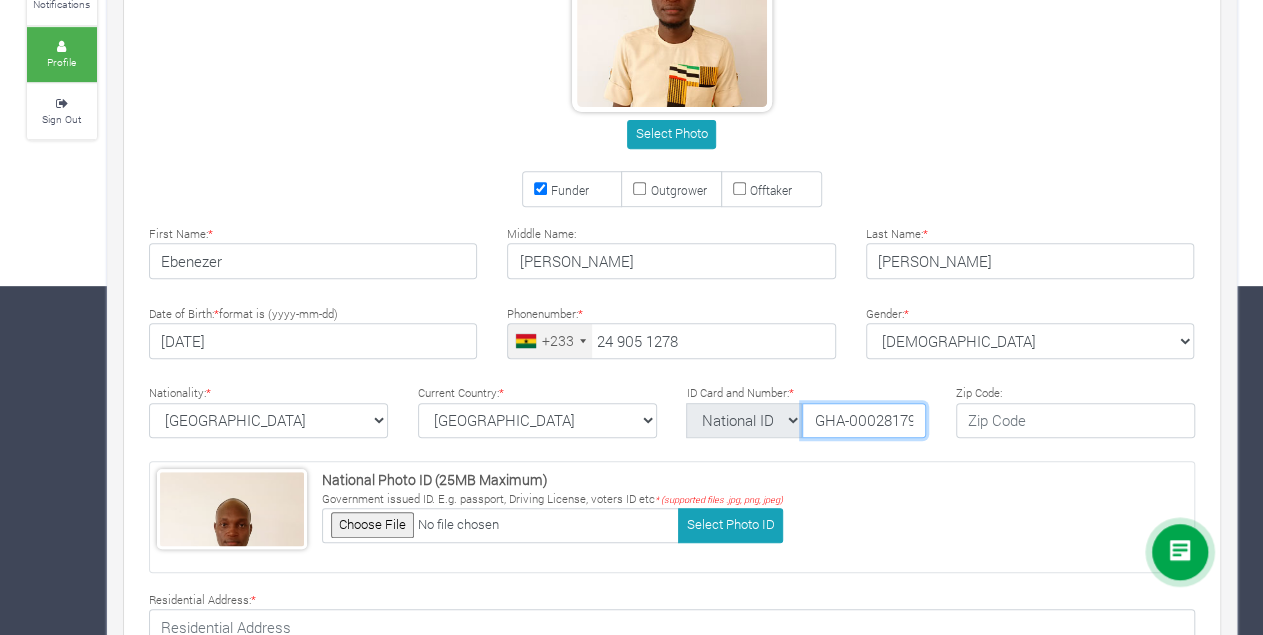 scroll, scrollTop: 0, scrollLeft: 22, axis: horizontal 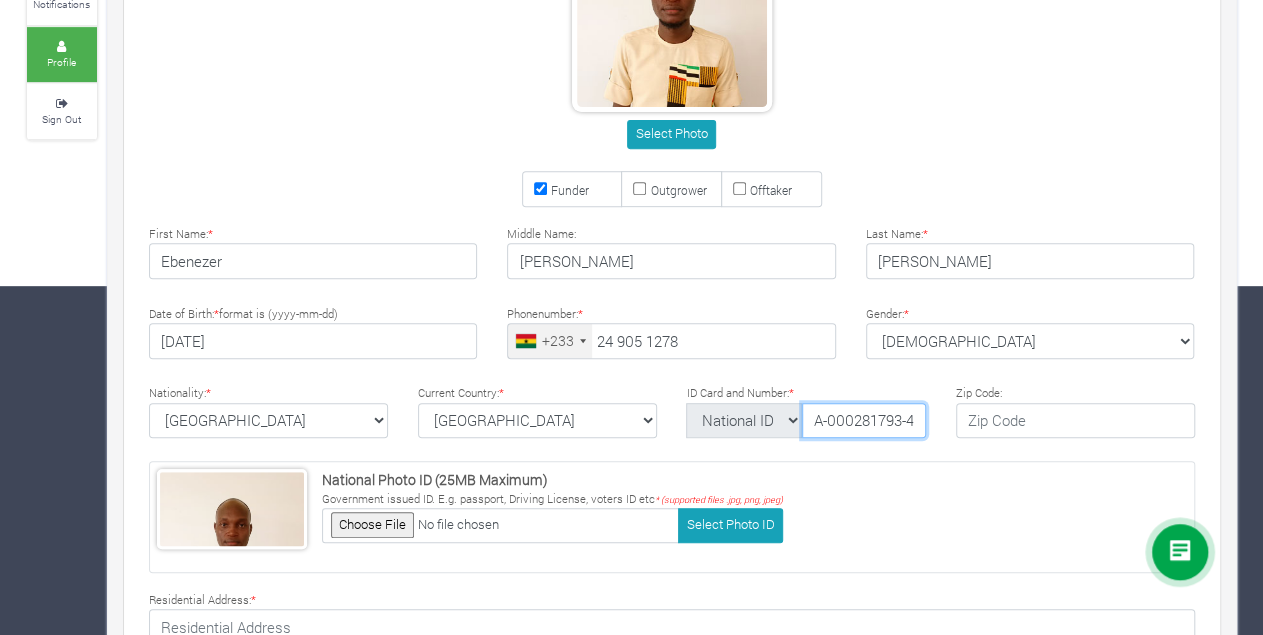 type on "GHA-000281793-4" 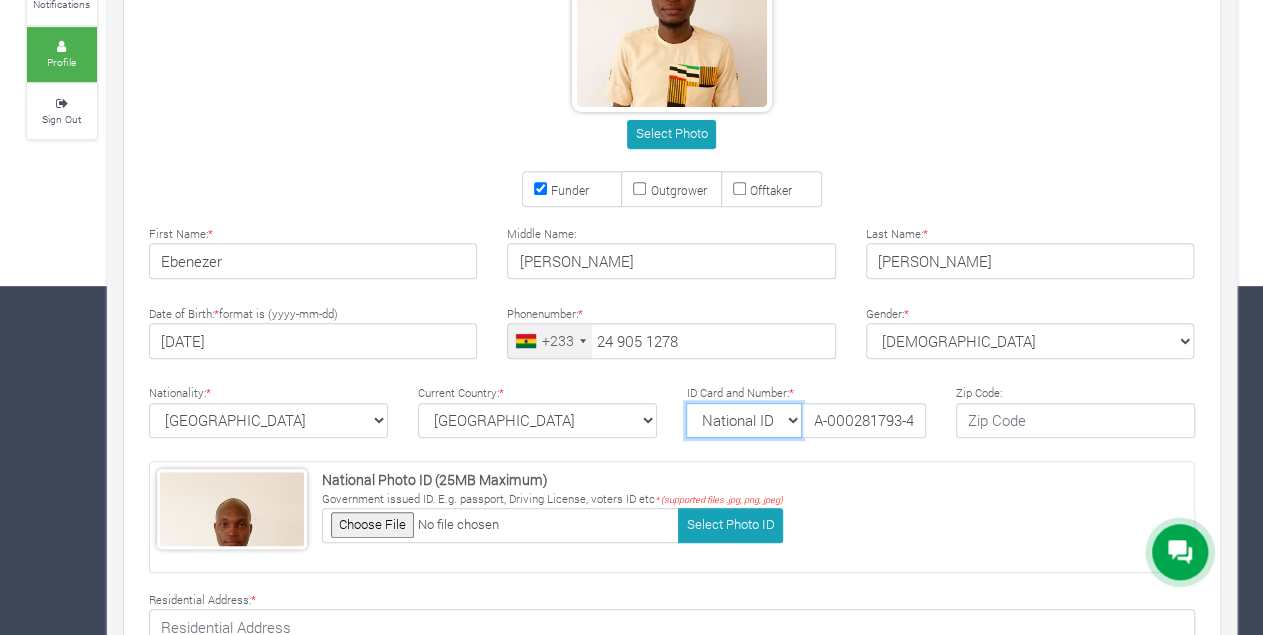 select on "Ghana ID" 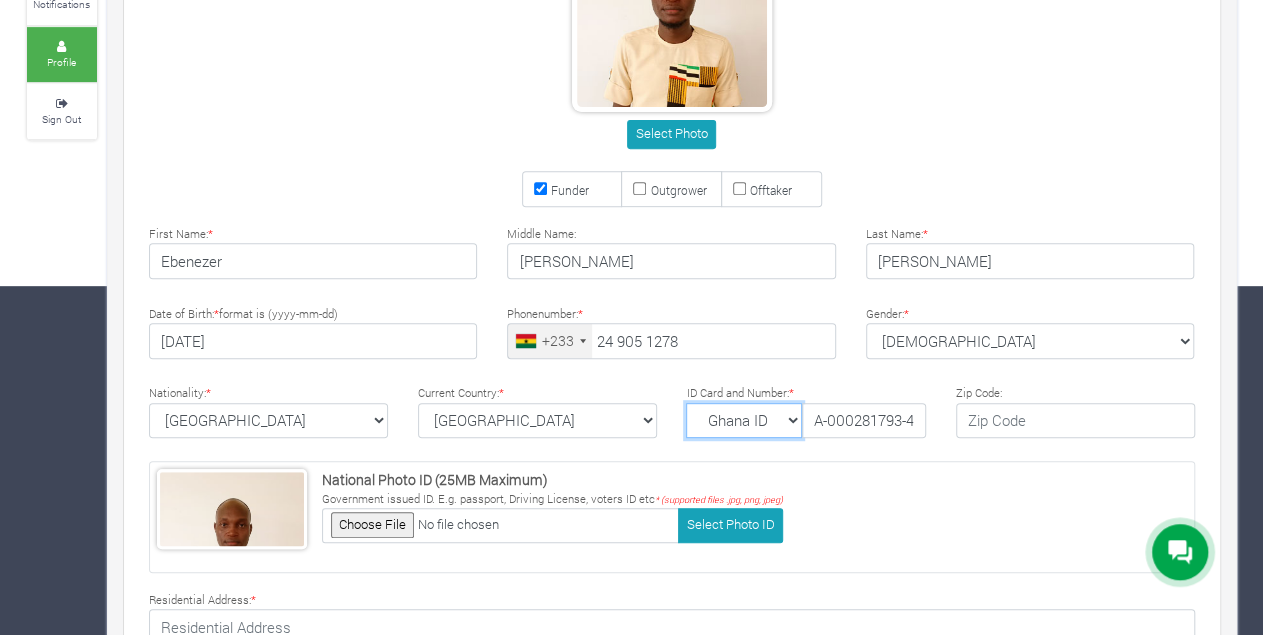 click on "Ghana ID" at bounding box center (0, 0) 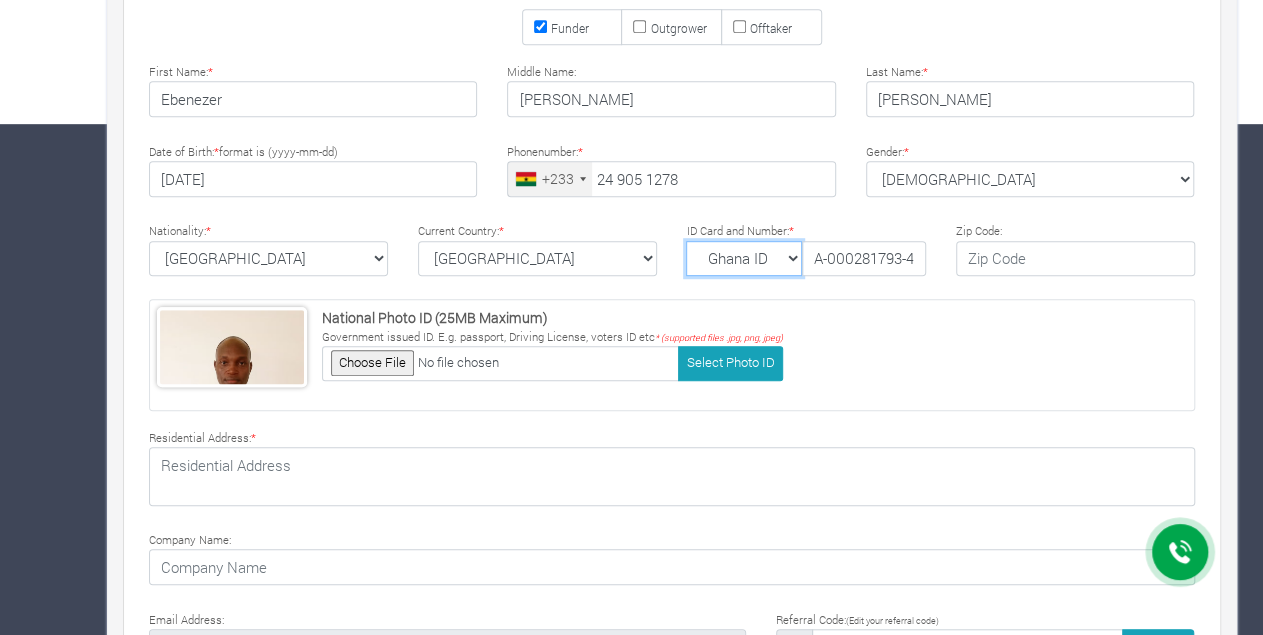scroll, scrollTop: 517, scrollLeft: 0, axis: vertical 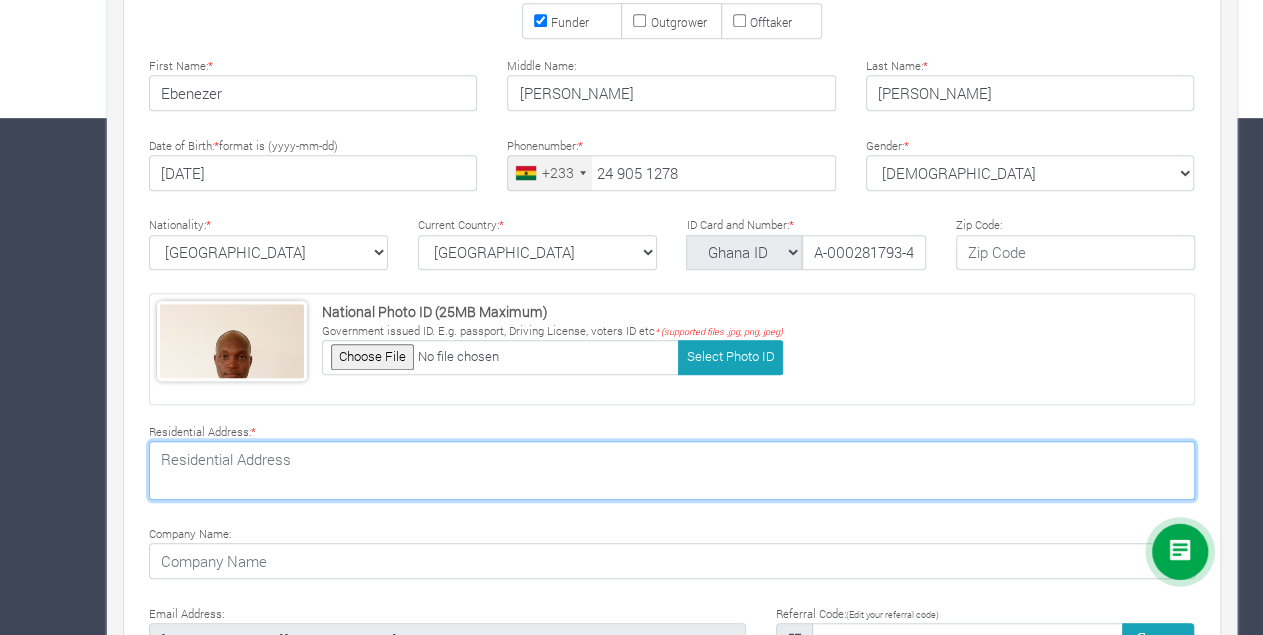 click at bounding box center (672, 470) 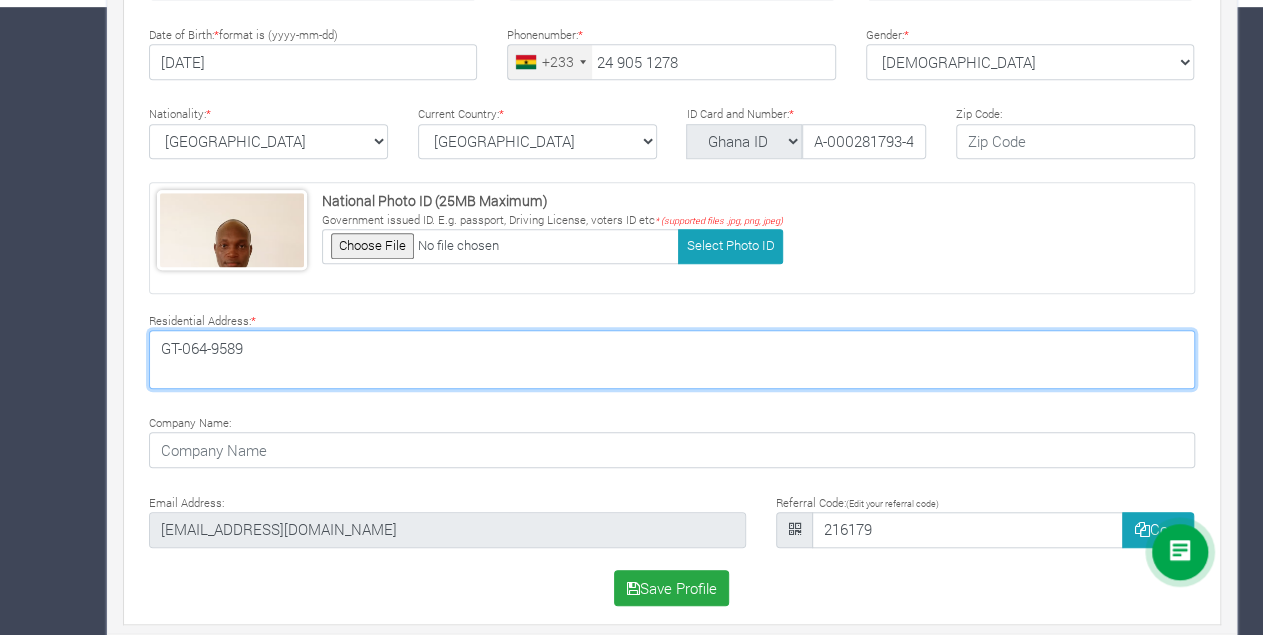 scroll, scrollTop: 629, scrollLeft: 0, axis: vertical 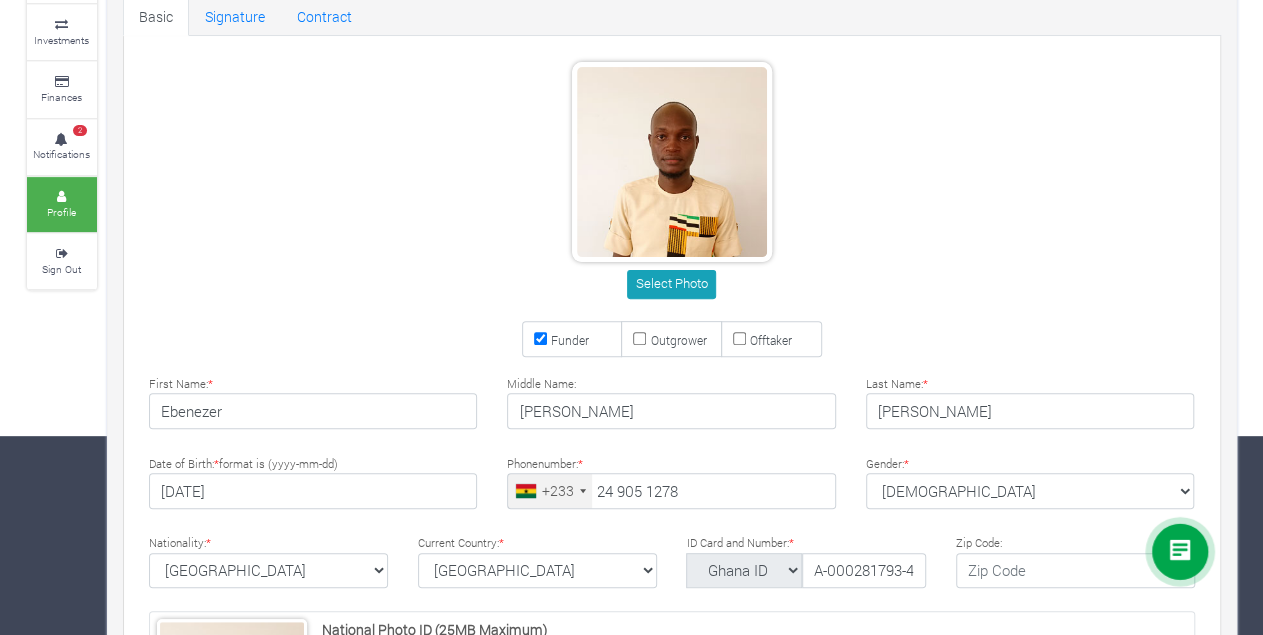 type on "GT-064-9589" 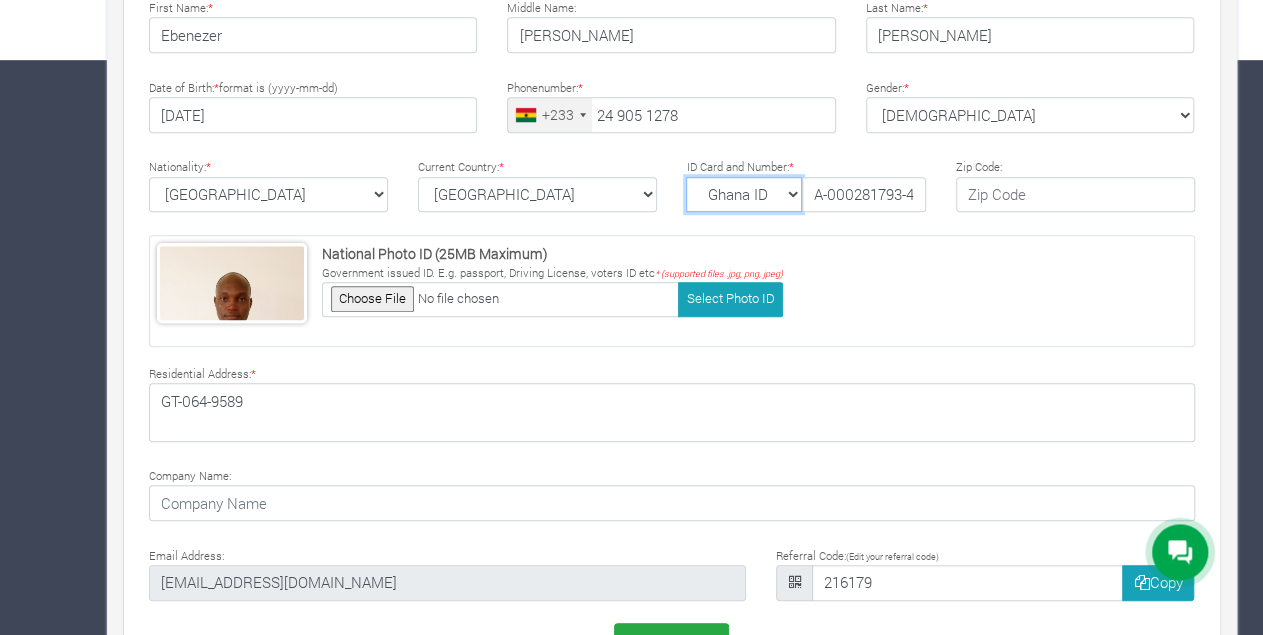 scroll, scrollTop: 633, scrollLeft: 0, axis: vertical 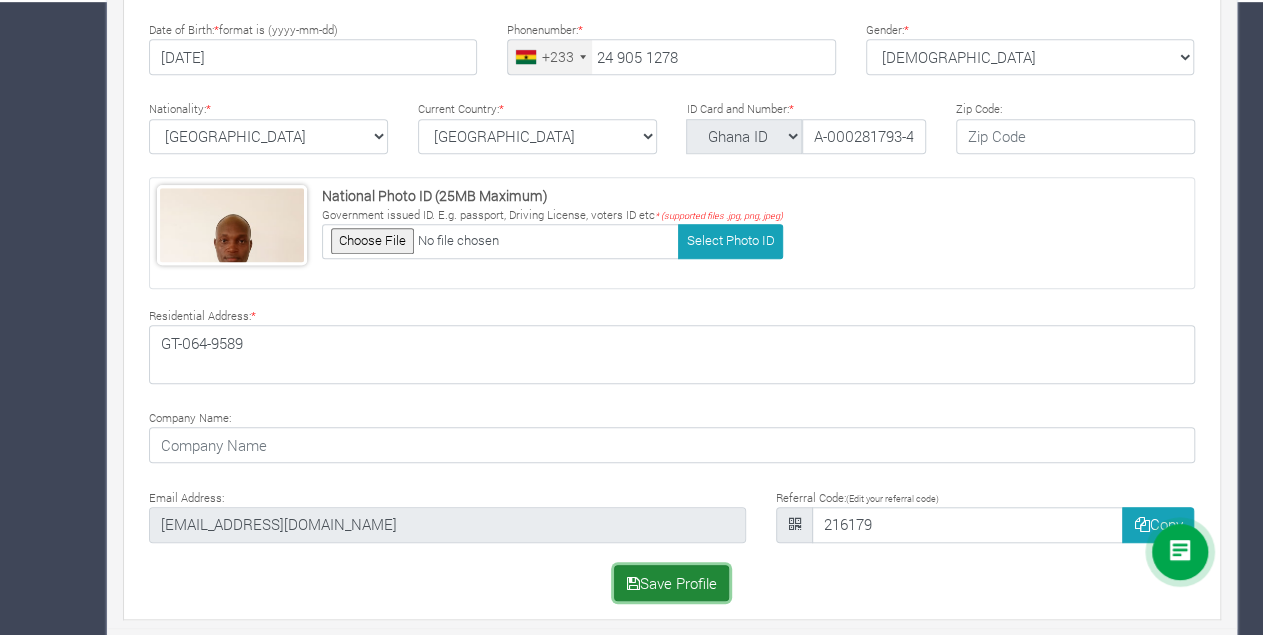 click on "Save Profile" at bounding box center [671, 583] 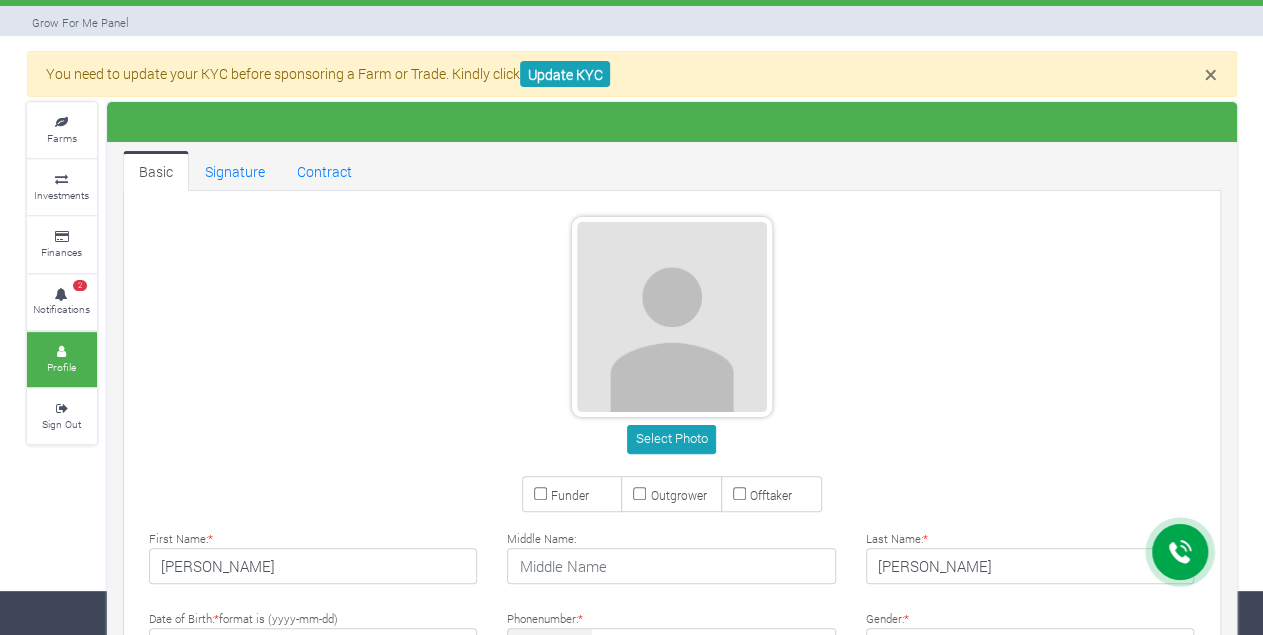 scroll, scrollTop: 80, scrollLeft: 0, axis: vertical 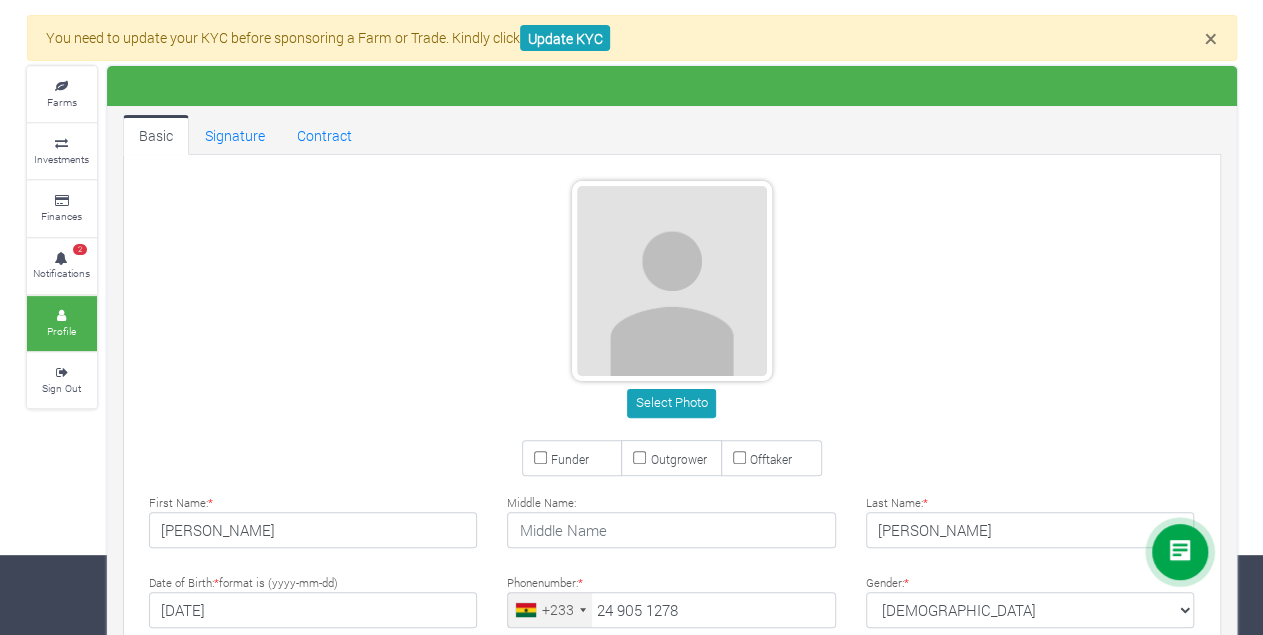 click on "Funder" at bounding box center (540, 457) 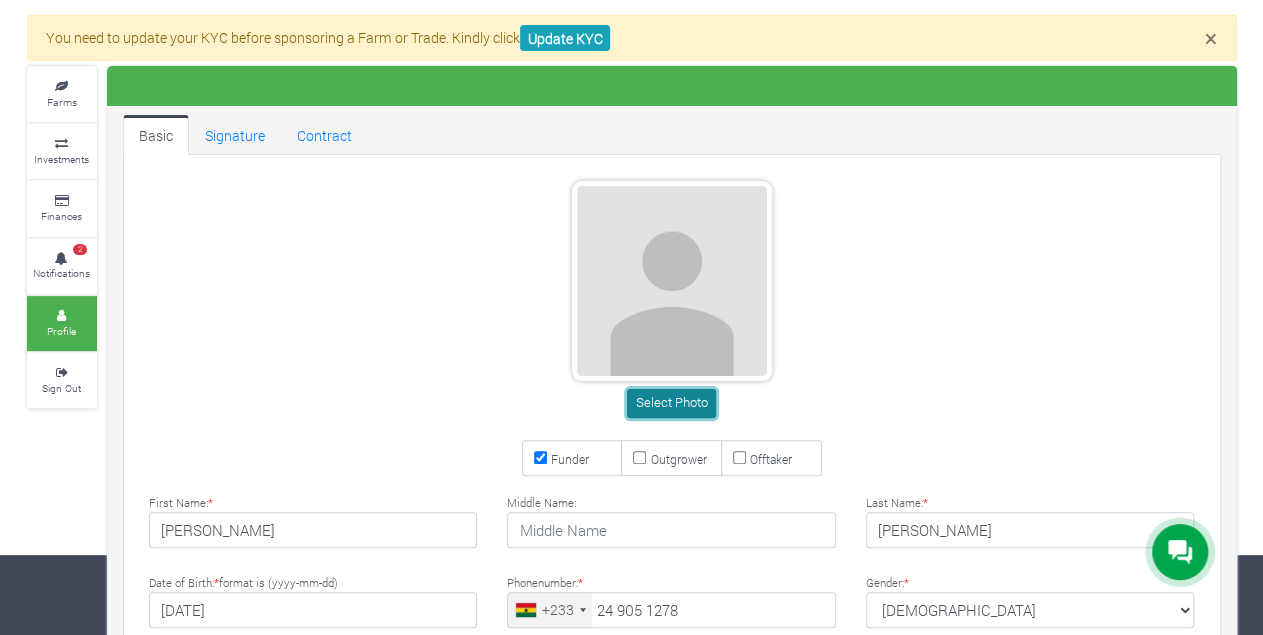 click on "Select Photo" at bounding box center [671, 403] 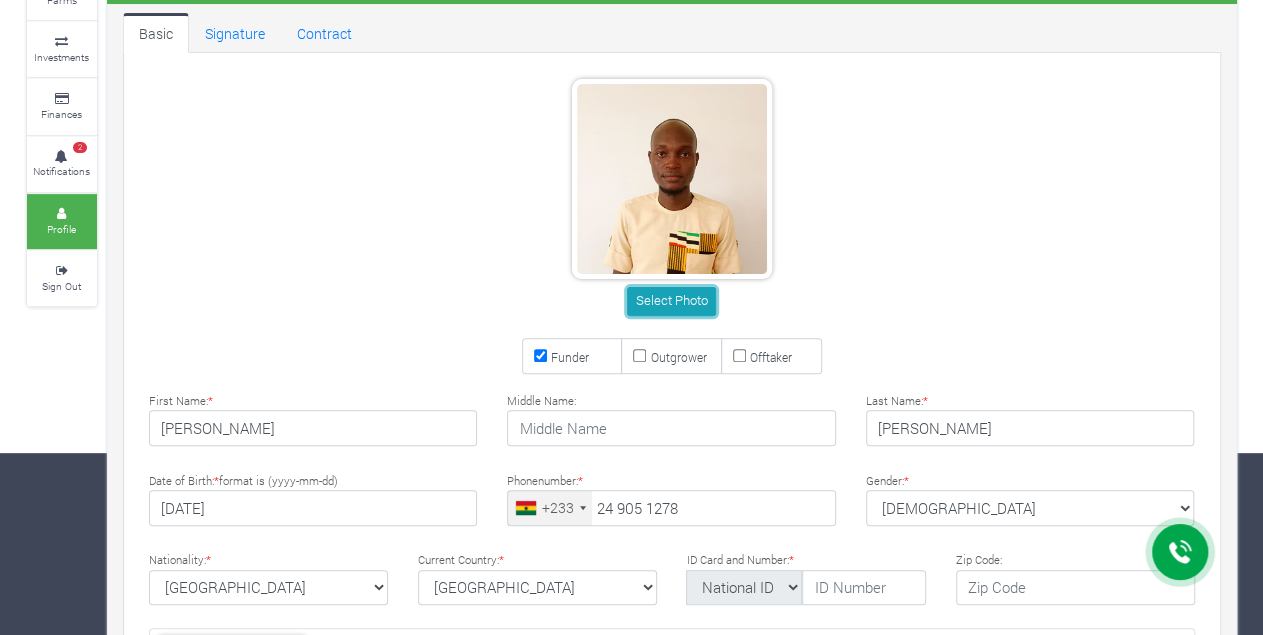 scroll, scrollTop: 217, scrollLeft: 0, axis: vertical 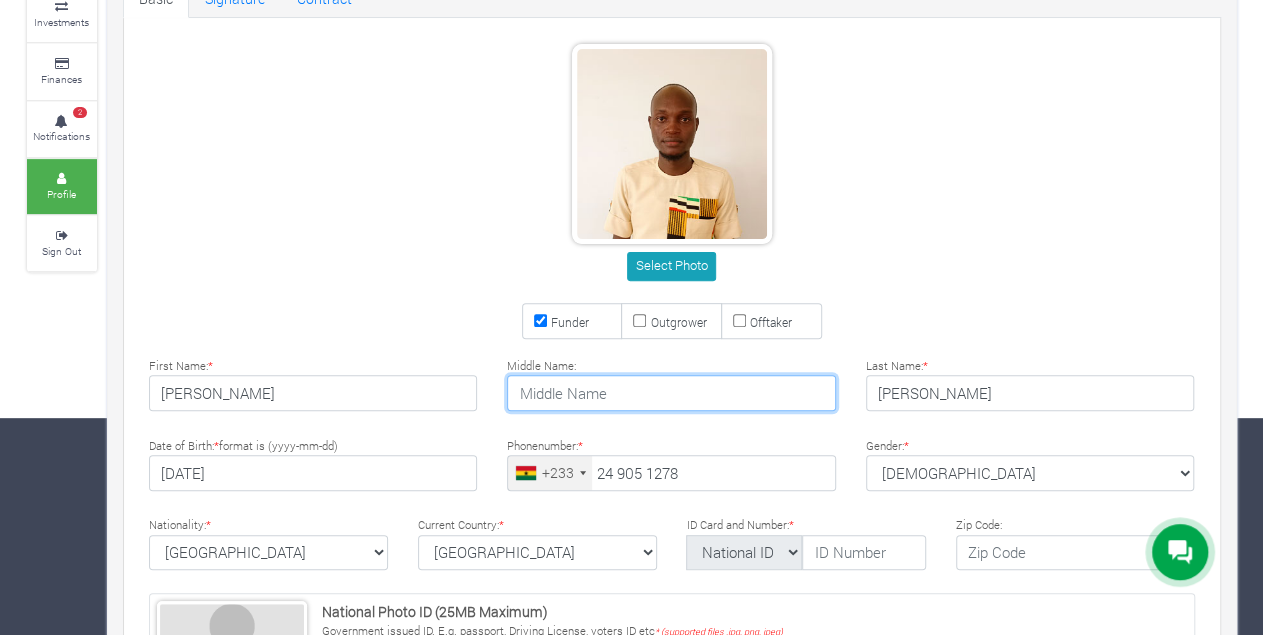 click at bounding box center [671, 393] 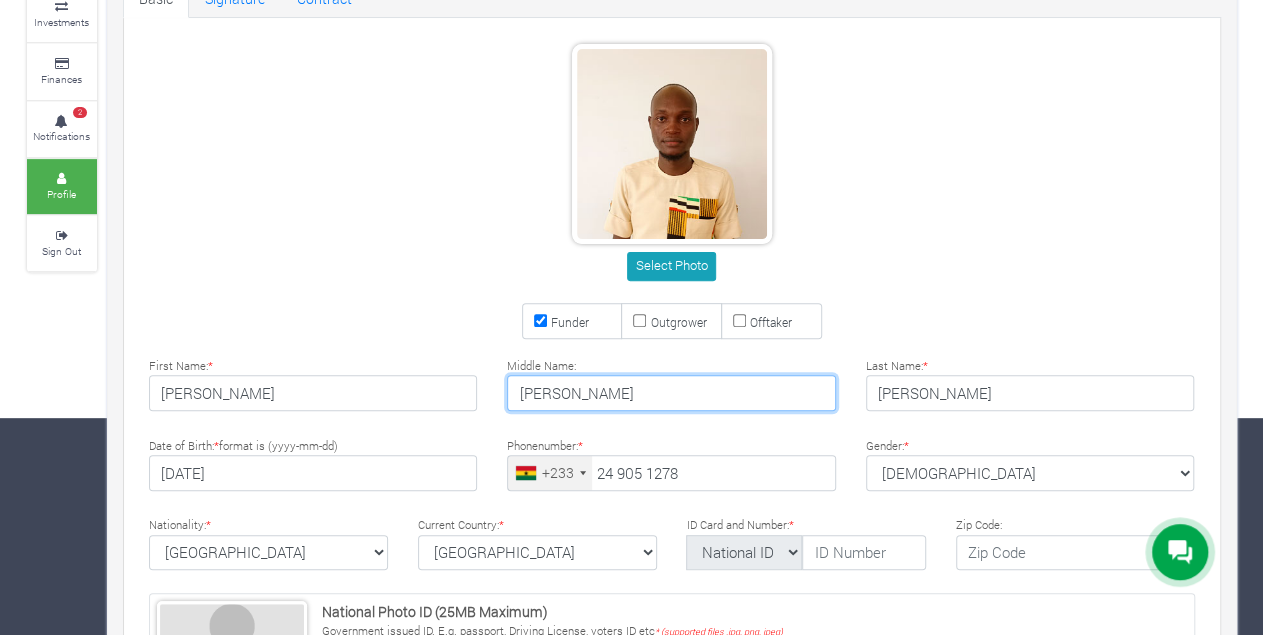 type on "Aidoo" 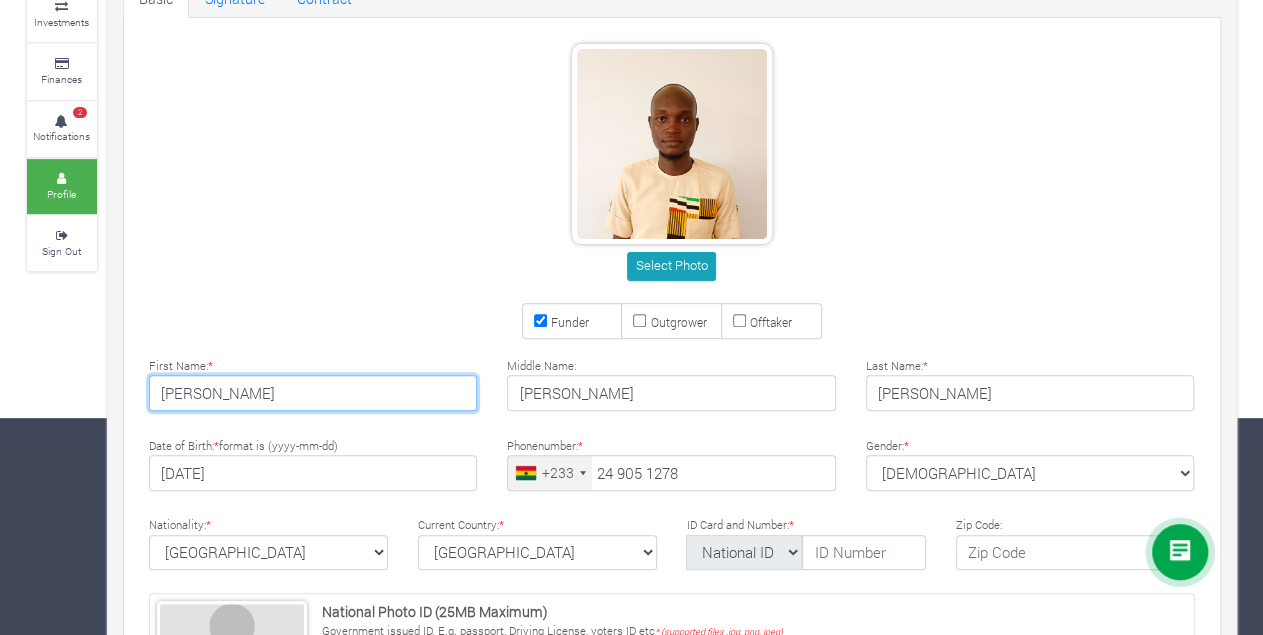 click on "Ebenezer Aidoo" at bounding box center (313, 393) 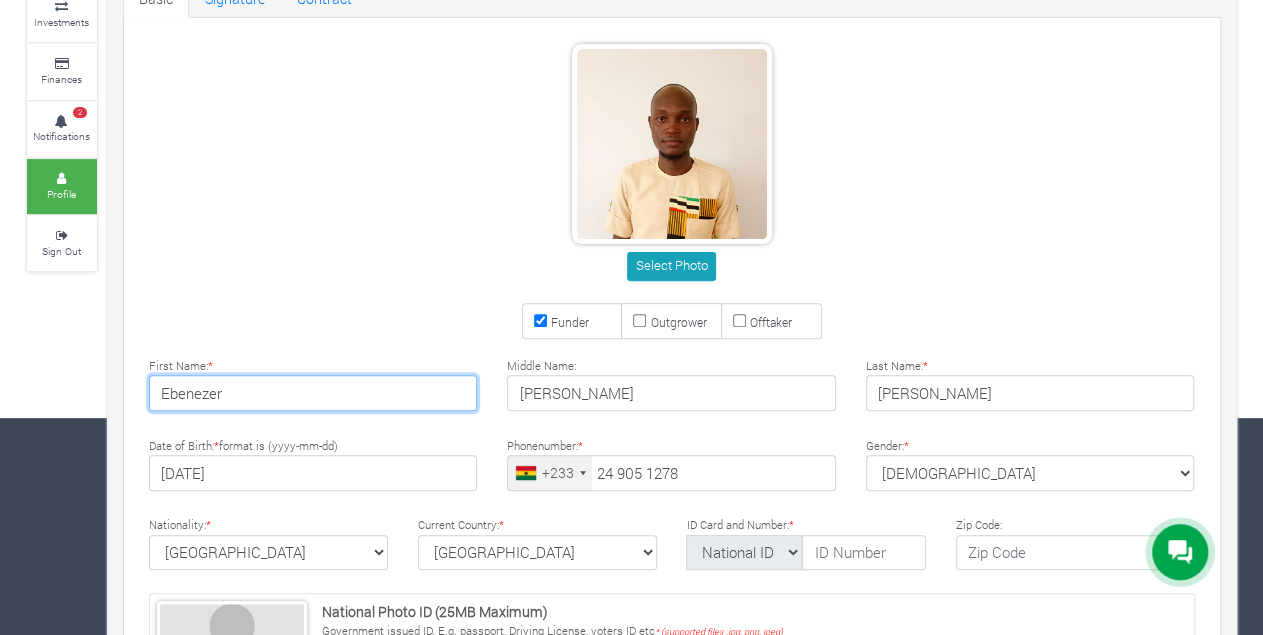 type on "Ebenezer" 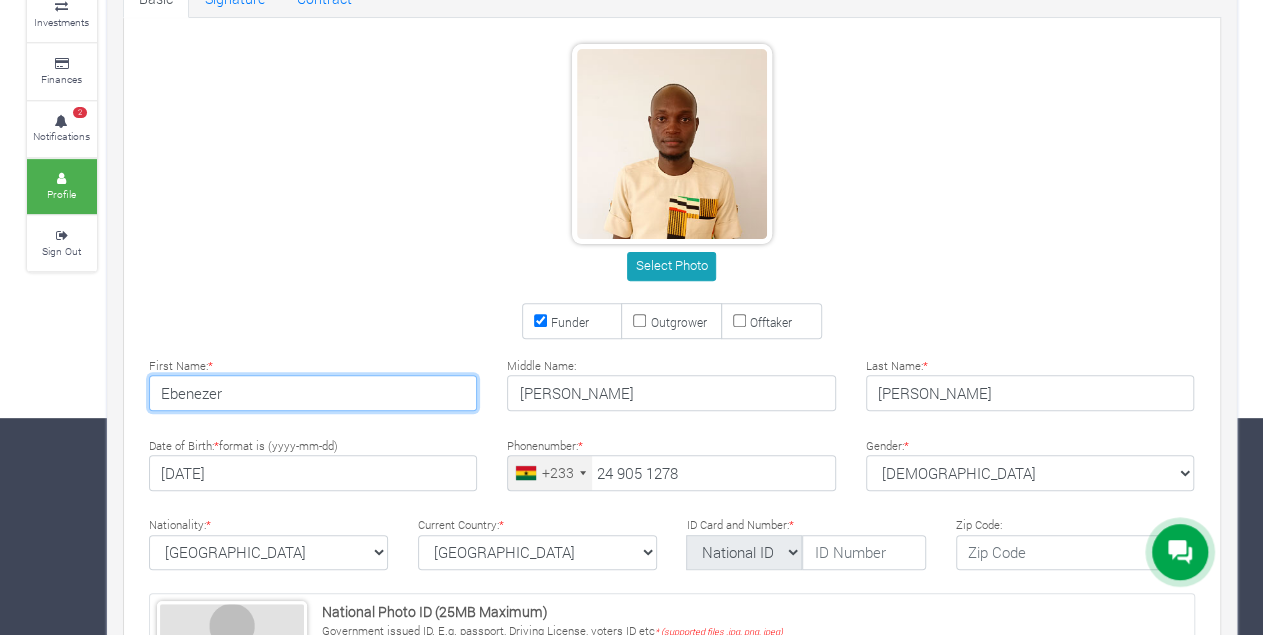 click on "Save Profile" at bounding box center [671, 999] 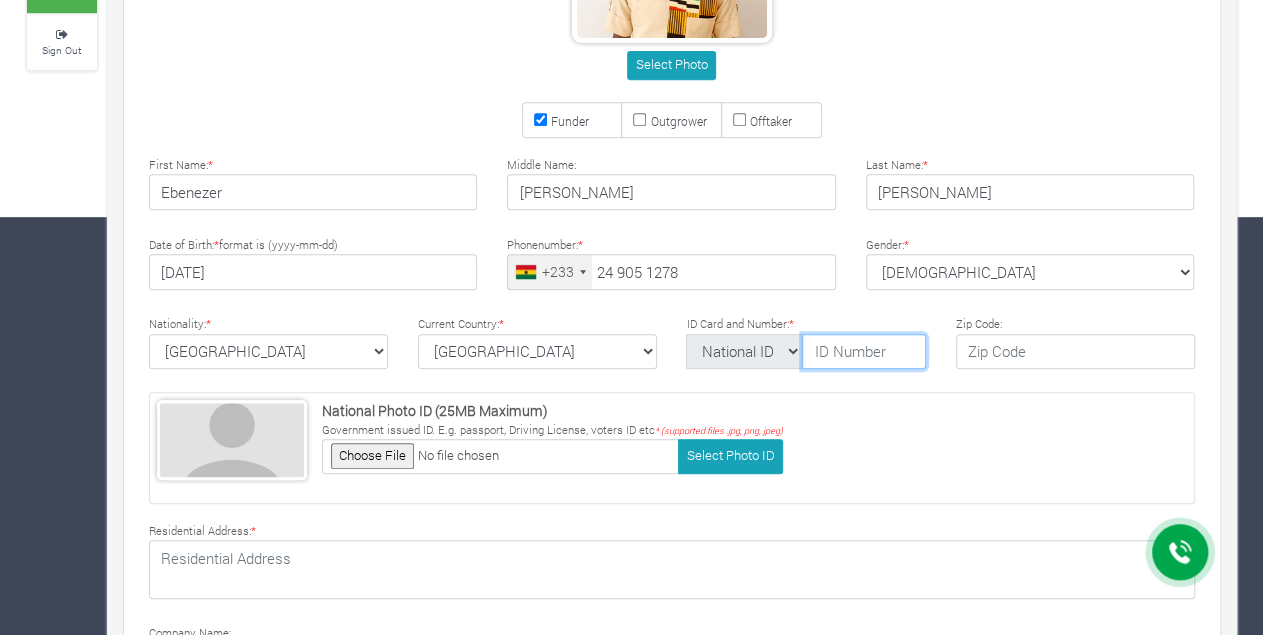 scroll, scrollTop: 426, scrollLeft: 0, axis: vertical 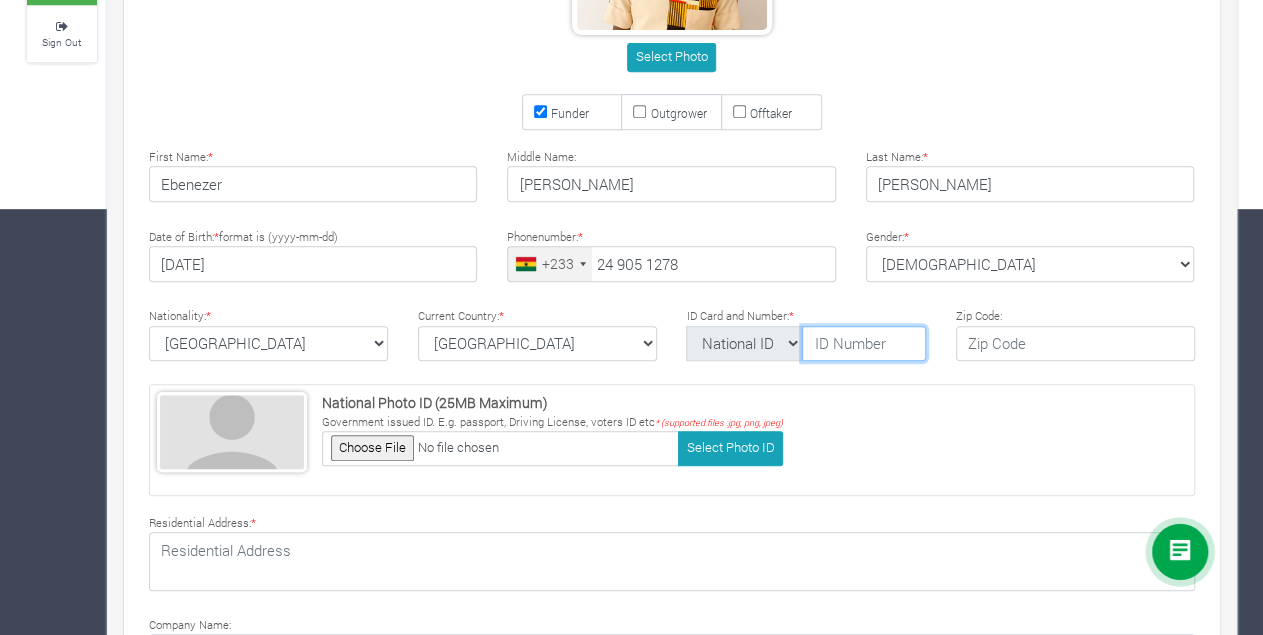 click at bounding box center [863, 344] 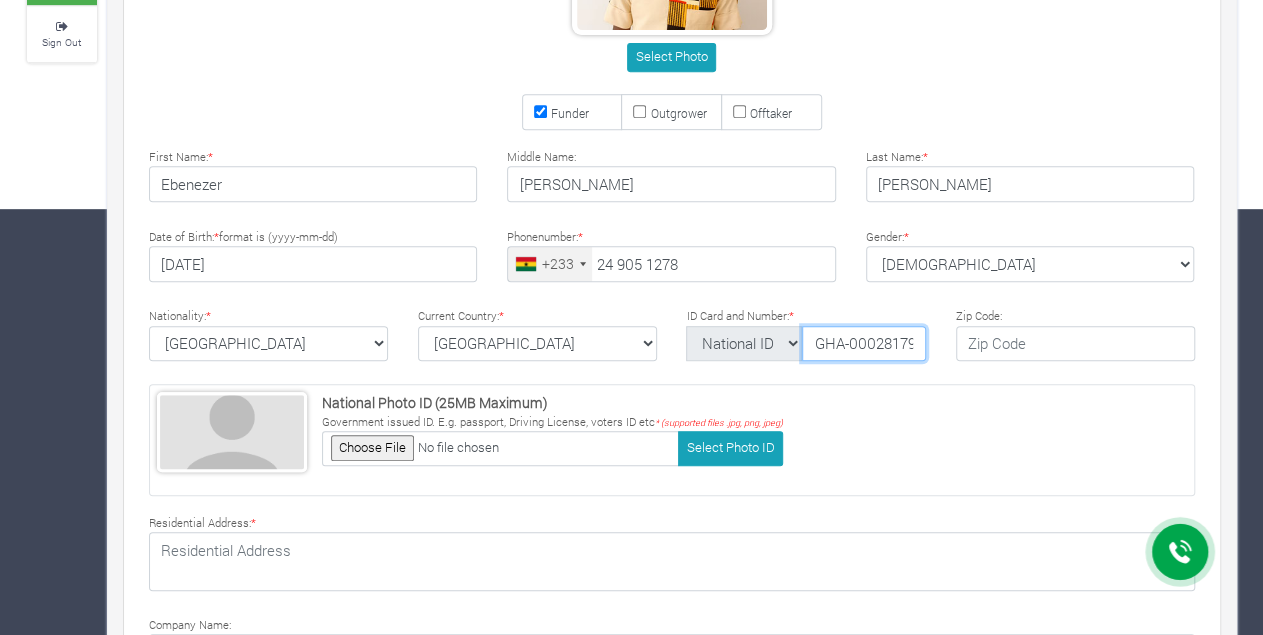 scroll, scrollTop: 0, scrollLeft: 22, axis: horizontal 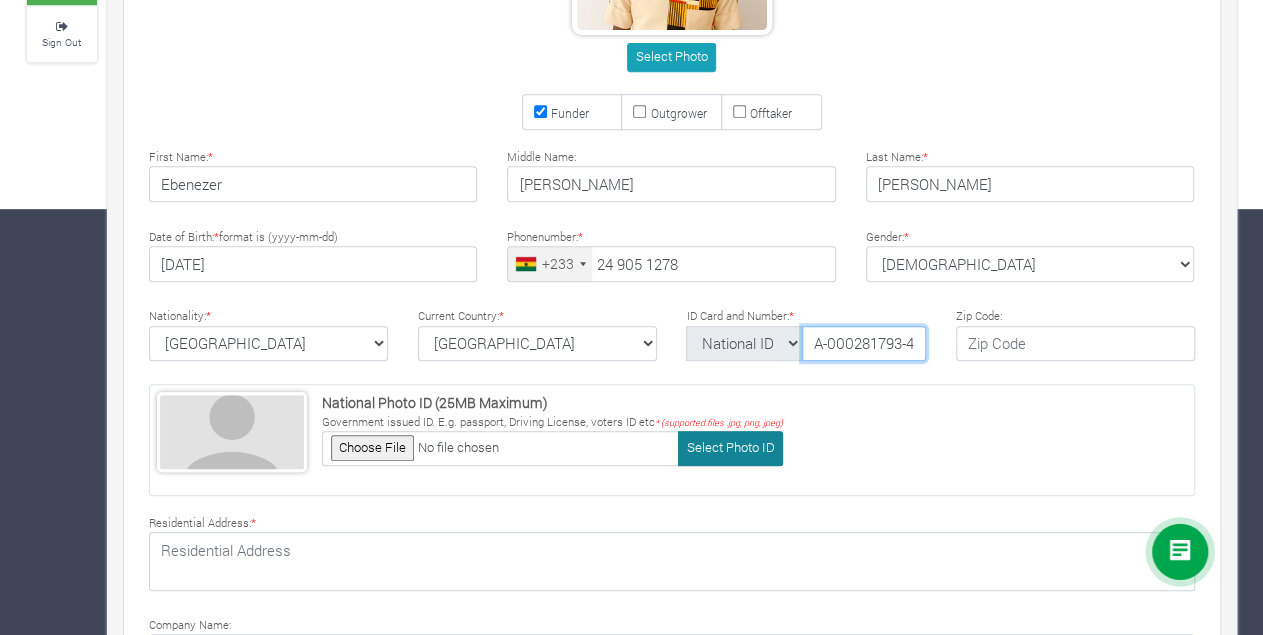 type on "GHA-000281793-4" 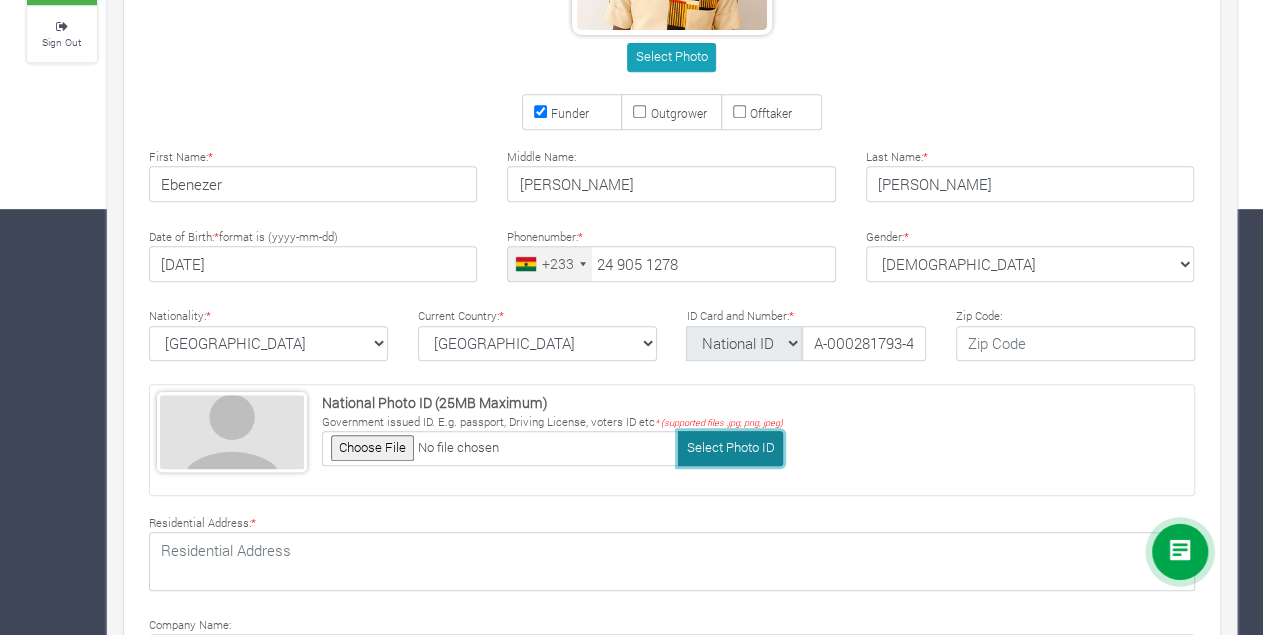 click on "Select Photo ID" at bounding box center (730, 448) 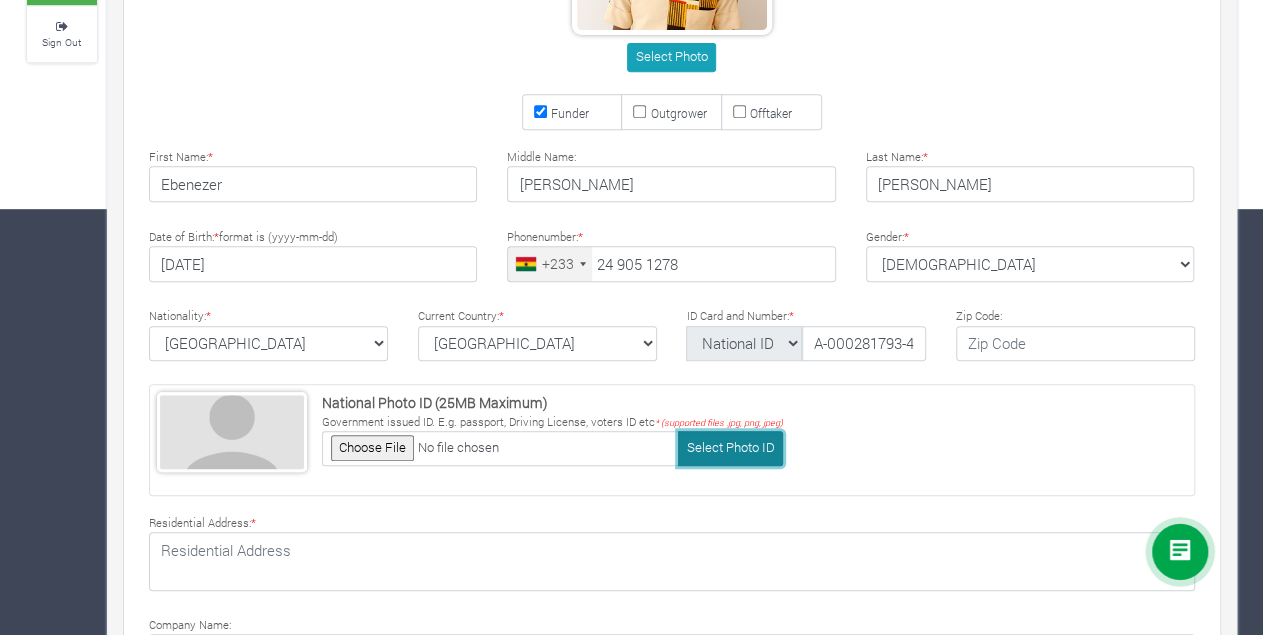 type on "C:\fakepath\EBEN 2.jpg" 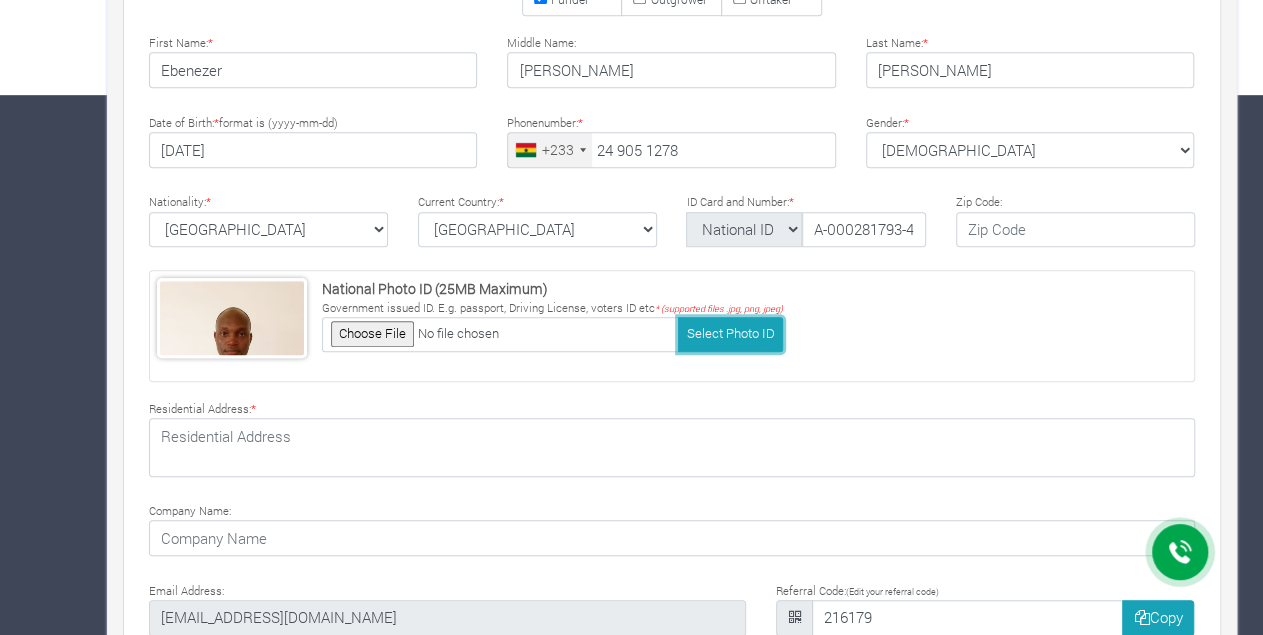 scroll, scrollTop: 558, scrollLeft: 0, axis: vertical 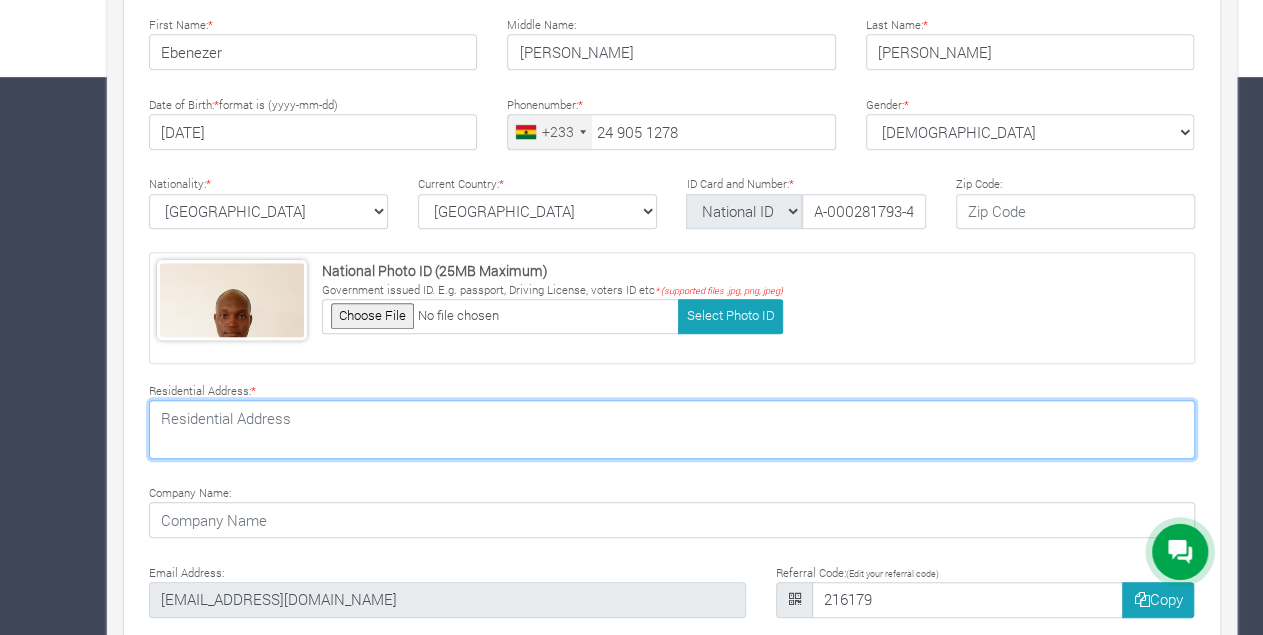 click at bounding box center [672, 429] 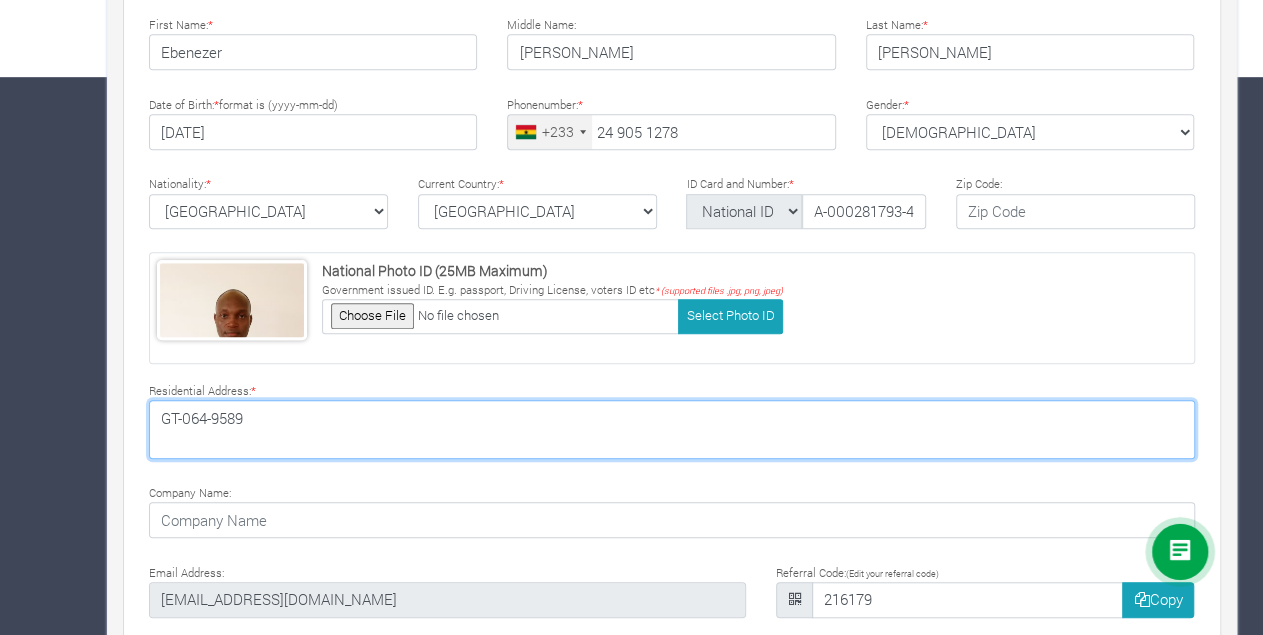 scroll, scrollTop: 633, scrollLeft: 0, axis: vertical 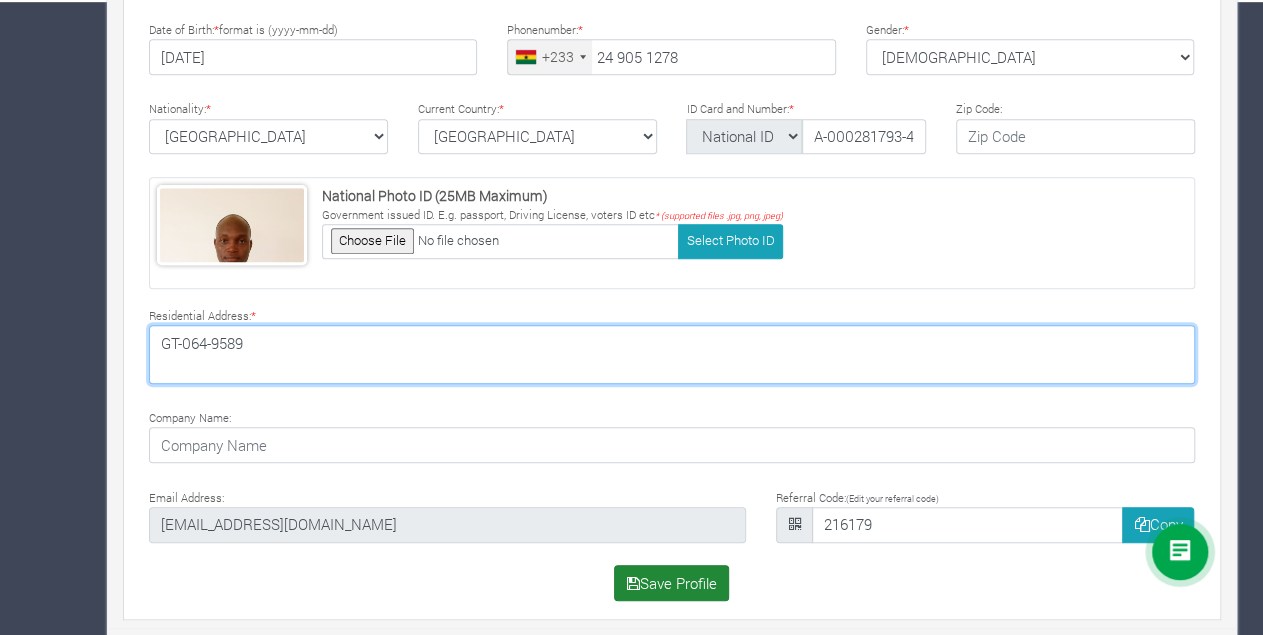 type on "GT-064-9589" 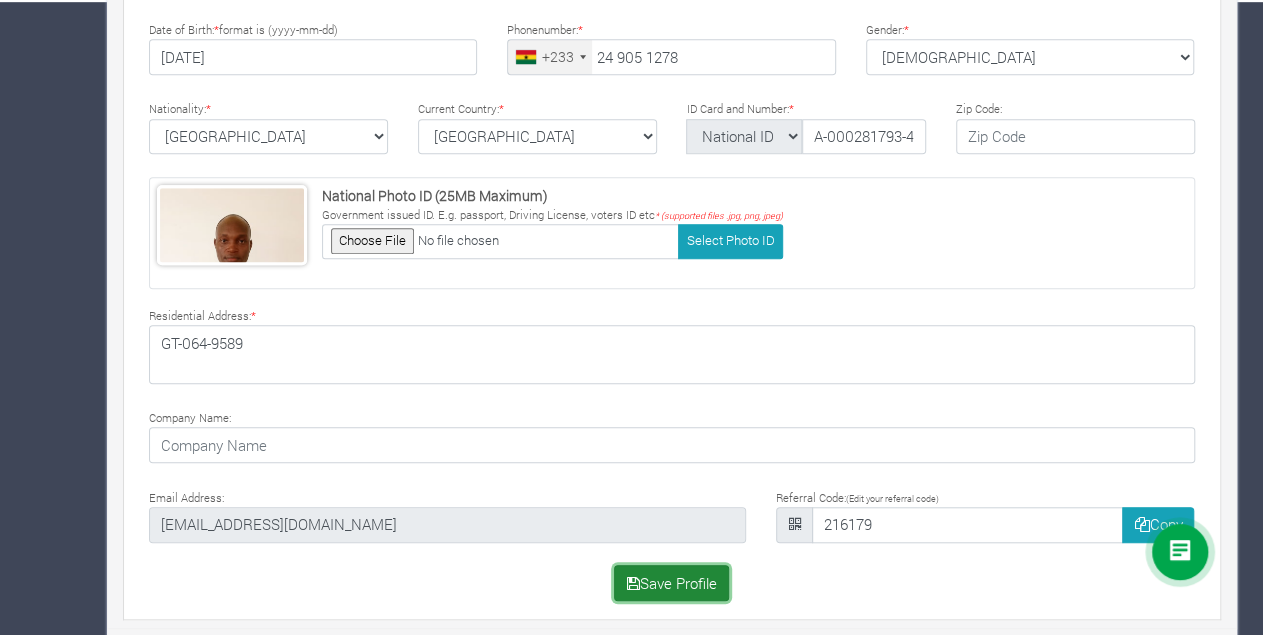 click on "Save Profile" at bounding box center (671, 583) 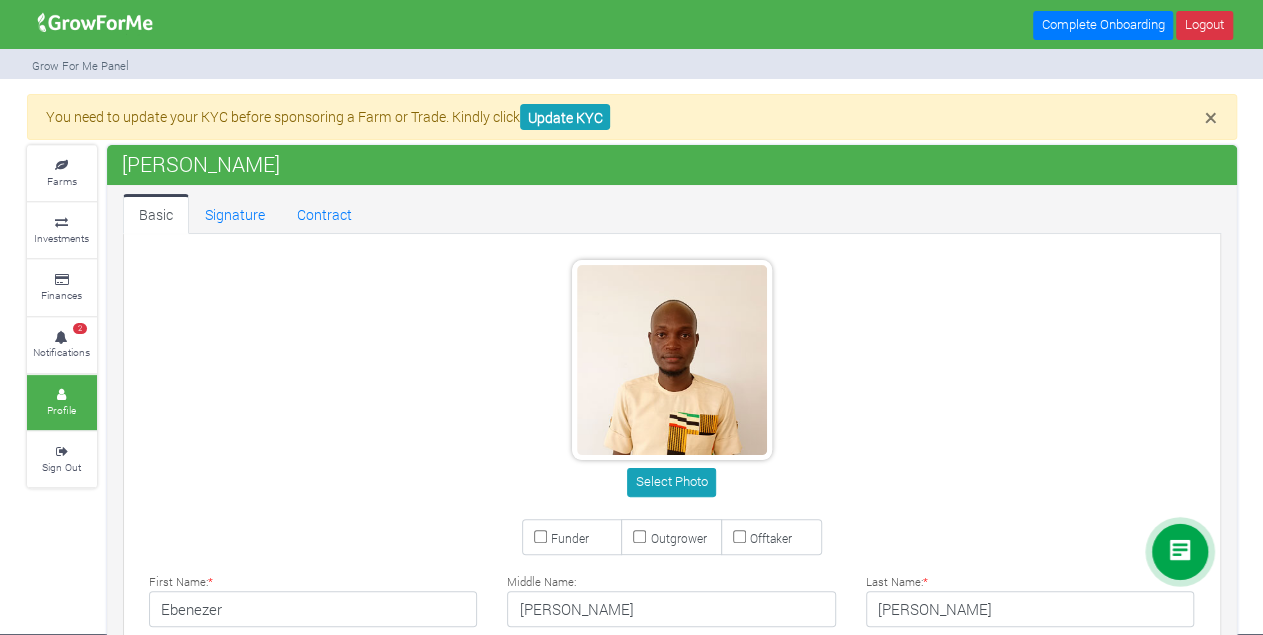 scroll, scrollTop: 0, scrollLeft: 0, axis: both 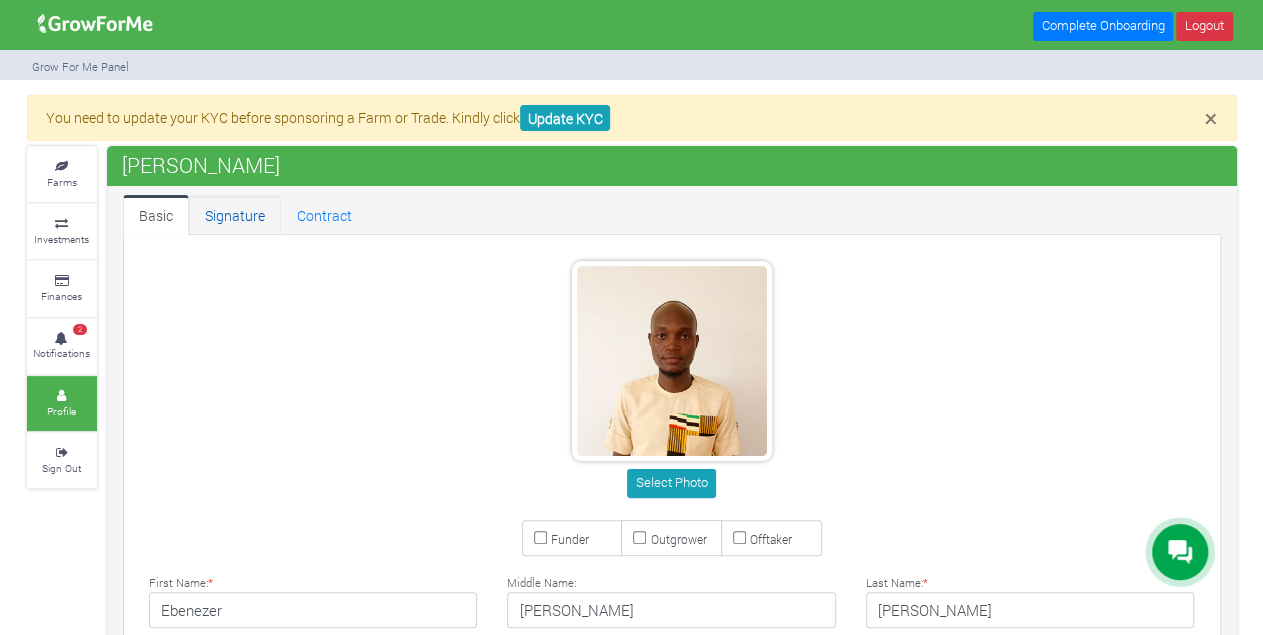 click on "Signature" at bounding box center [235, 215] 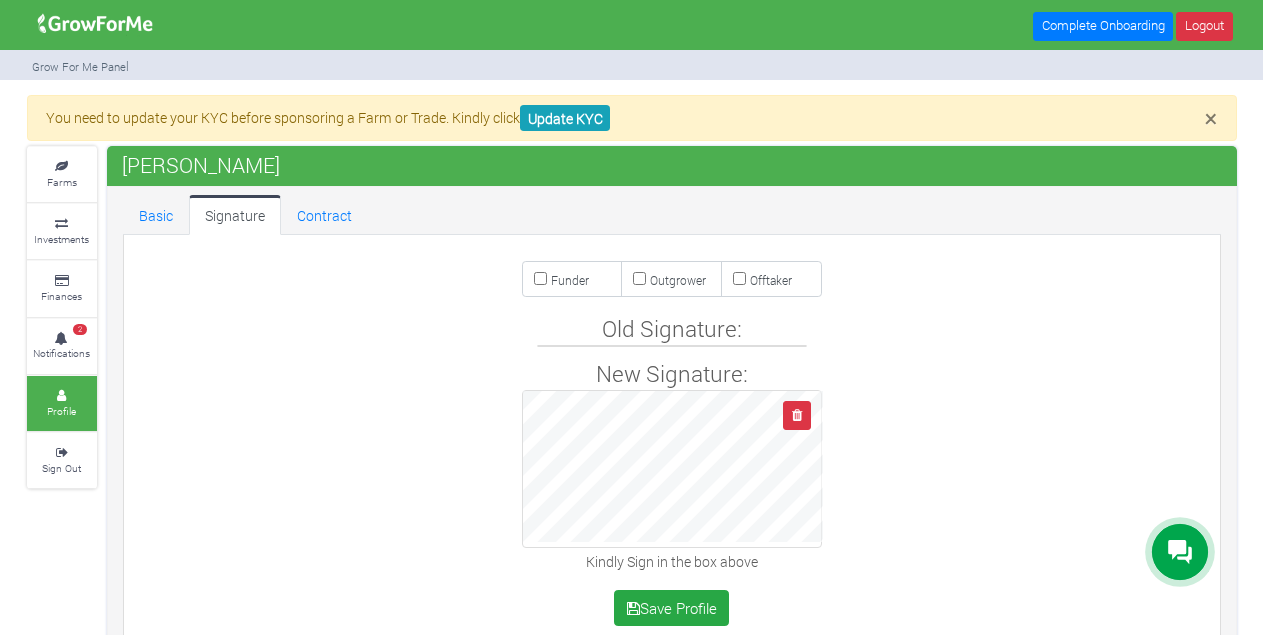 scroll, scrollTop: 0, scrollLeft: 0, axis: both 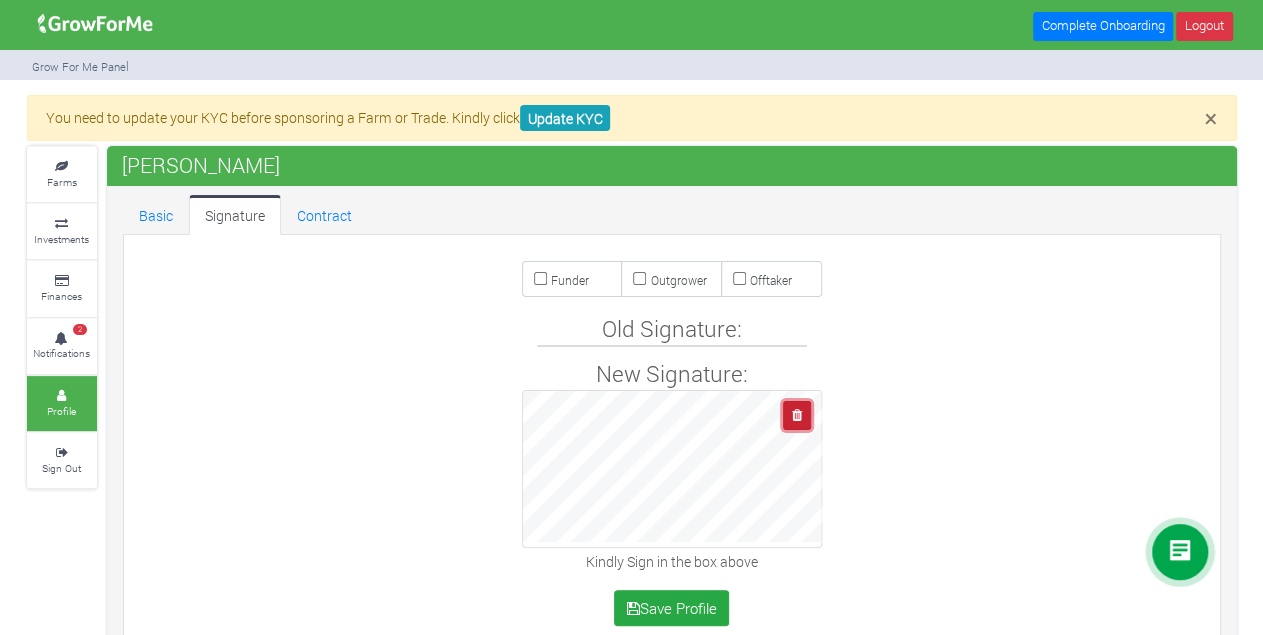 click at bounding box center (796, 415) 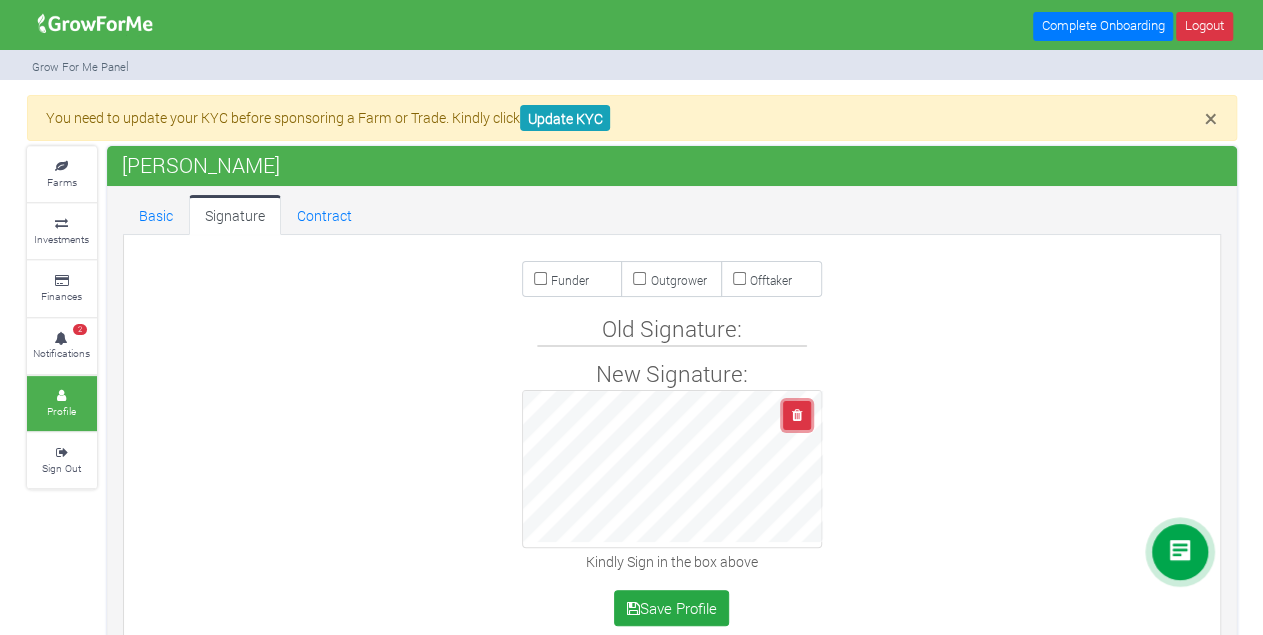scroll, scrollTop: 28, scrollLeft: 0, axis: vertical 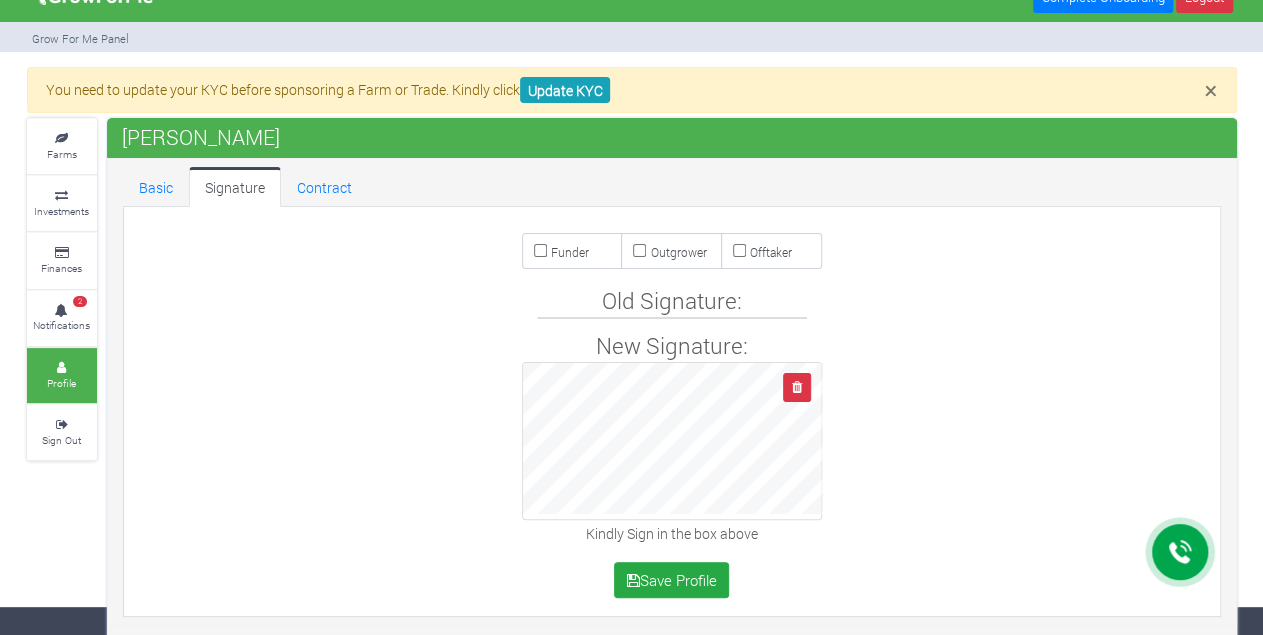 click on "New Signature:
Kindly Sign in the box above" at bounding box center (672, 438) 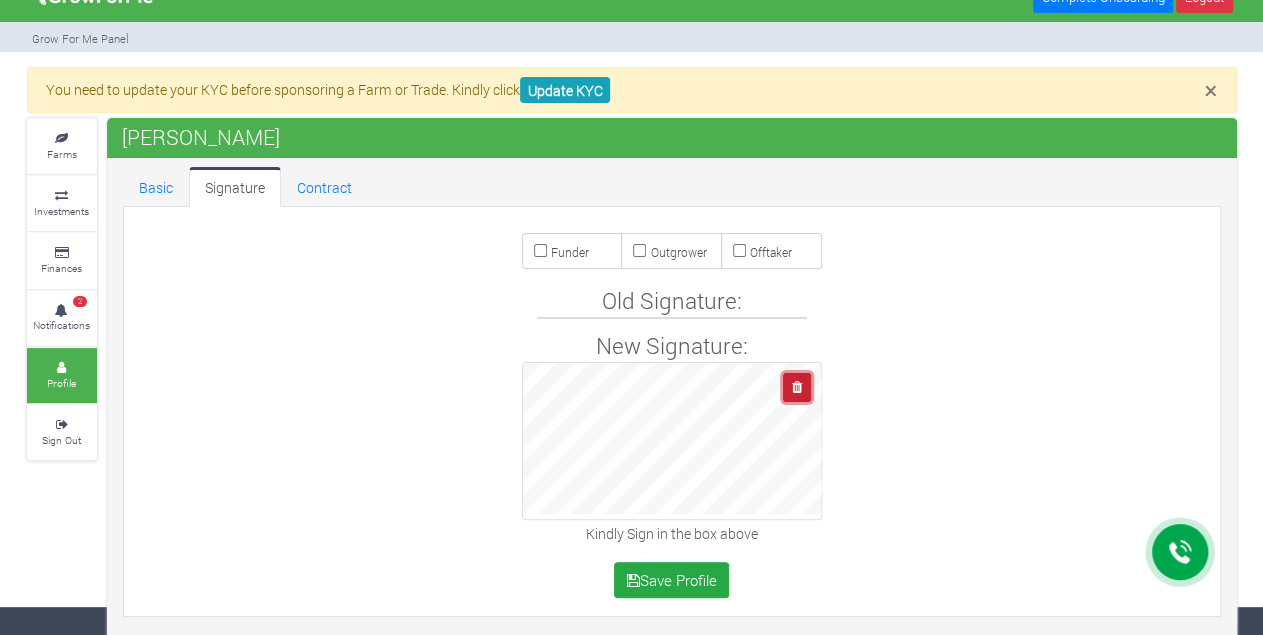 click at bounding box center (796, 387) 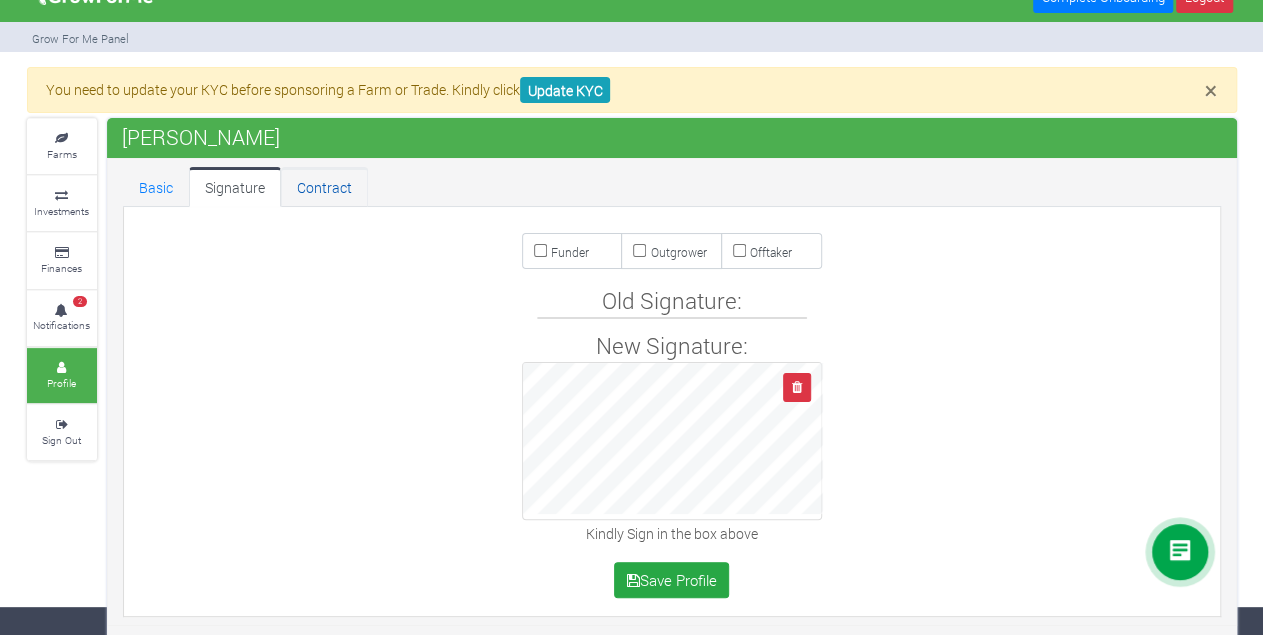click on "Contract" at bounding box center (324, 187) 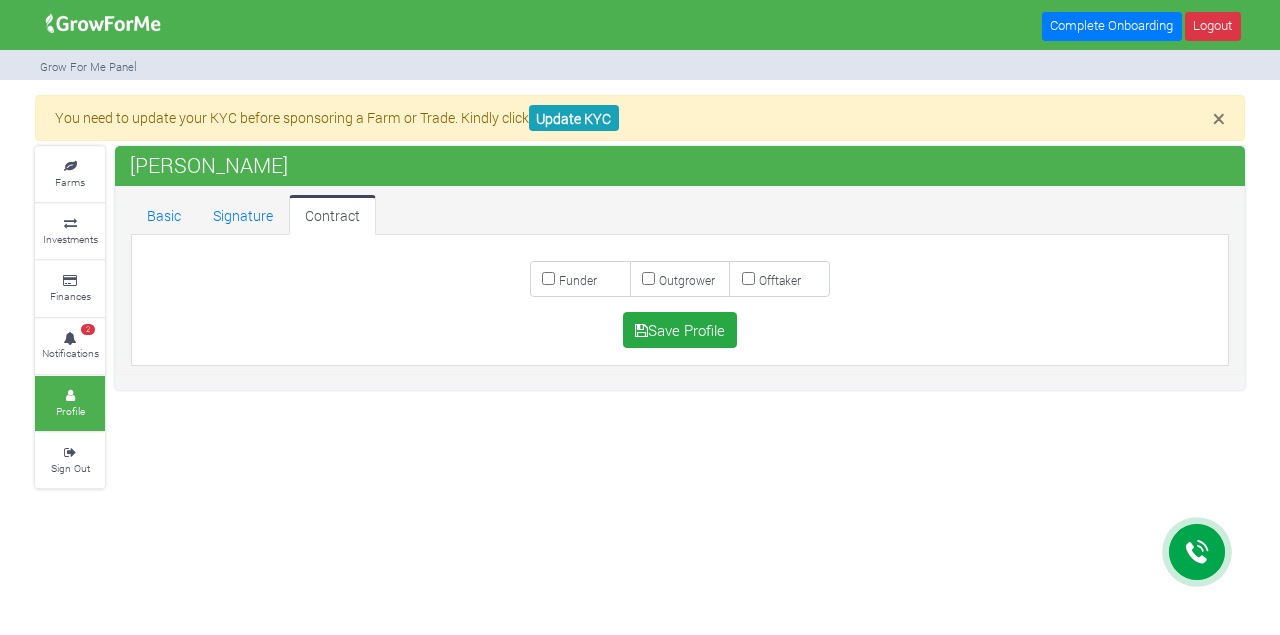 scroll, scrollTop: 0, scrollLeft: 0, axis: both 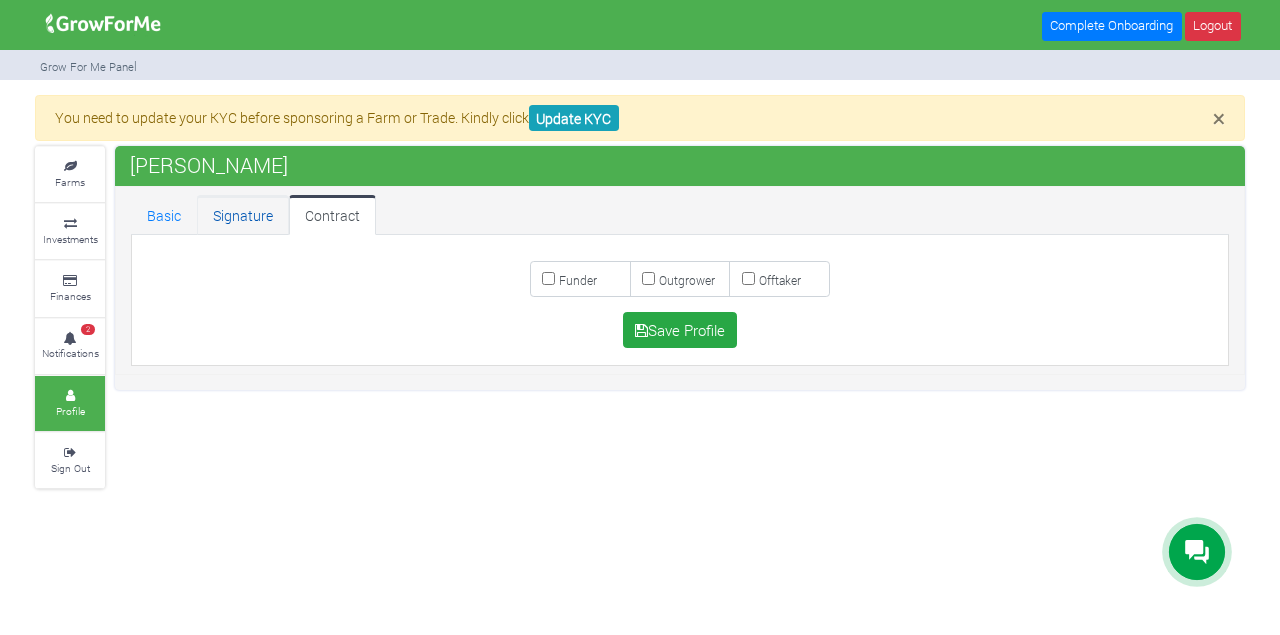 click on "Signature" at bounding box center [243, 215] 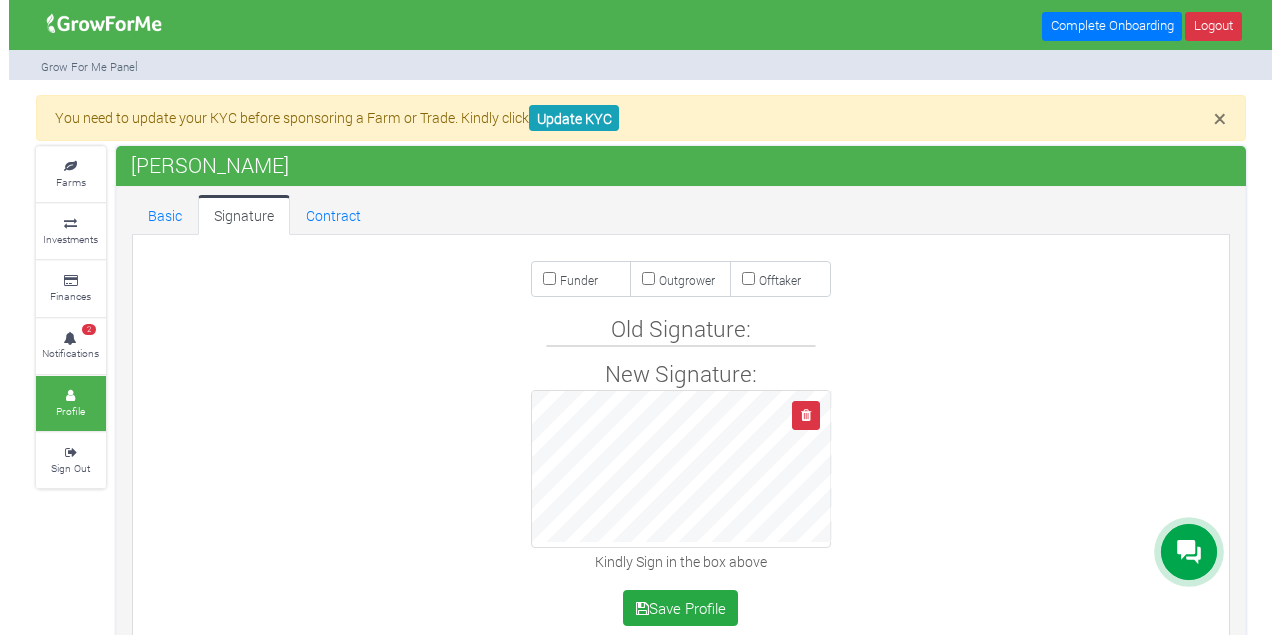 scroll, scrollTop: 0, scrollLeft: 0, axis: both 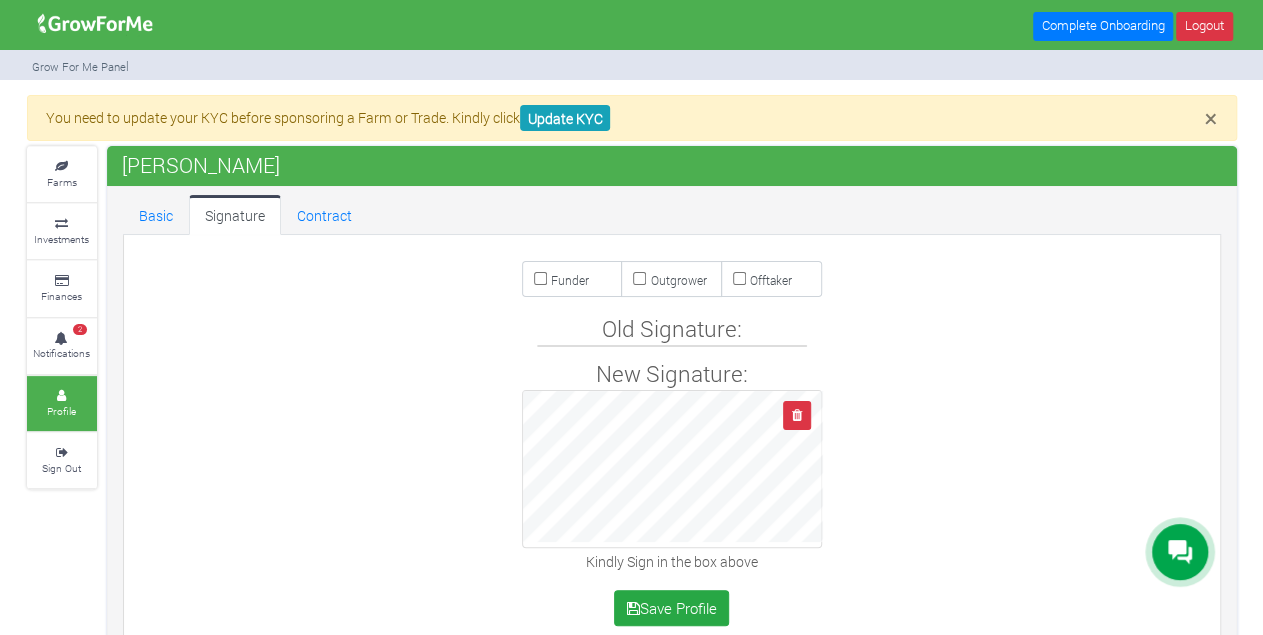 click on "Funder" at bounding box center [540, 278] 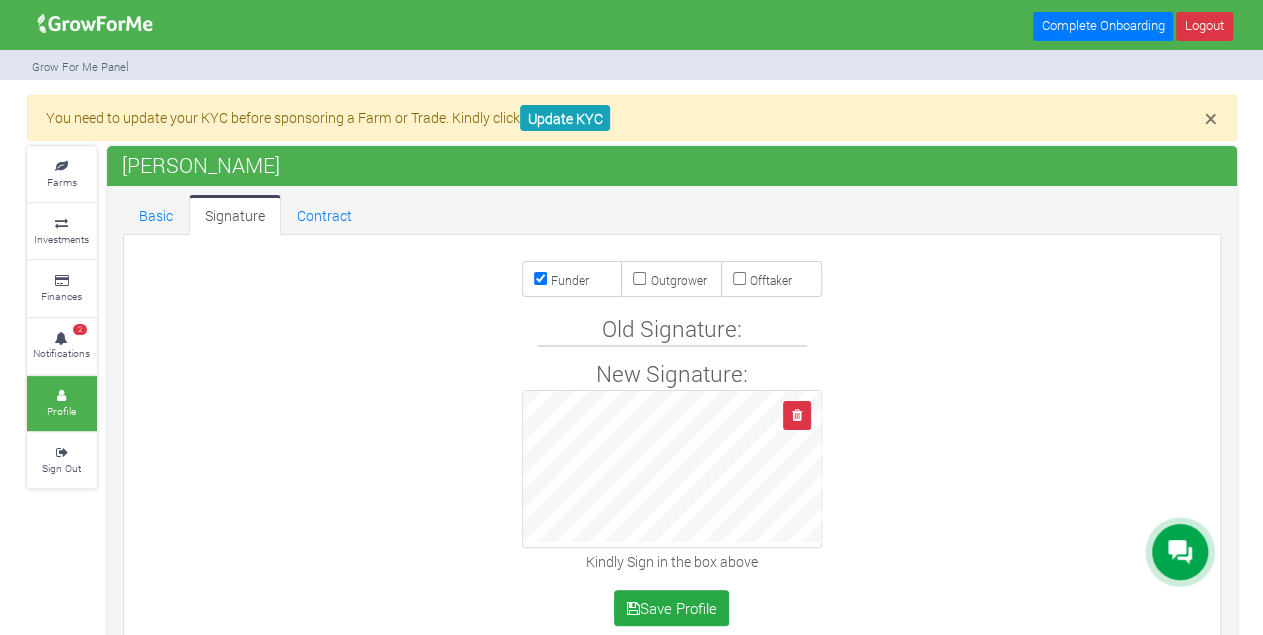 click on "Old Signature:" at bounding box center (672, 328) 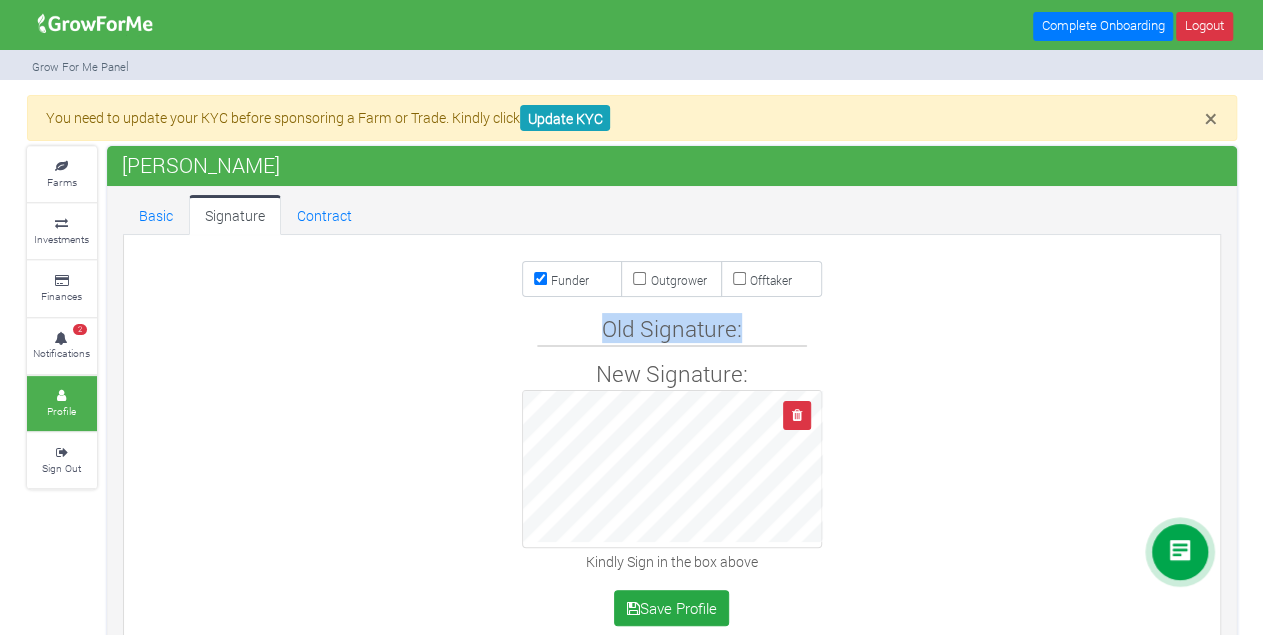 drag, startPoint x: 771, startPoint y: 330, endPoint x: 541, endPoint y: 329, distance: 230.00217 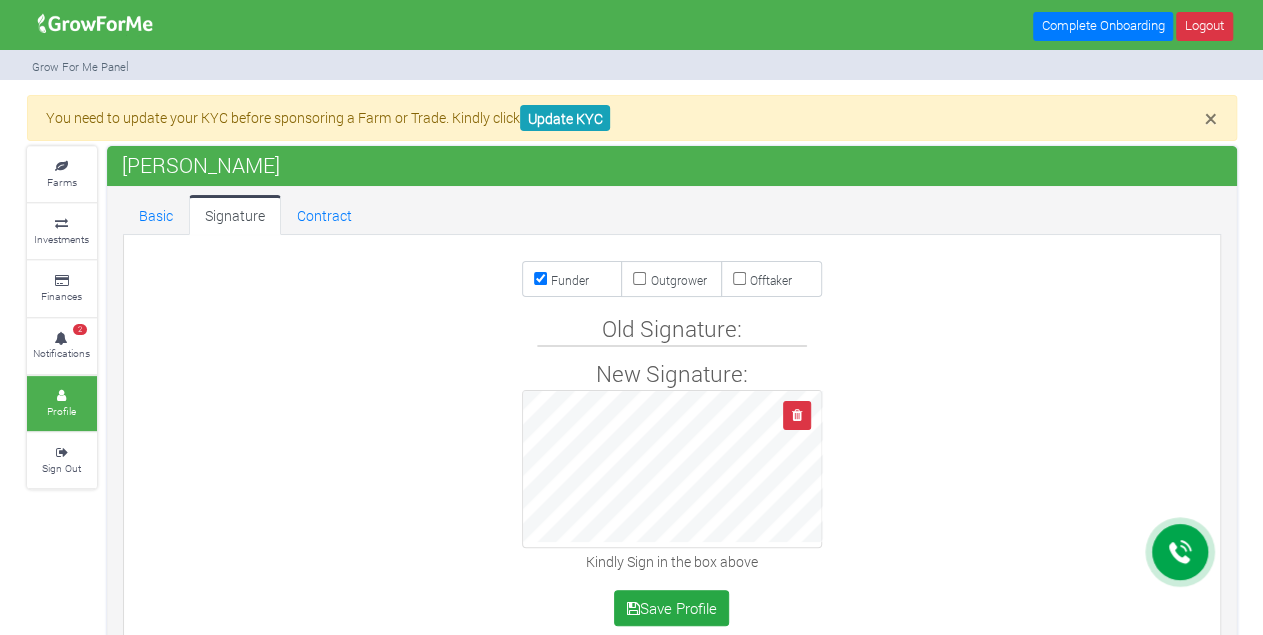 click on "Old Signature:" at bounding box center [672, 328] 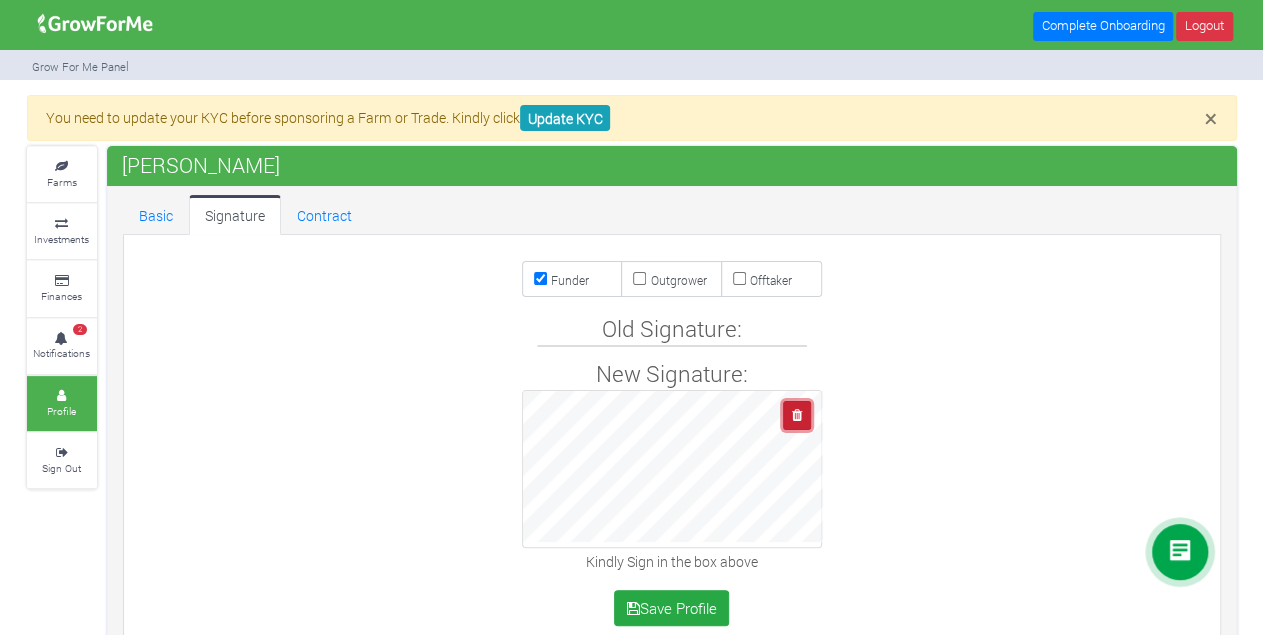 click at bounding box center [797, 415] 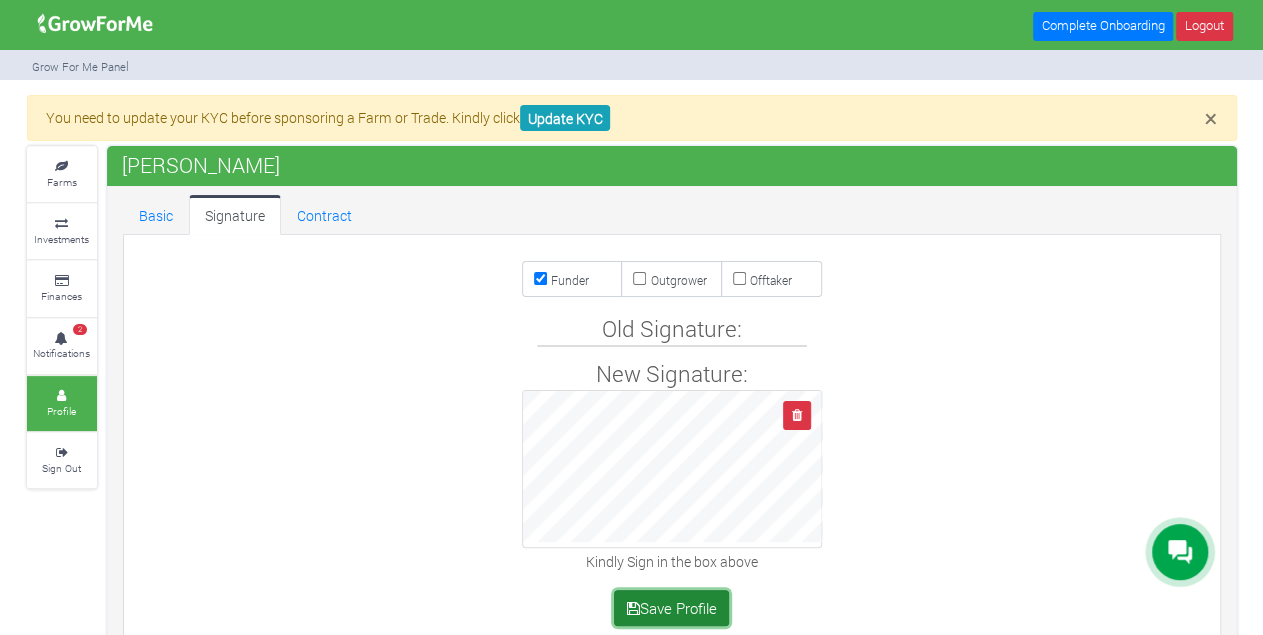 click on "Save Profile" at bounding box center [671, 608] 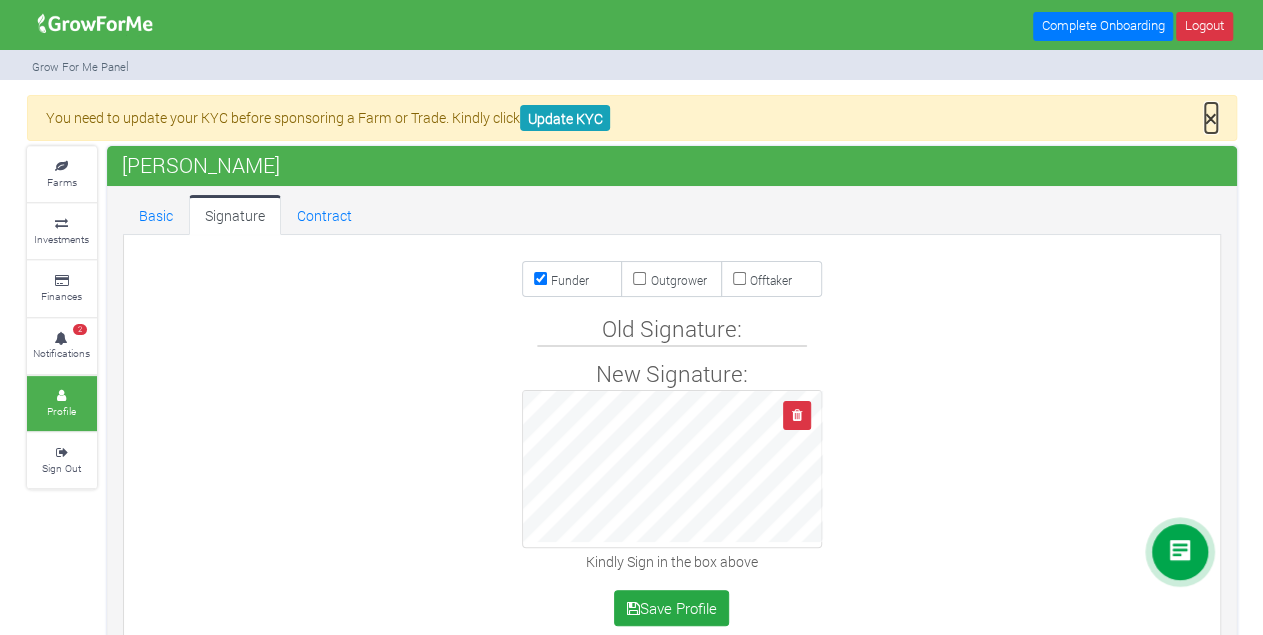 click on "×" at bounding box center [1211, 118] 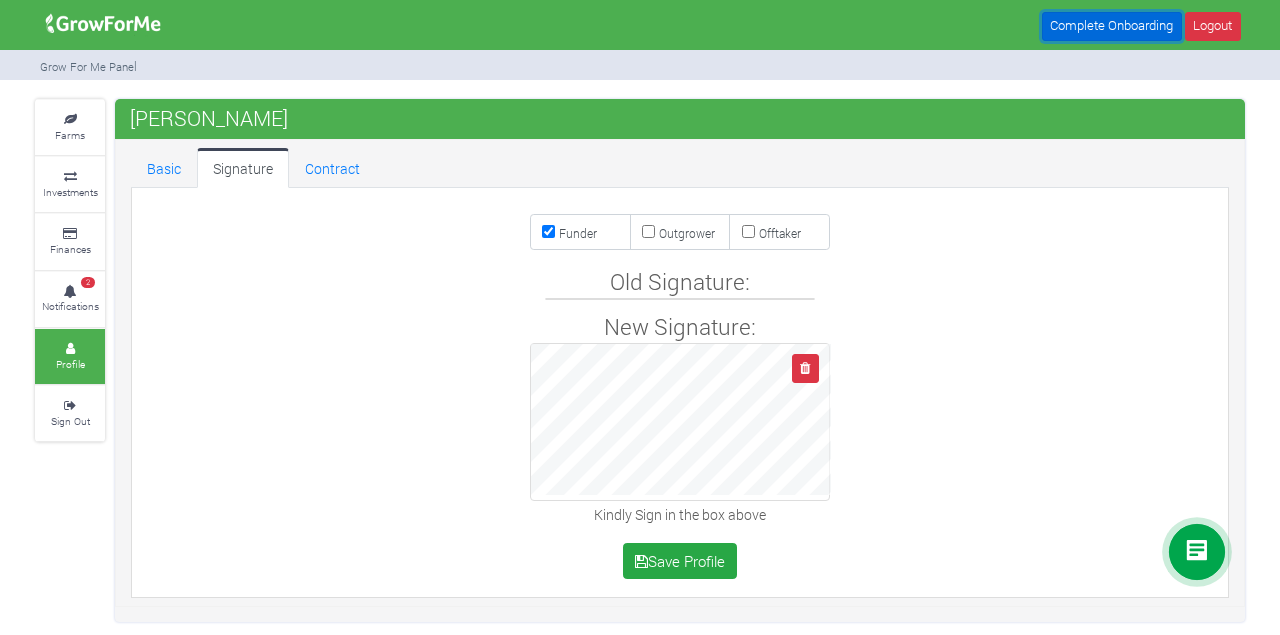 click on "Complete Onboarding" at bounding box center (1112, 26) 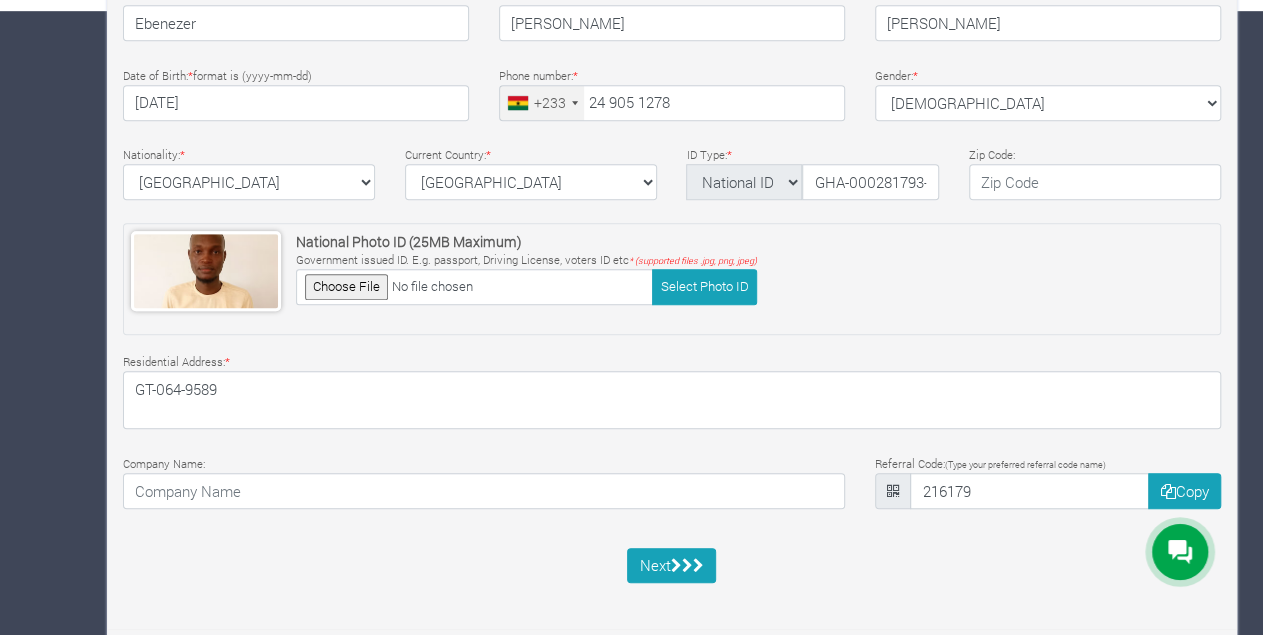 scroll, scrollTop: 628, scrollLeft: 0, axis: vertical 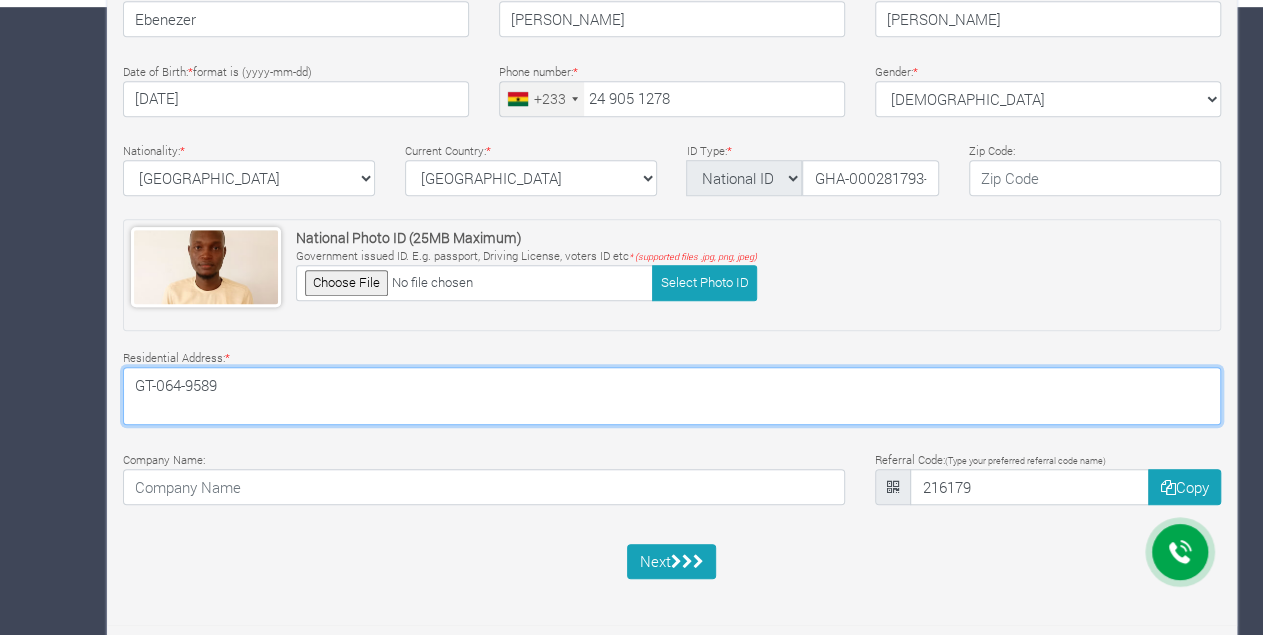 click on "GT-064-9589" at bounding box center (672, 396) 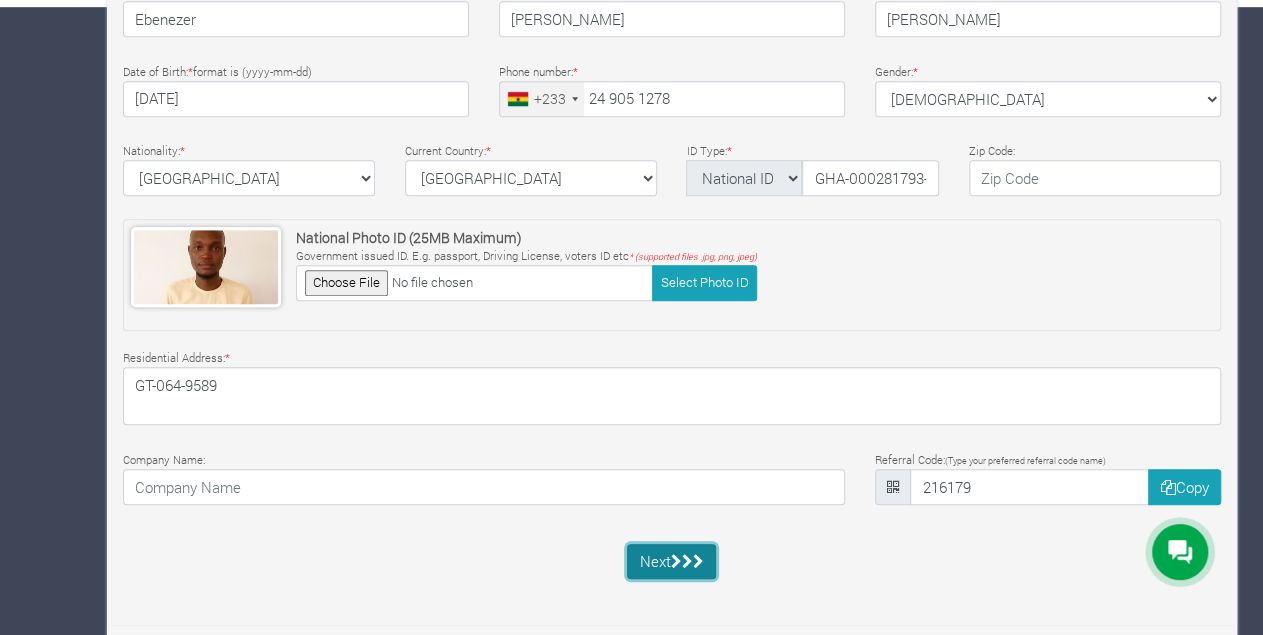 click at bounding box center (676, 561) 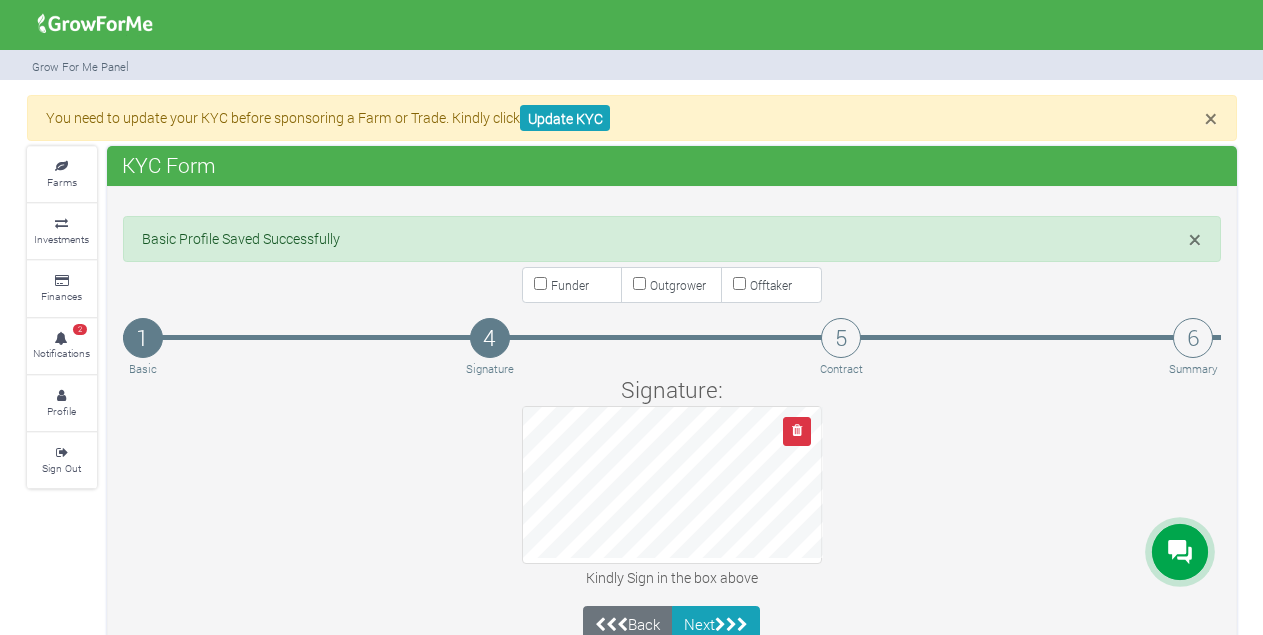 scroll, scrollTop: 0, scrollLeft: 0, axis: both 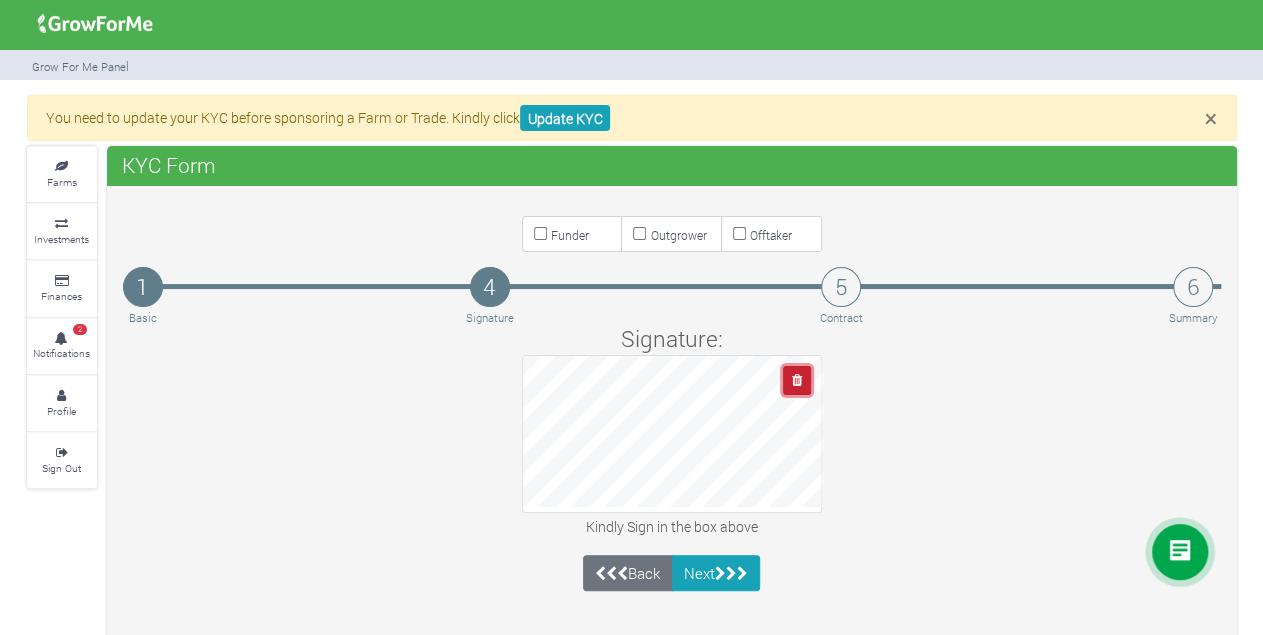 click at bounding box center (796, 380) 